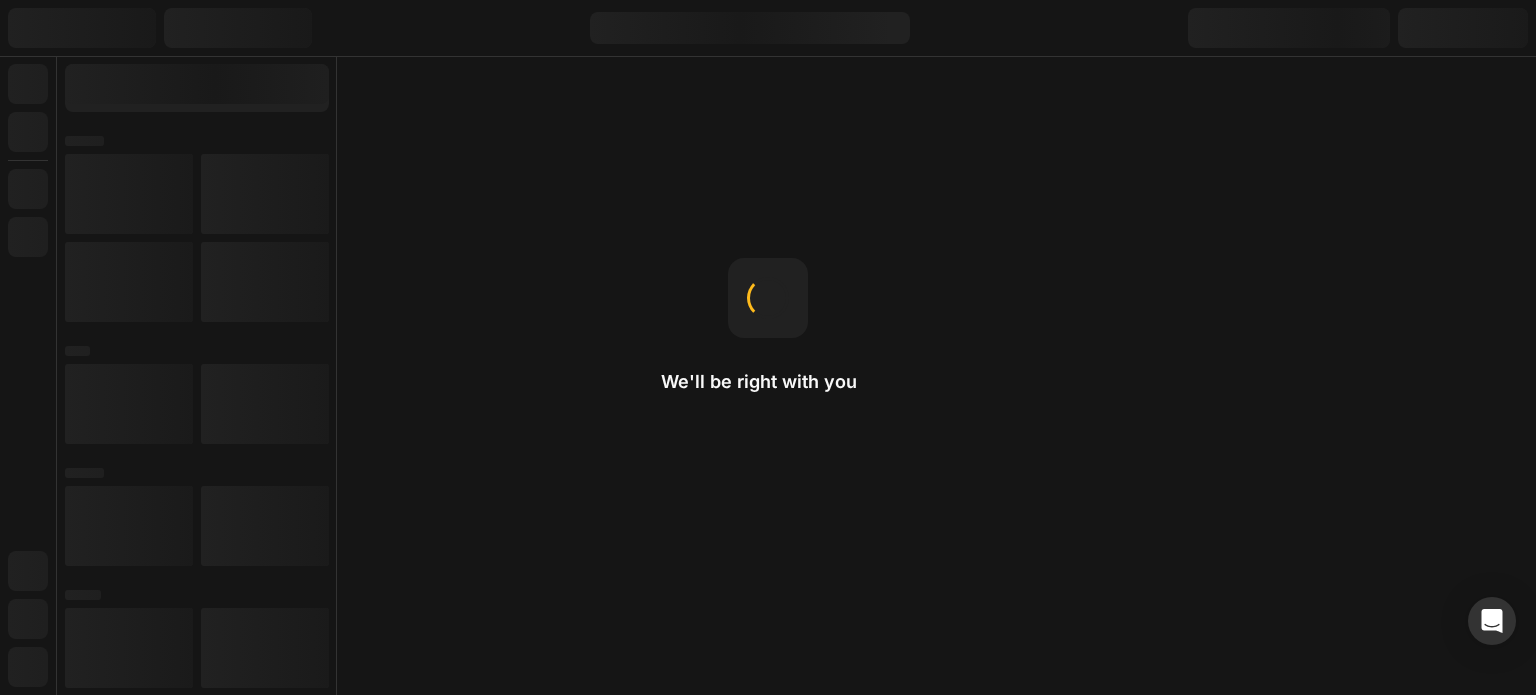 scroll, scrollTop: 0, scrollLeft: 0, axis: both 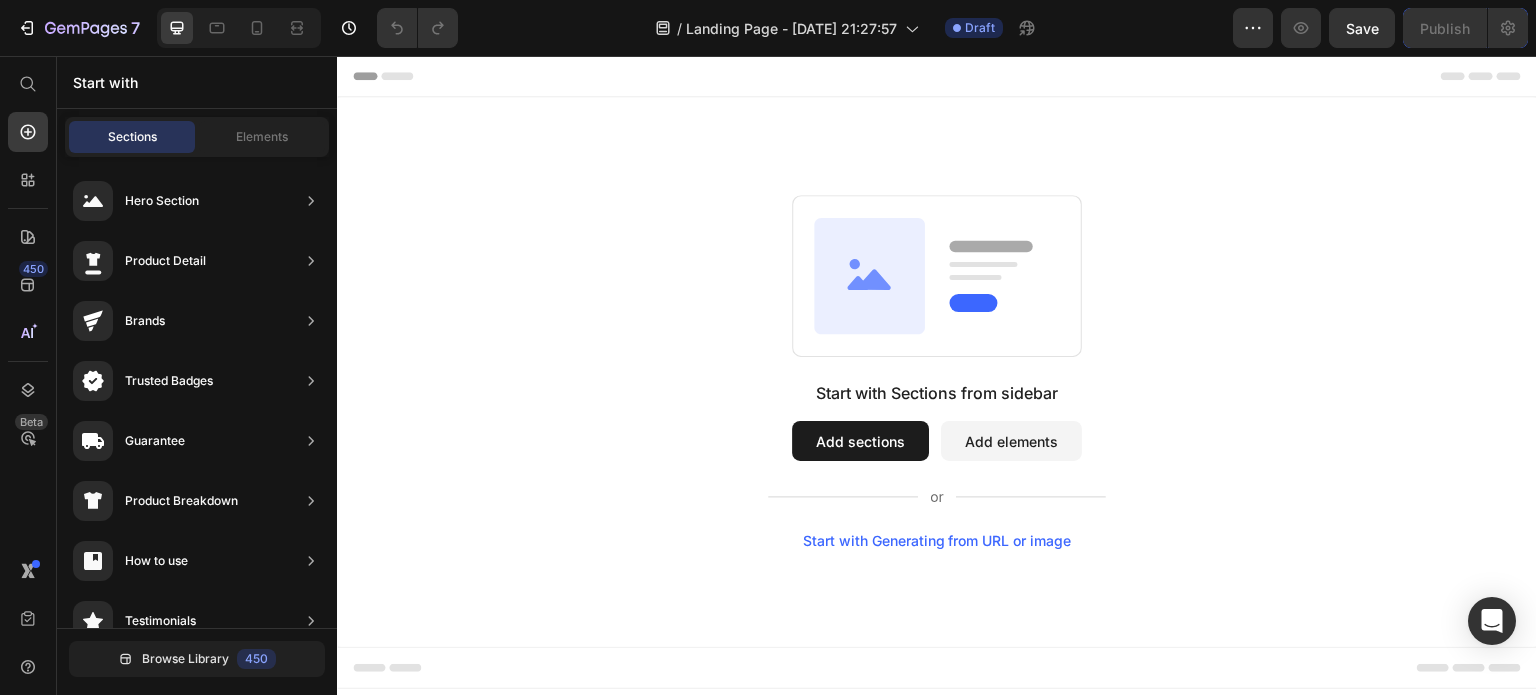 click on "Start with Generating from URL or image" at bounding box center [937, 541] 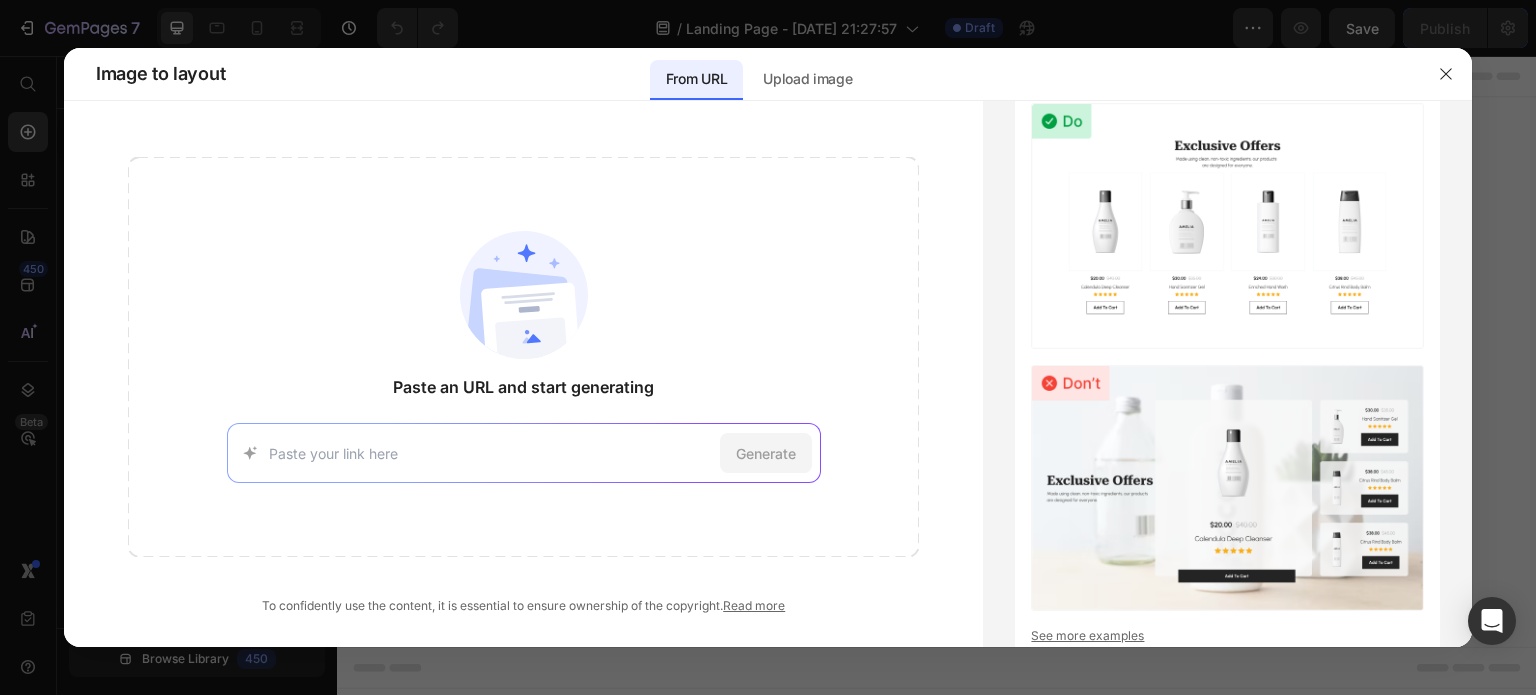 click at bounding box center (490, 453) 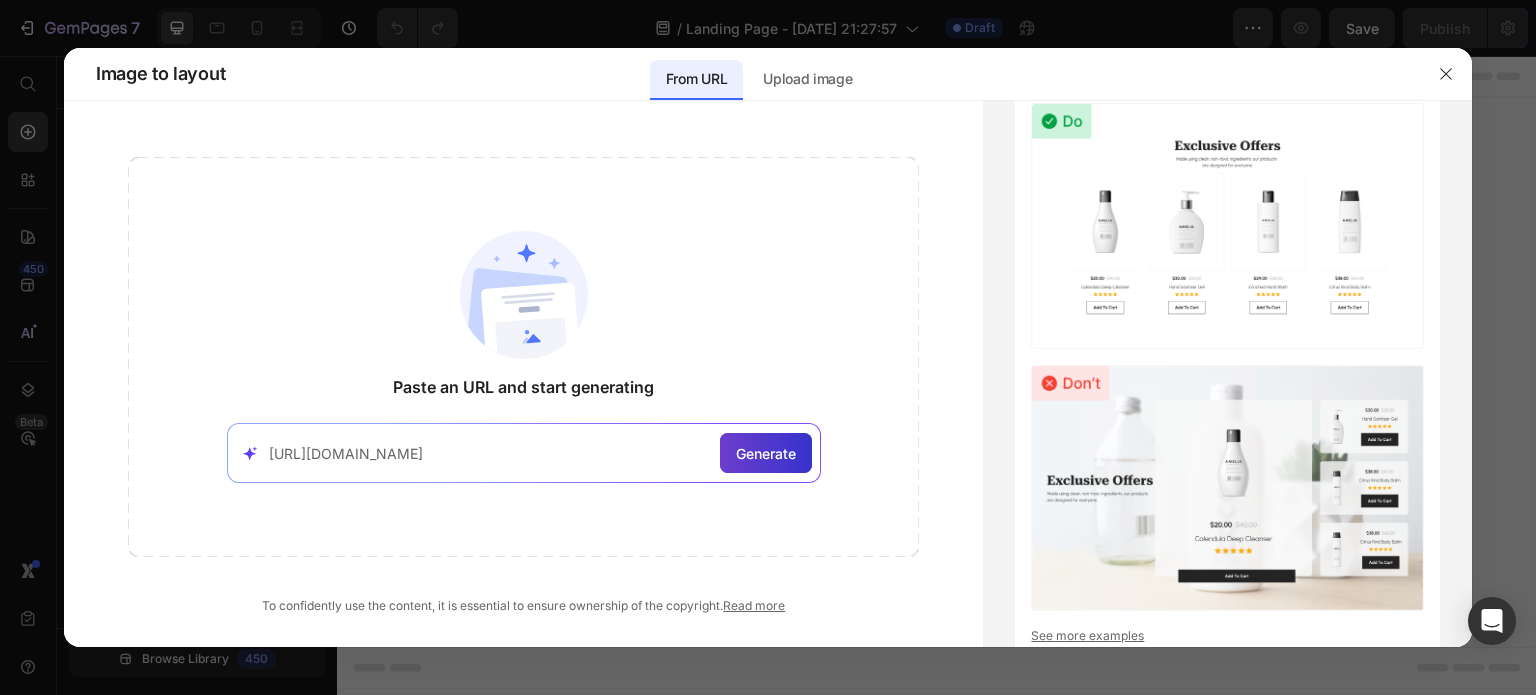 type on "[URL][DOMAIN_NAME]" 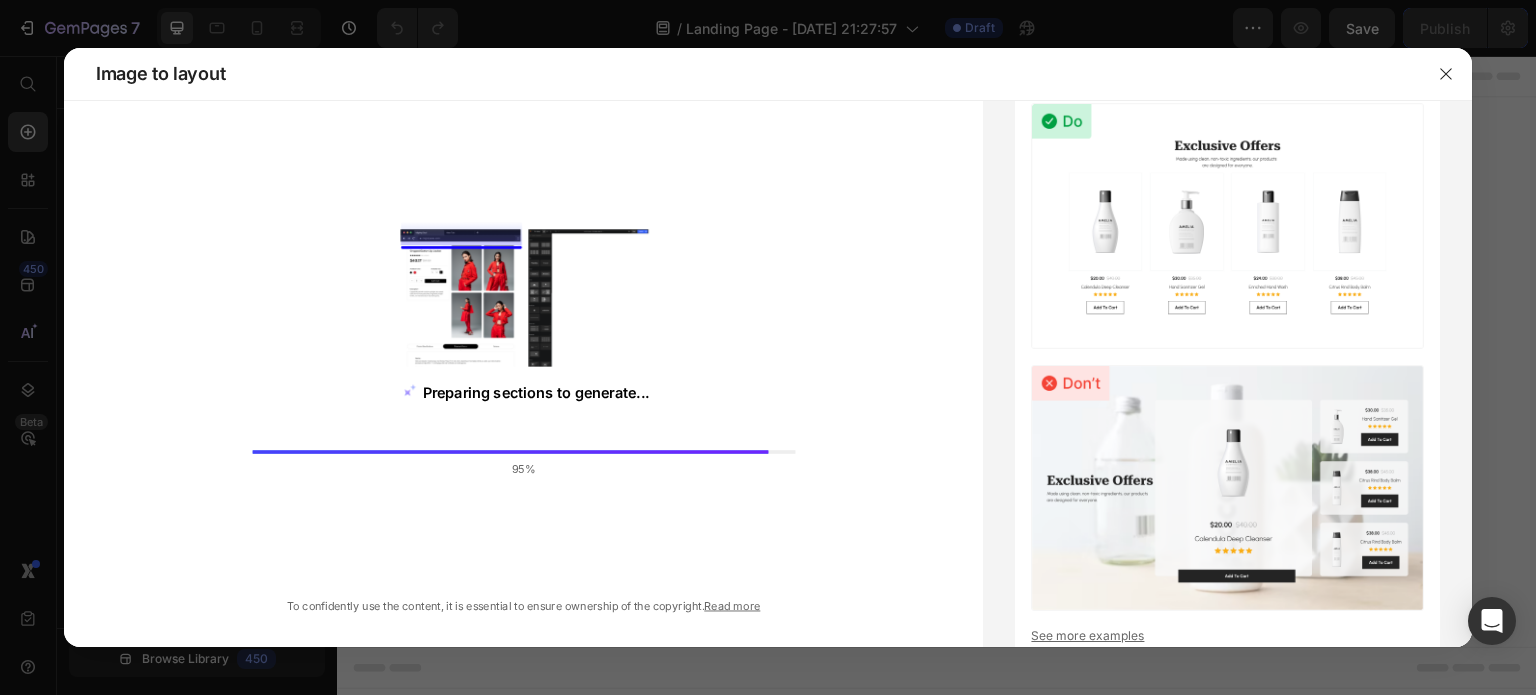 click on "Preparing sections to generate... 95%" at bounding box center [524, 357] 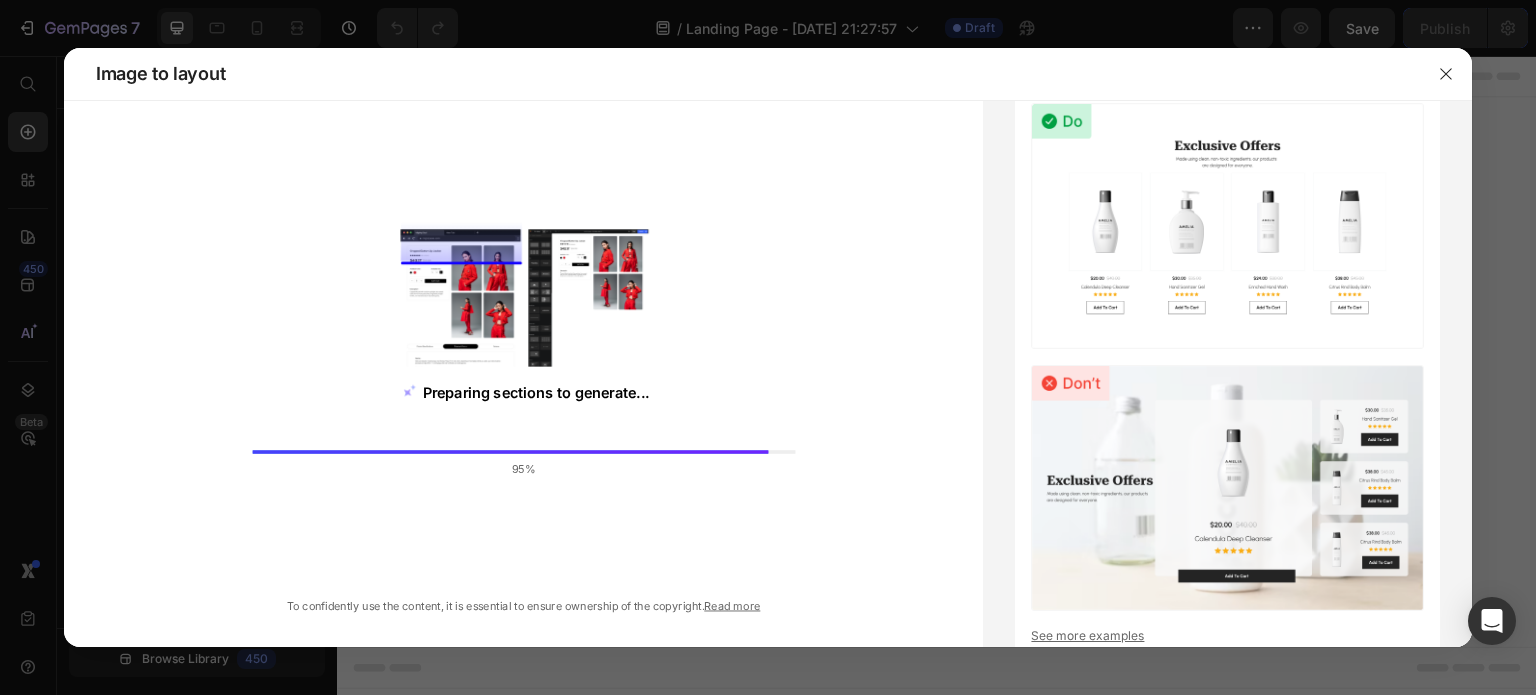 click on "Image to layout" 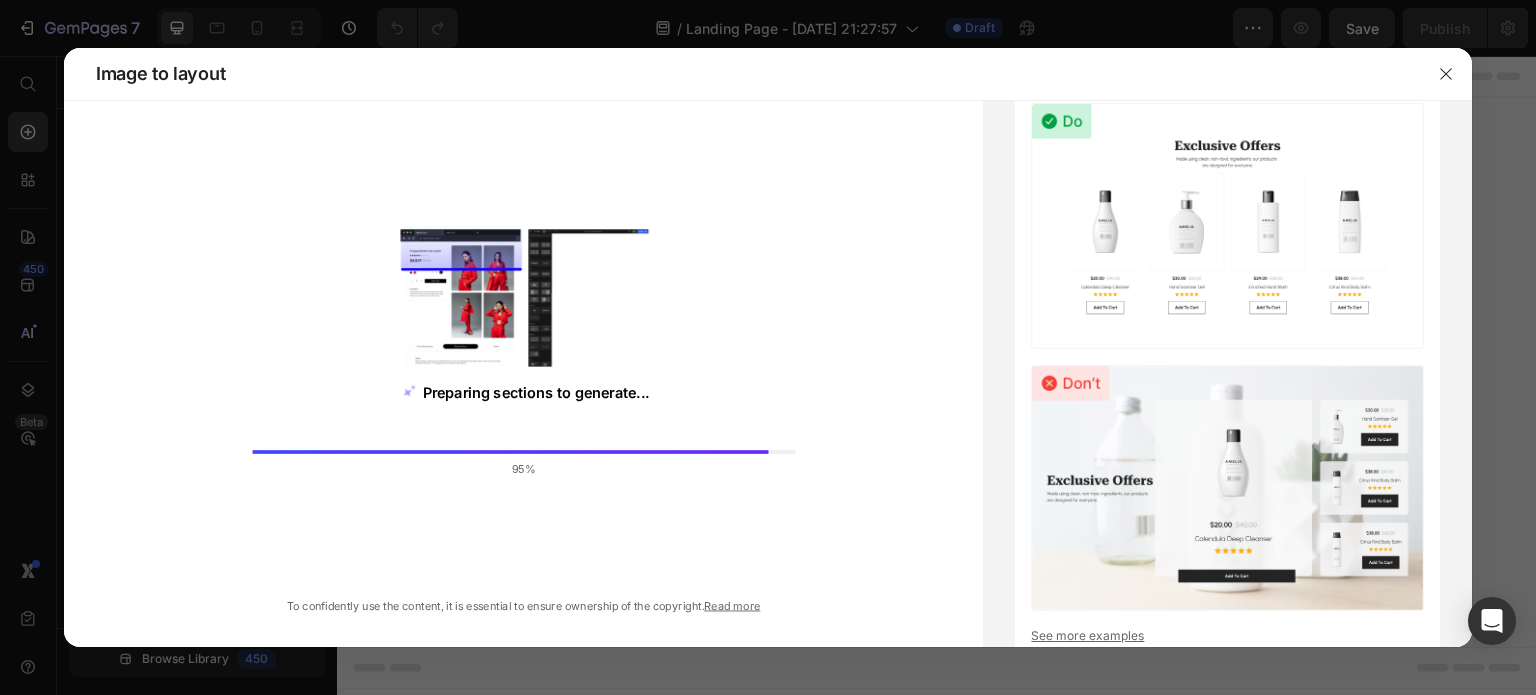 click 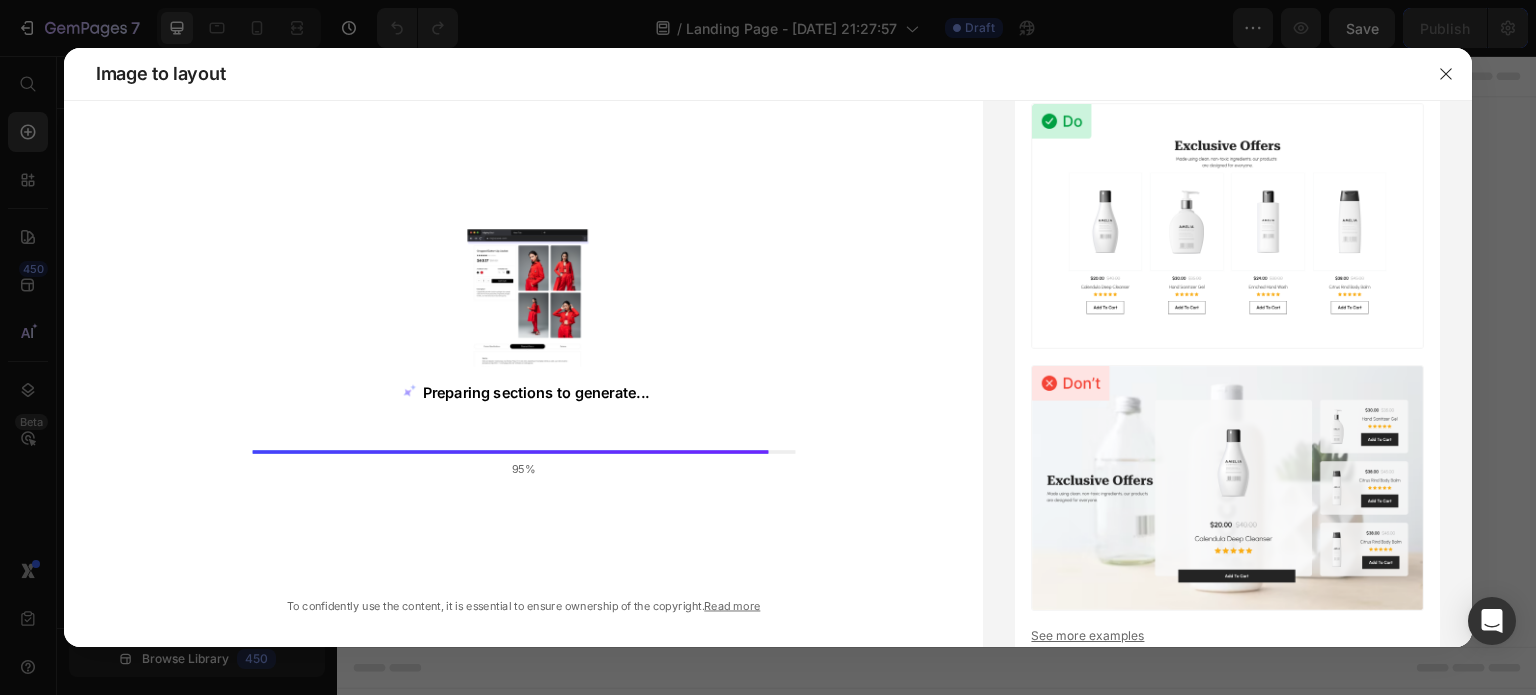 click on "95%" at bounding box center (524, 469) 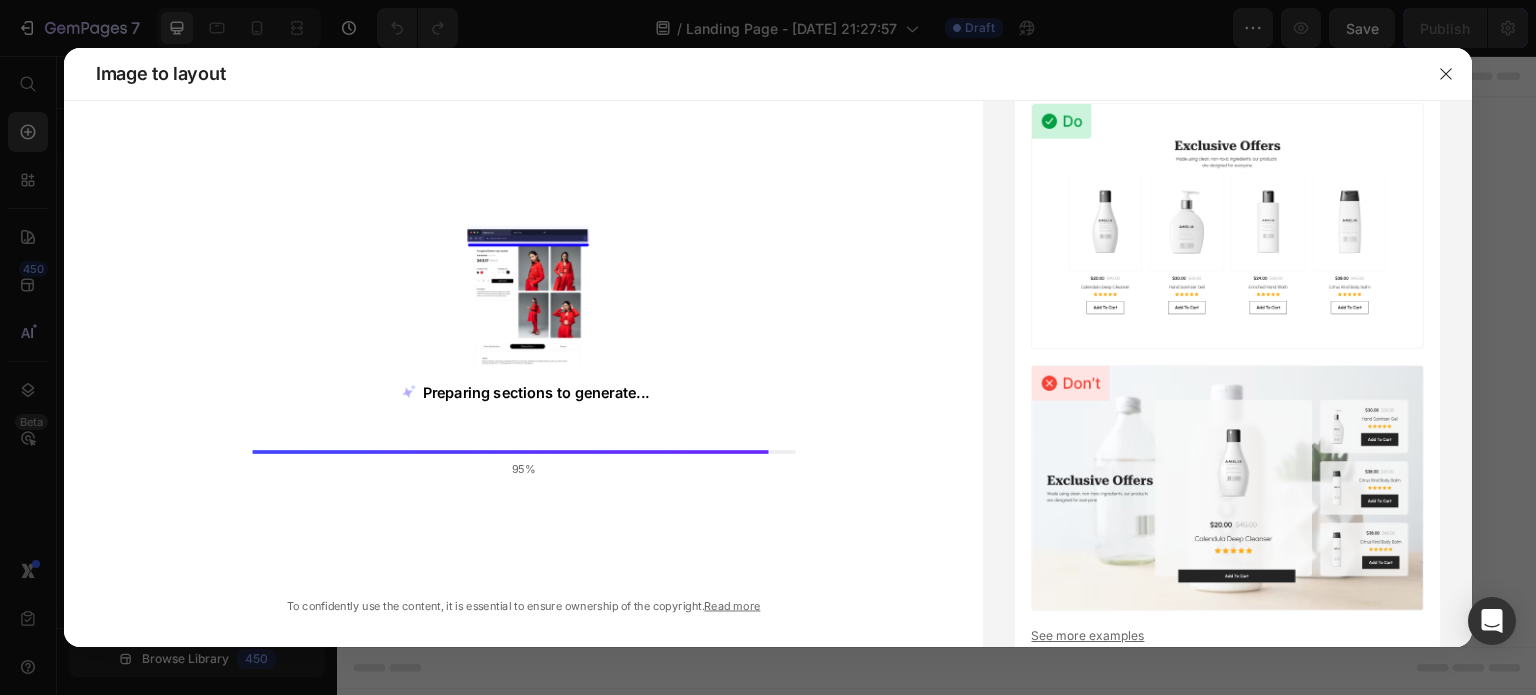 click on "95%" at bounding box center (523, 463) 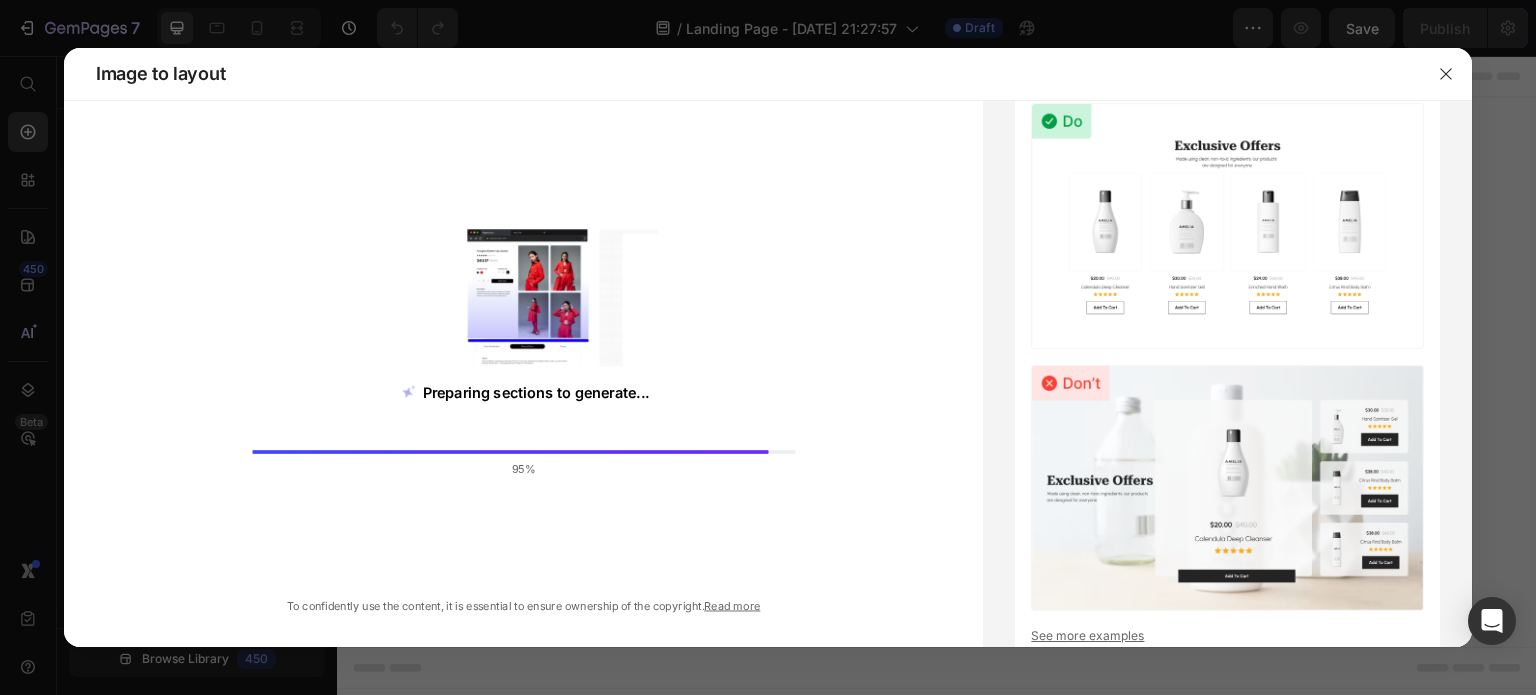 click 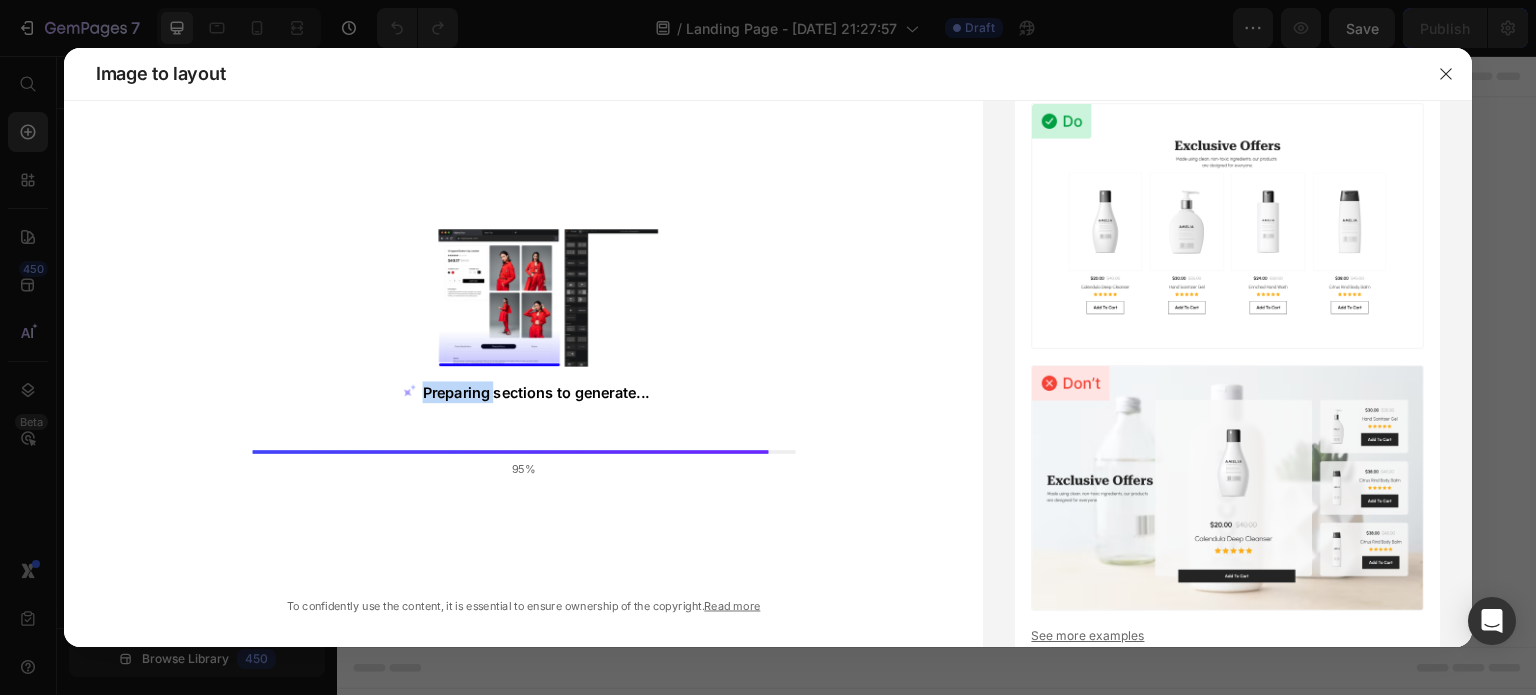 click 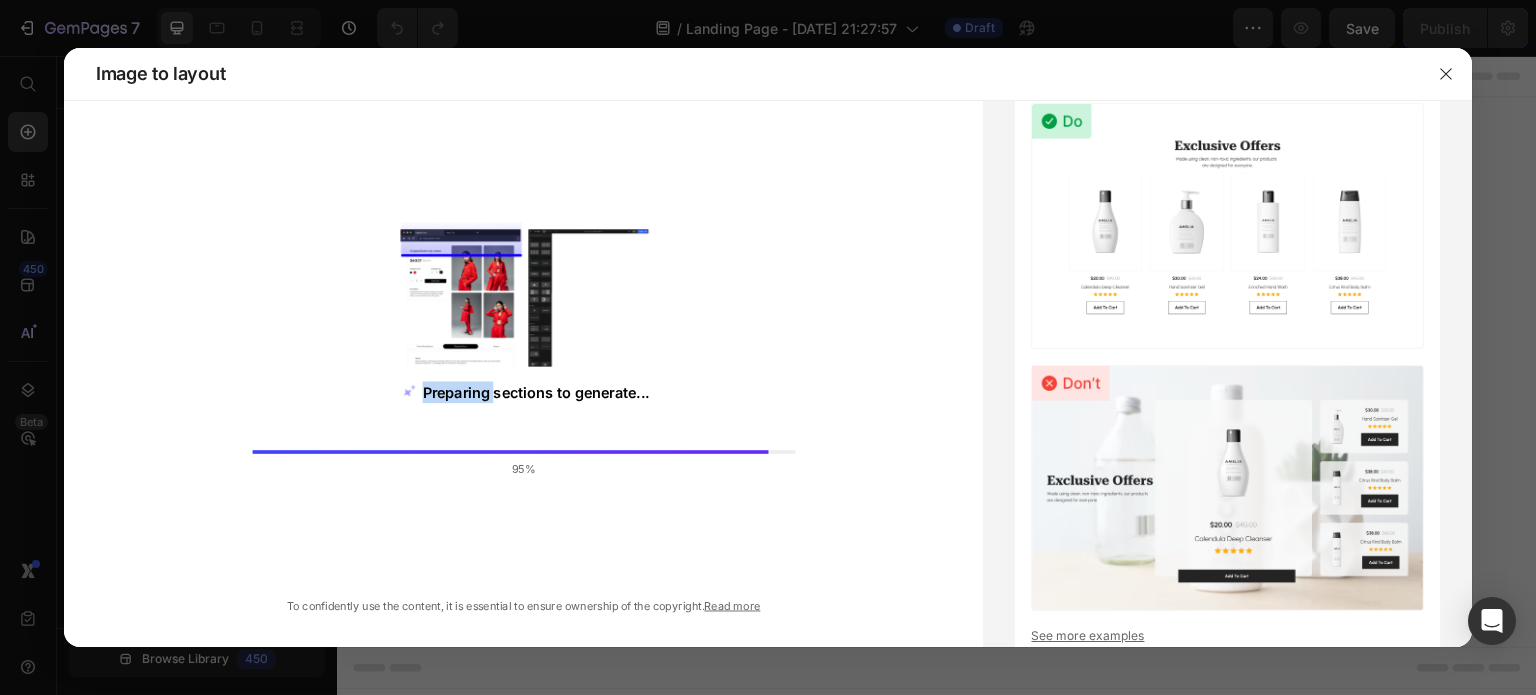 drag, startPoint x: 948, startPoint y: 71, endPoint x: 890, endPoint y: 143, distance: 92.45539 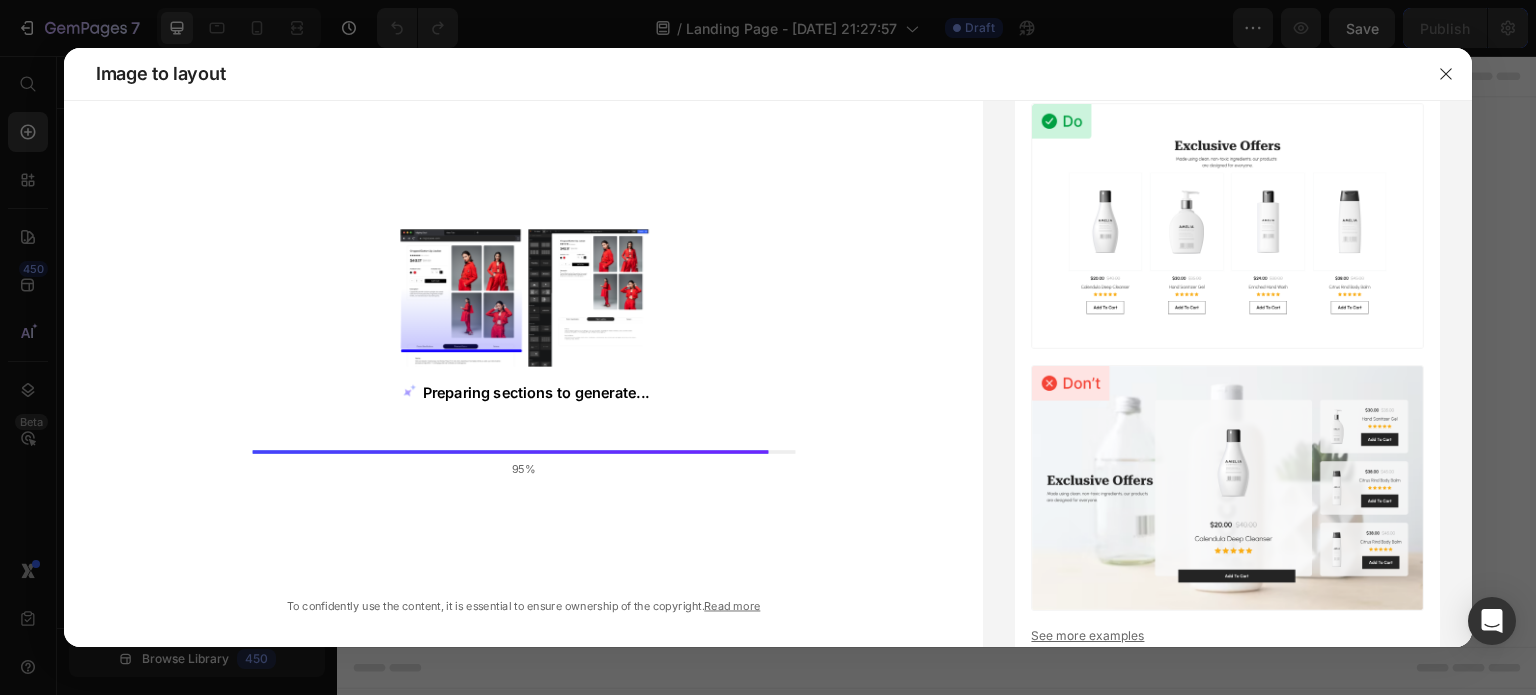 click on "Preparing sections to generate... 95%  To confidently use the content, it is essential to ensure ownership of the copyright.  Read more" at bounding box center [523, 386] 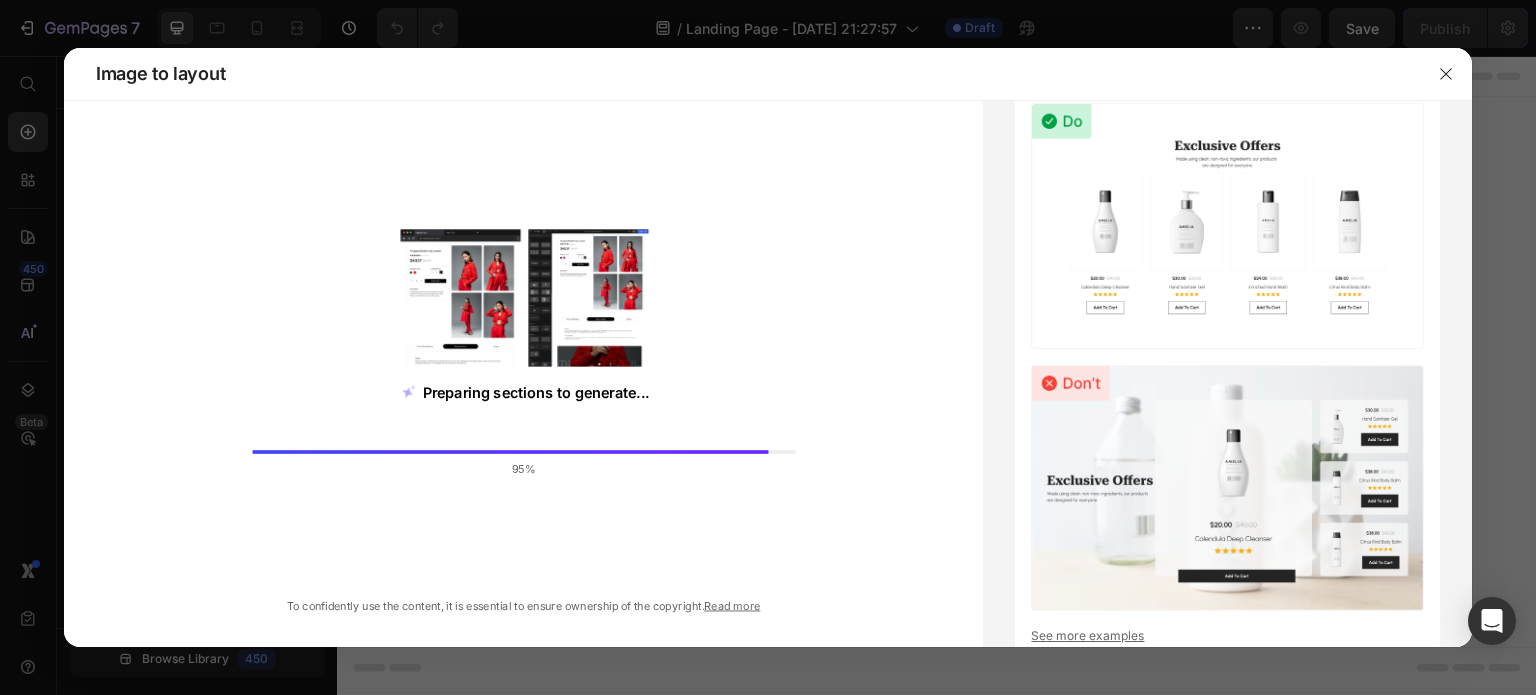 click 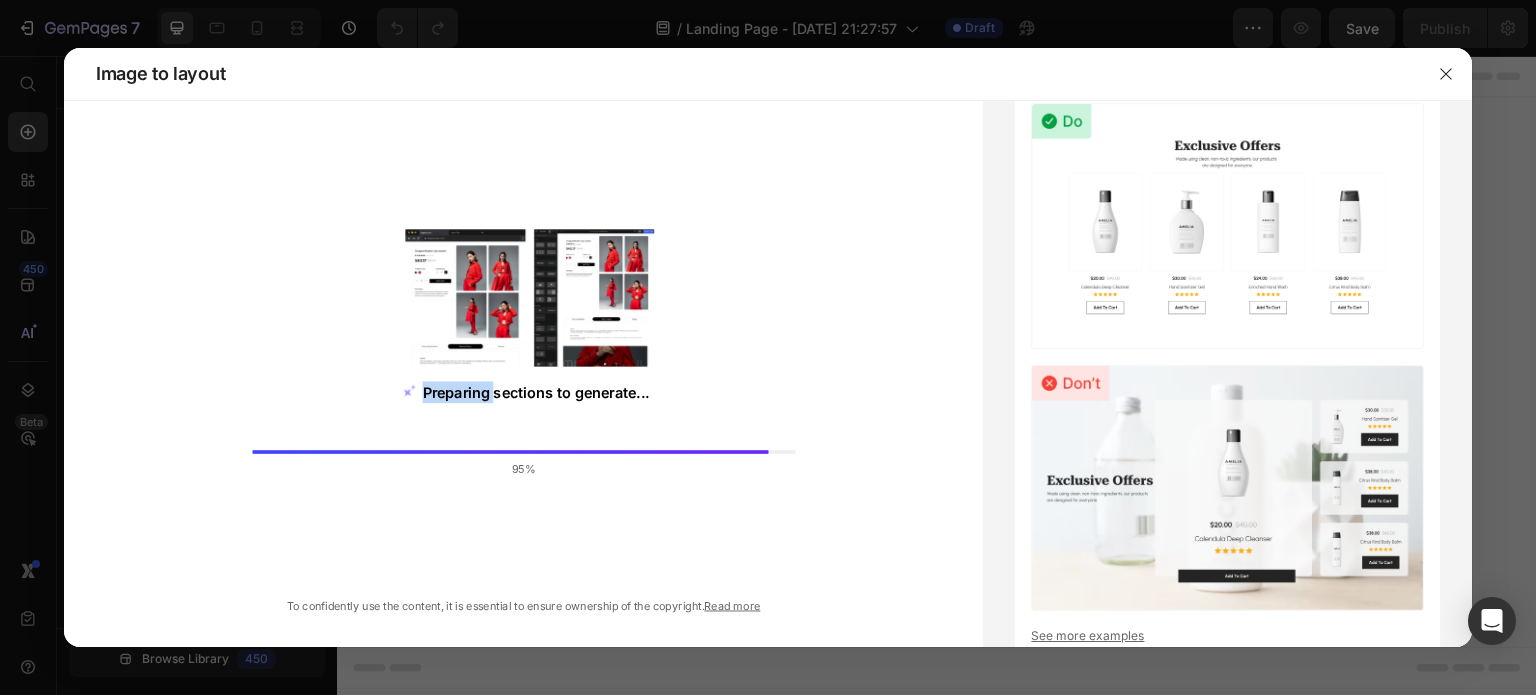 click 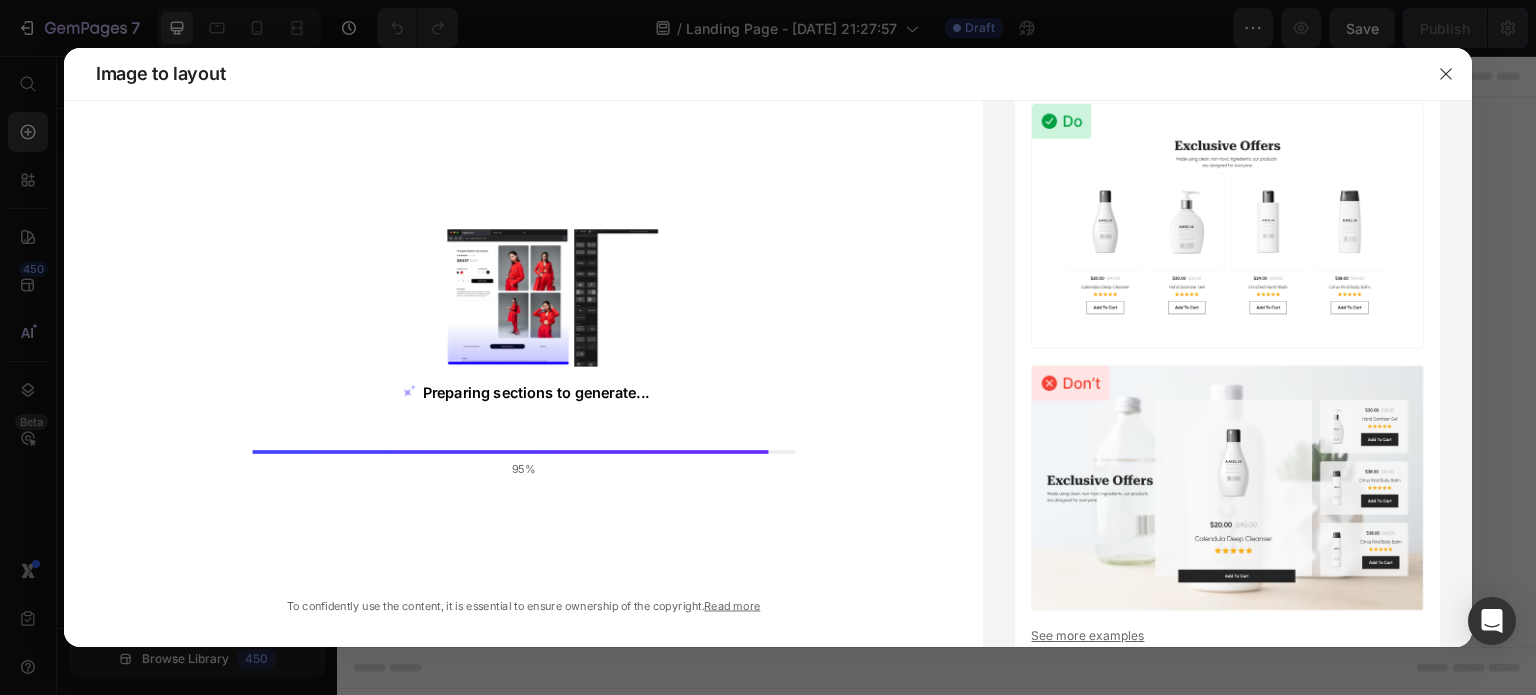 click 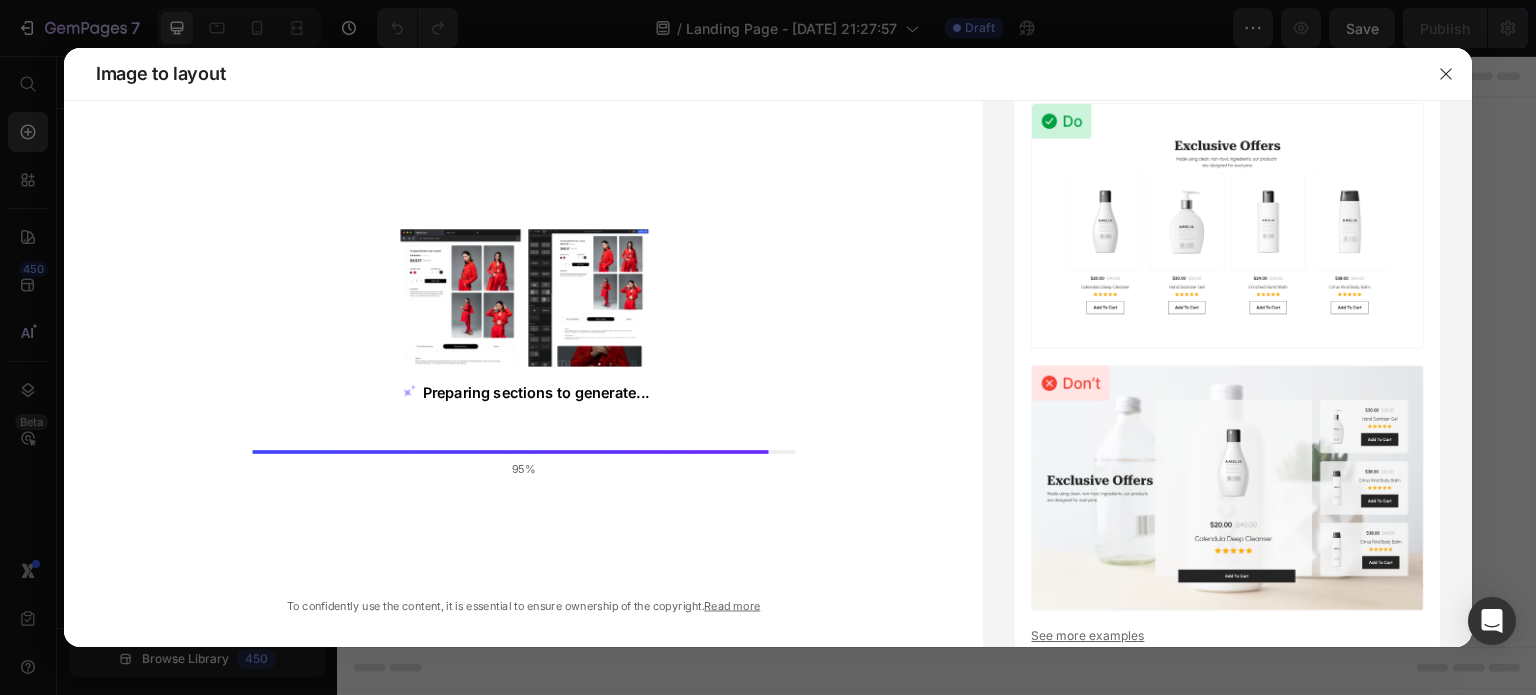 click on "Preparing sections to generate... 95%" at bounding box center (524, 357) 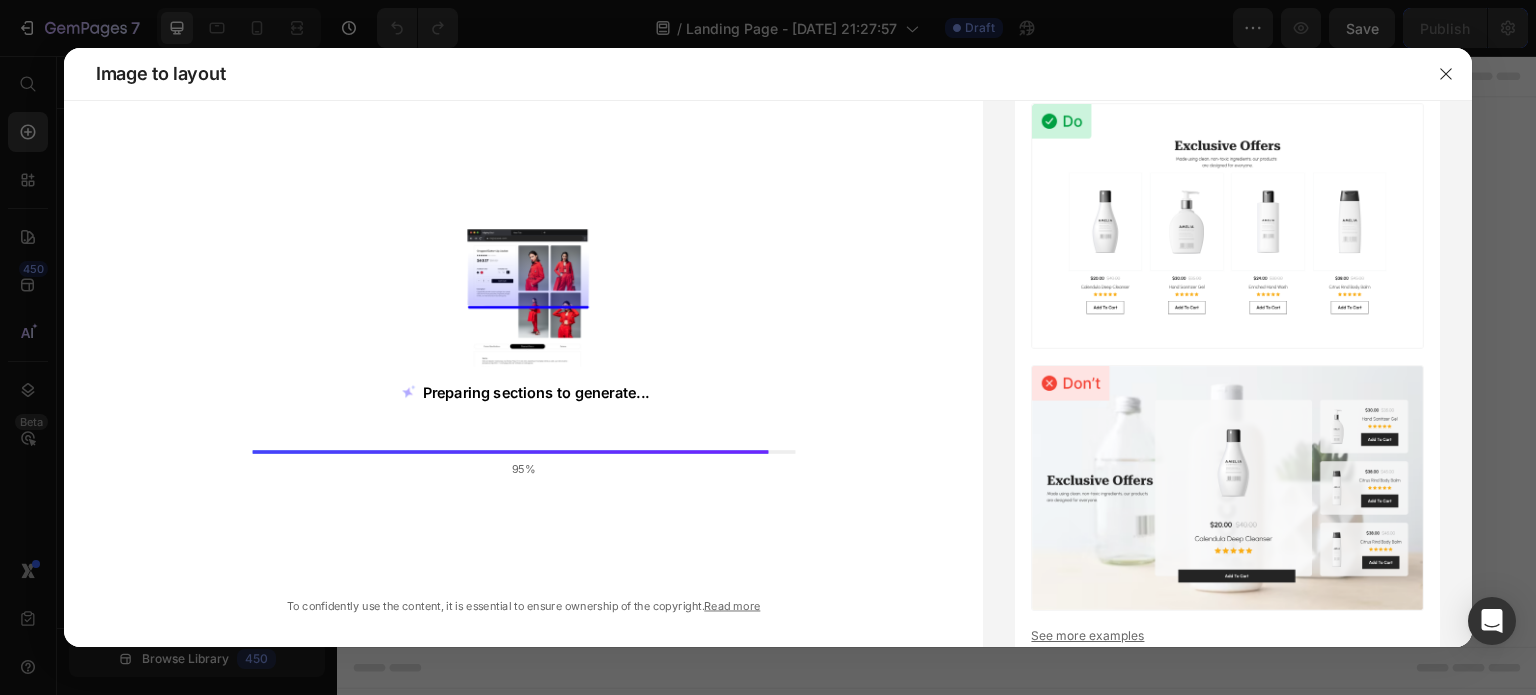 click 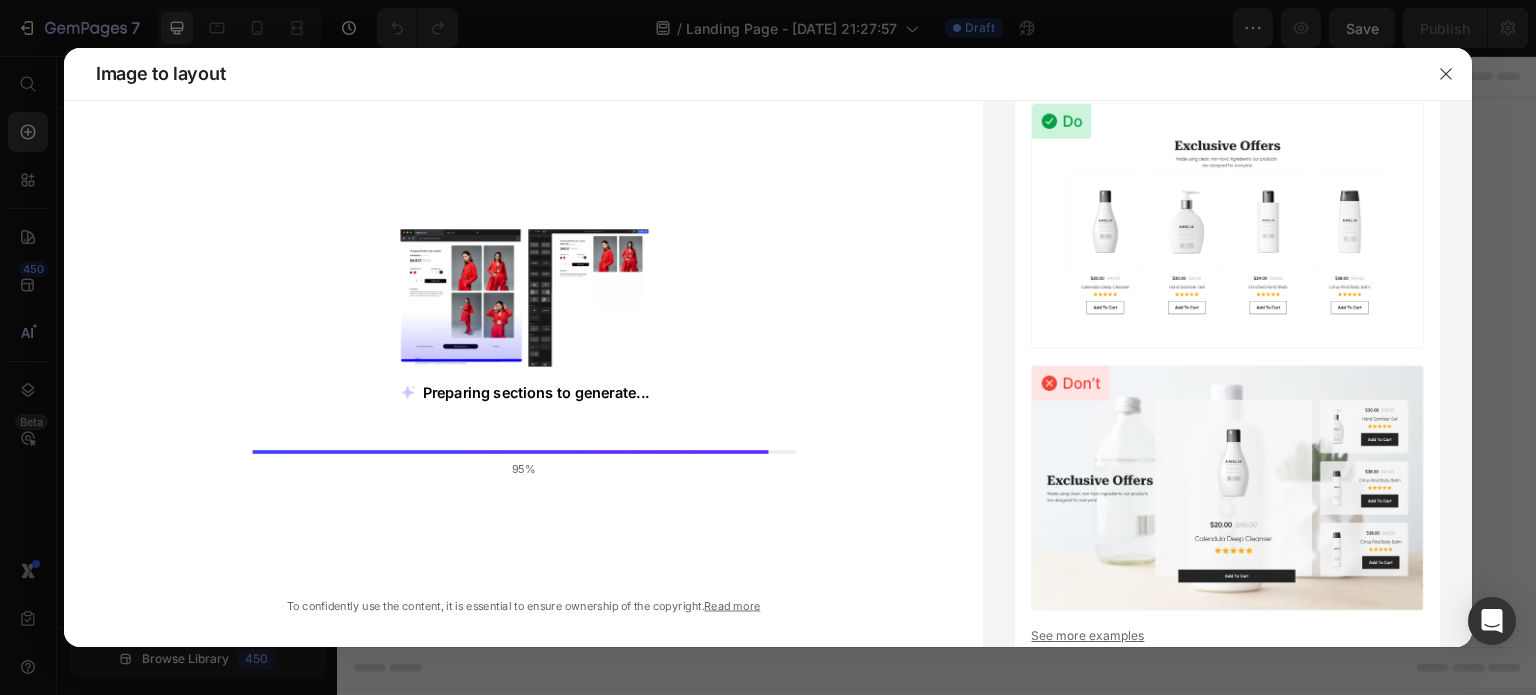click on "Preparing sections to generate... 95%" at bounding box center [524, 357] 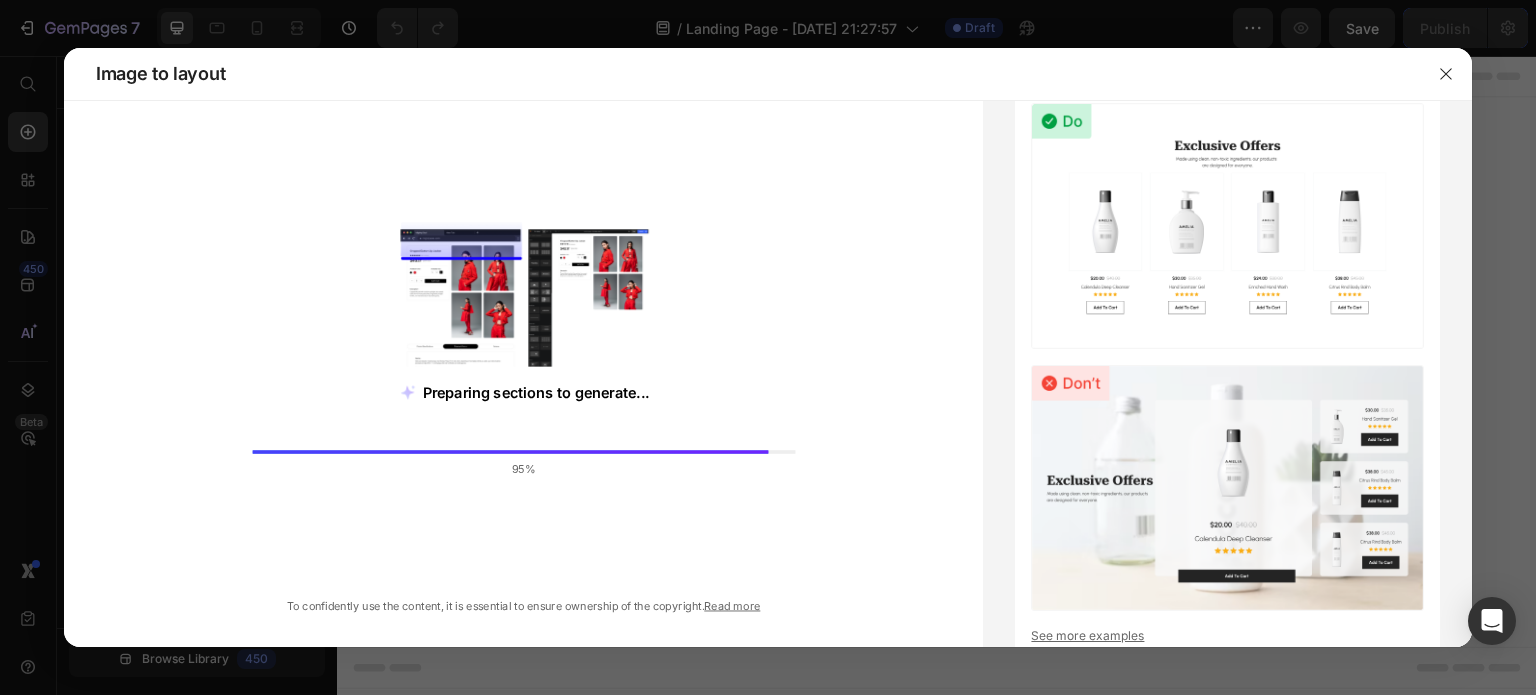 click 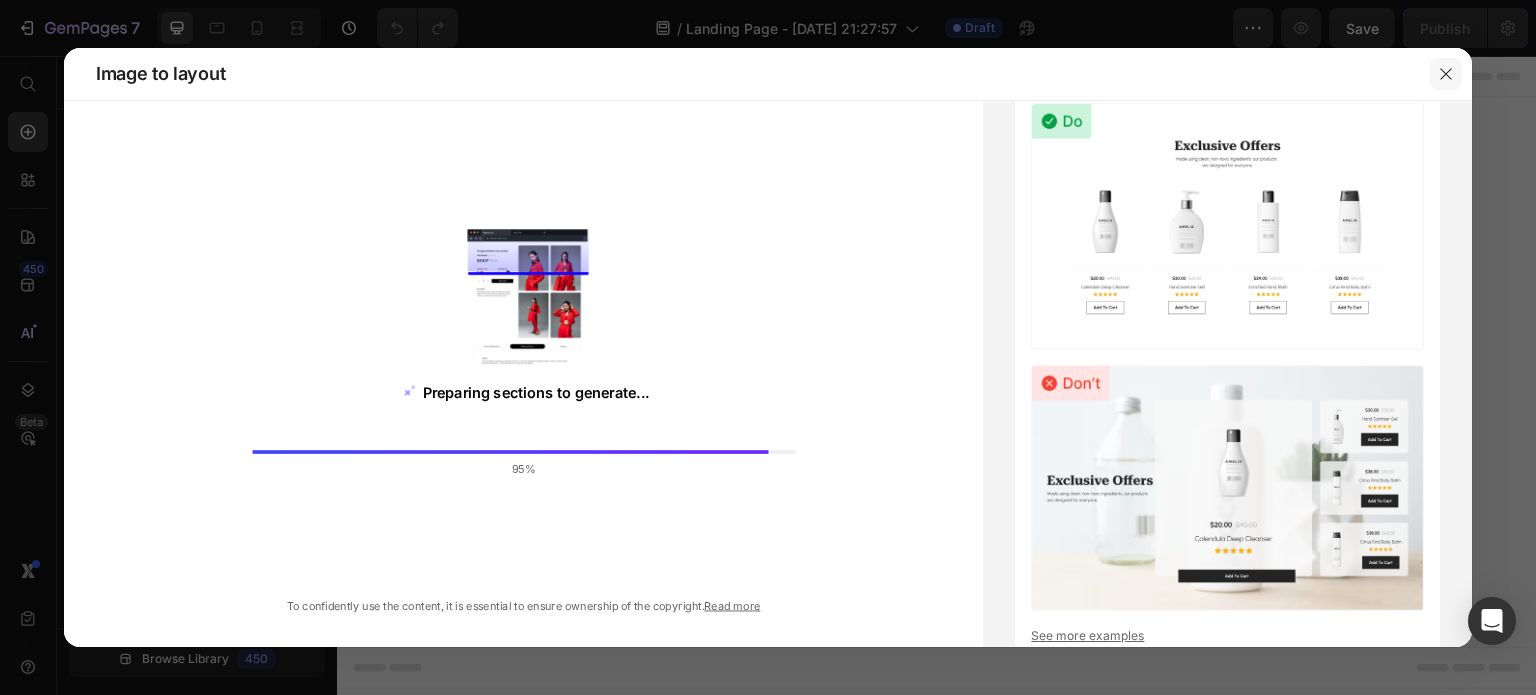 click at bounding box center (1446, 74) 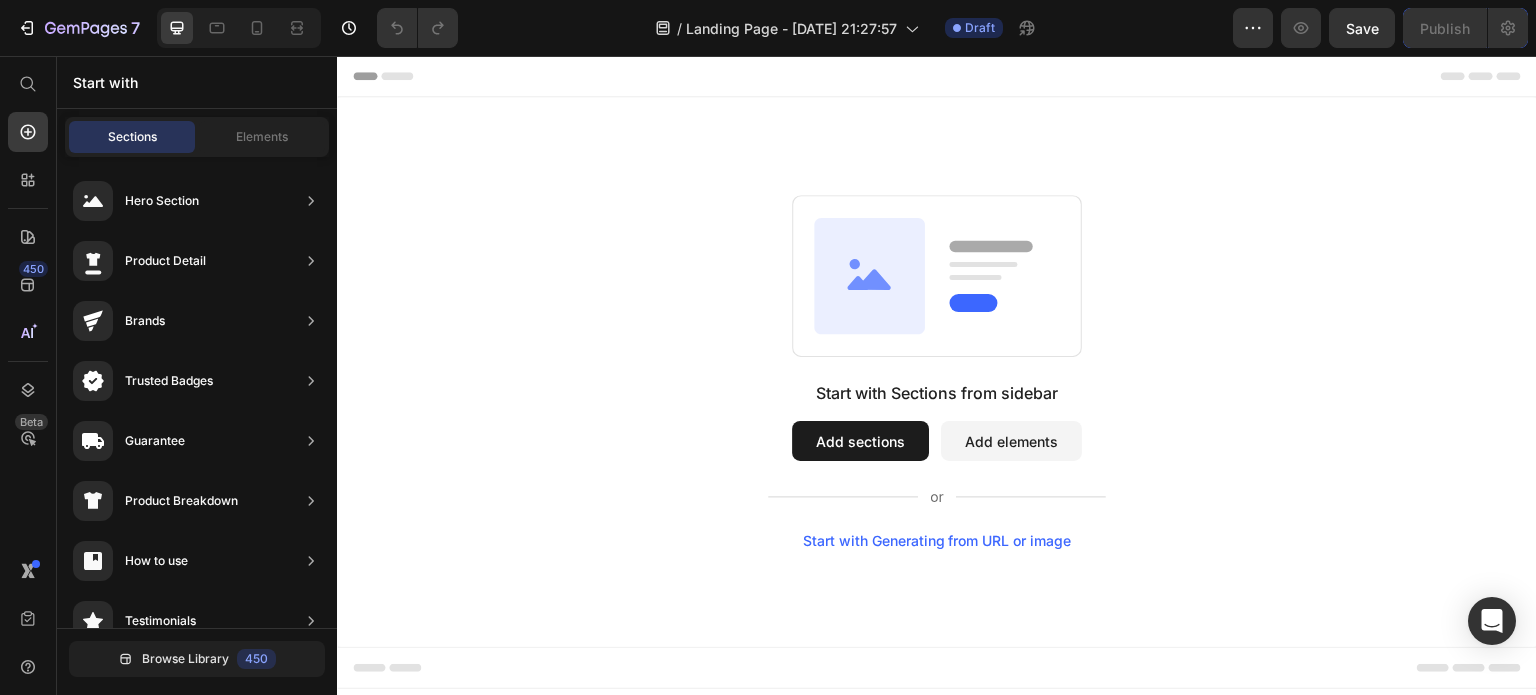 click on "Add sections" at bounding box center [860, 441] 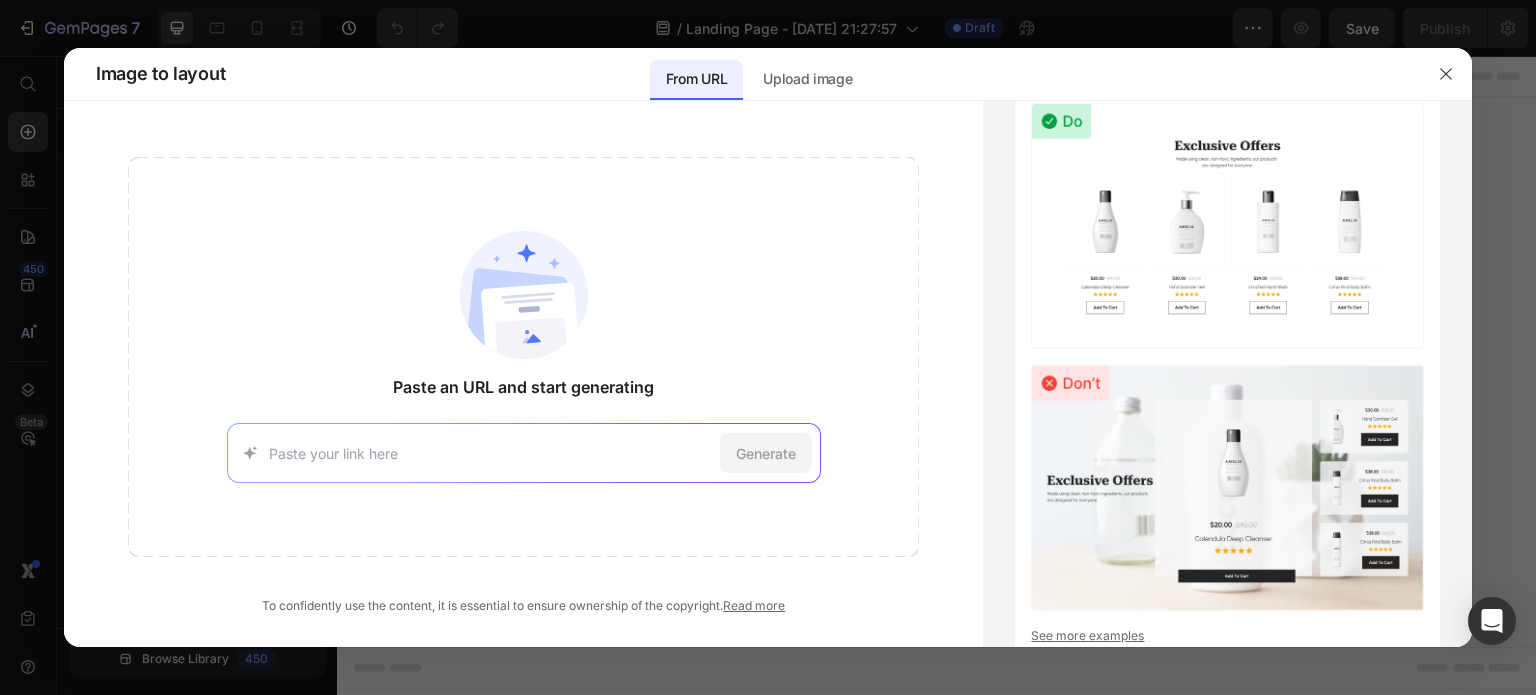 click at bounding box center [490, 453] 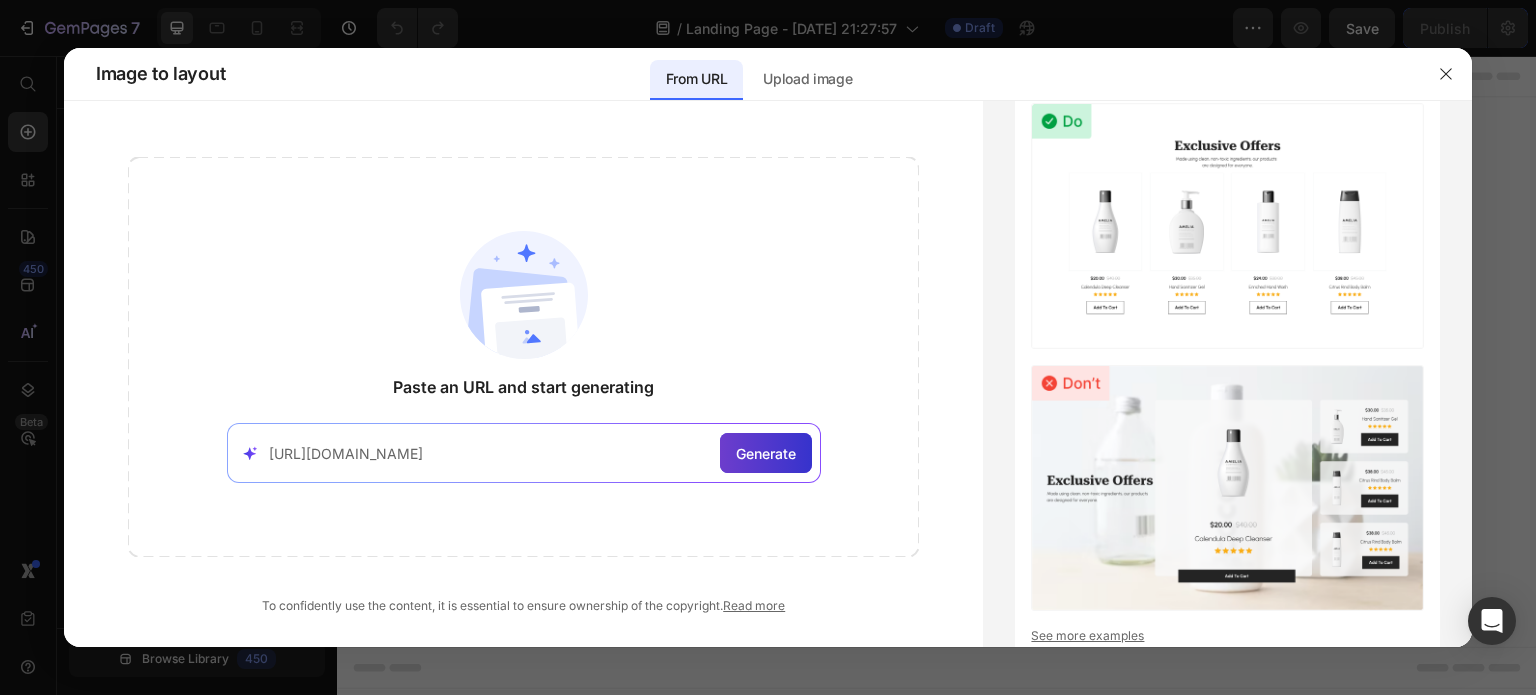 type on "[URL][DOMAIN_NAME]" 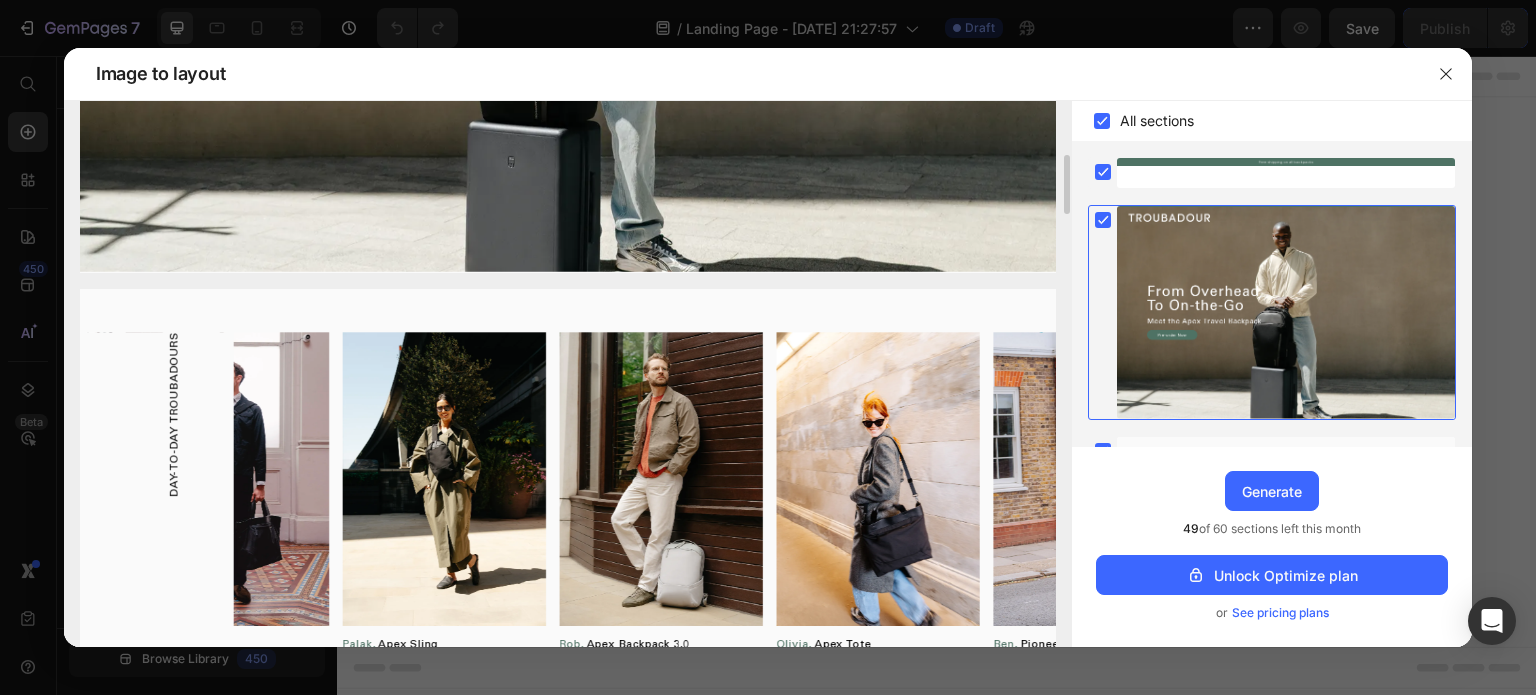 scroll, scrollTop: 665, scrollLeft: 0, axis: vertical 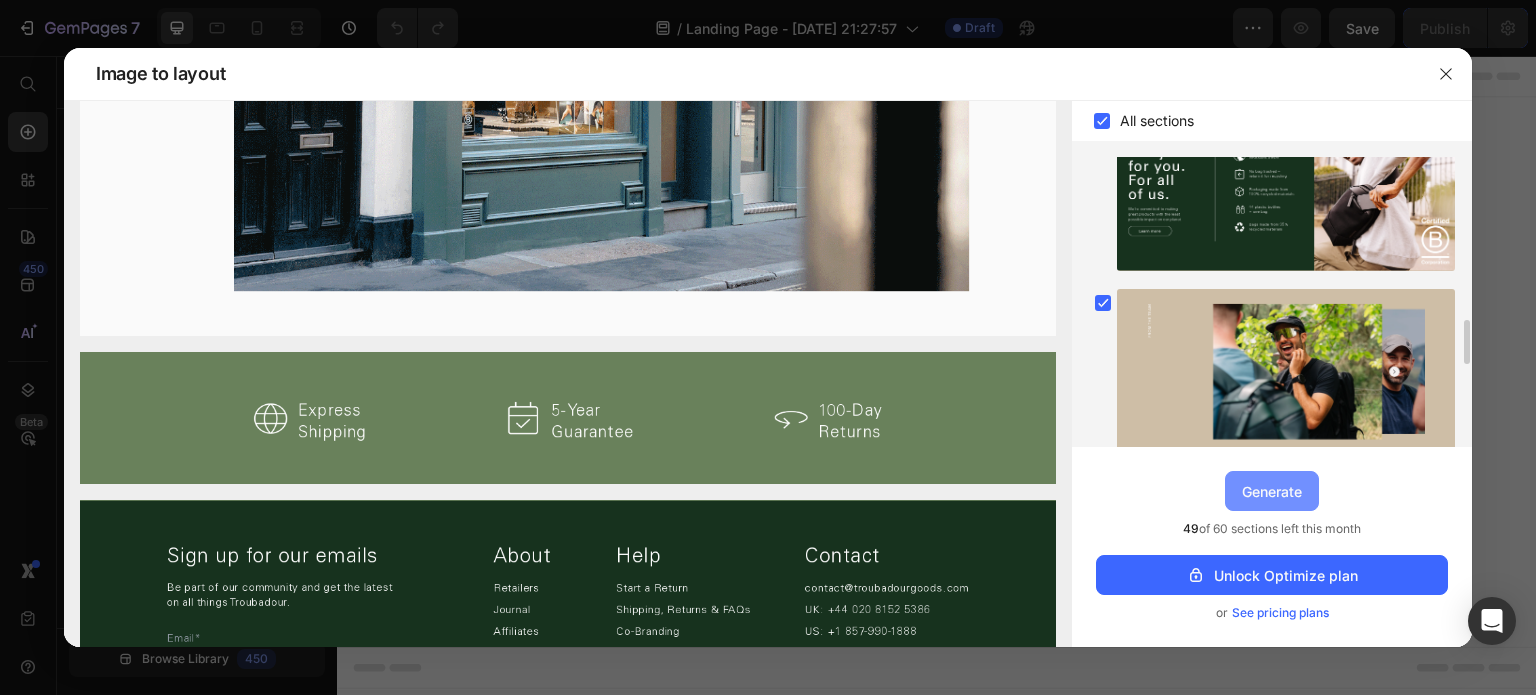 click on "Generate" at bounding box center (1272, 491) 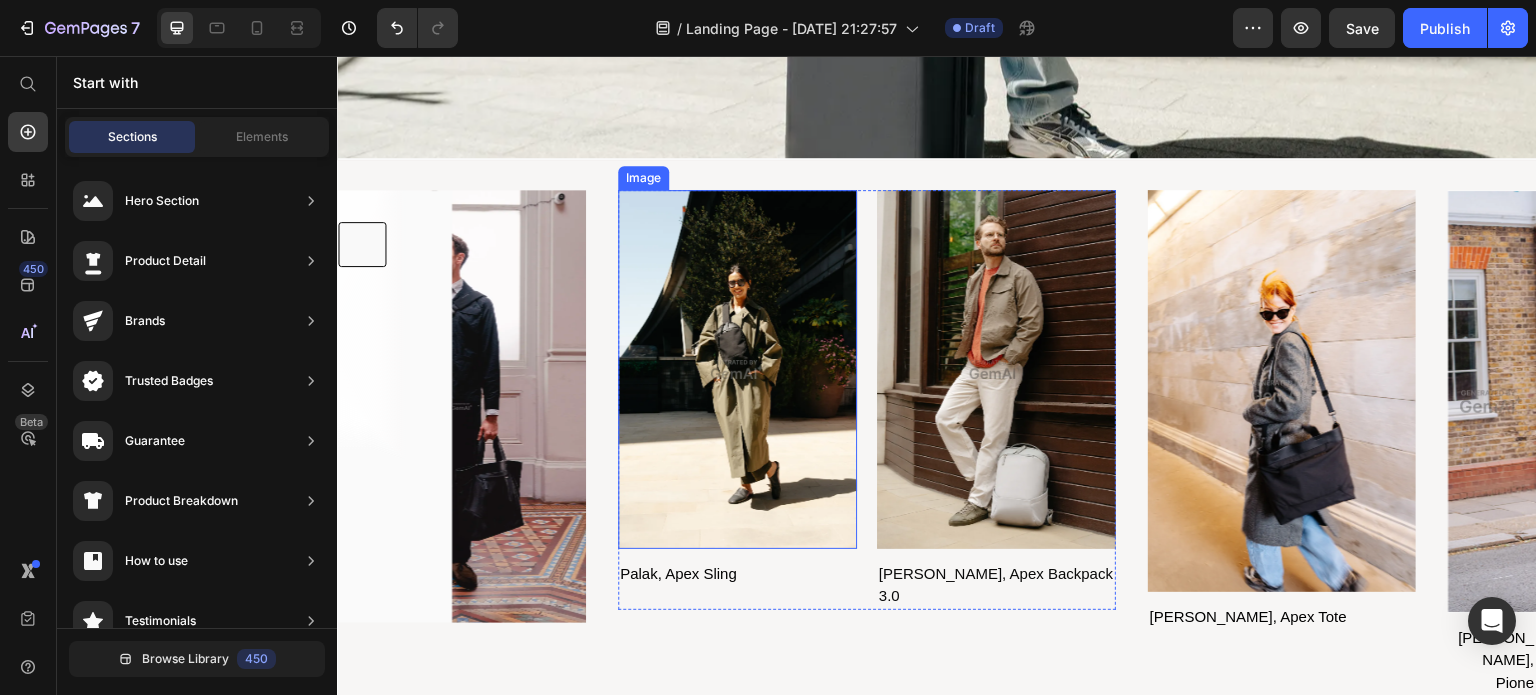 scroll, scrollTop: 1000, scrollLeft: 0, axis: vertical 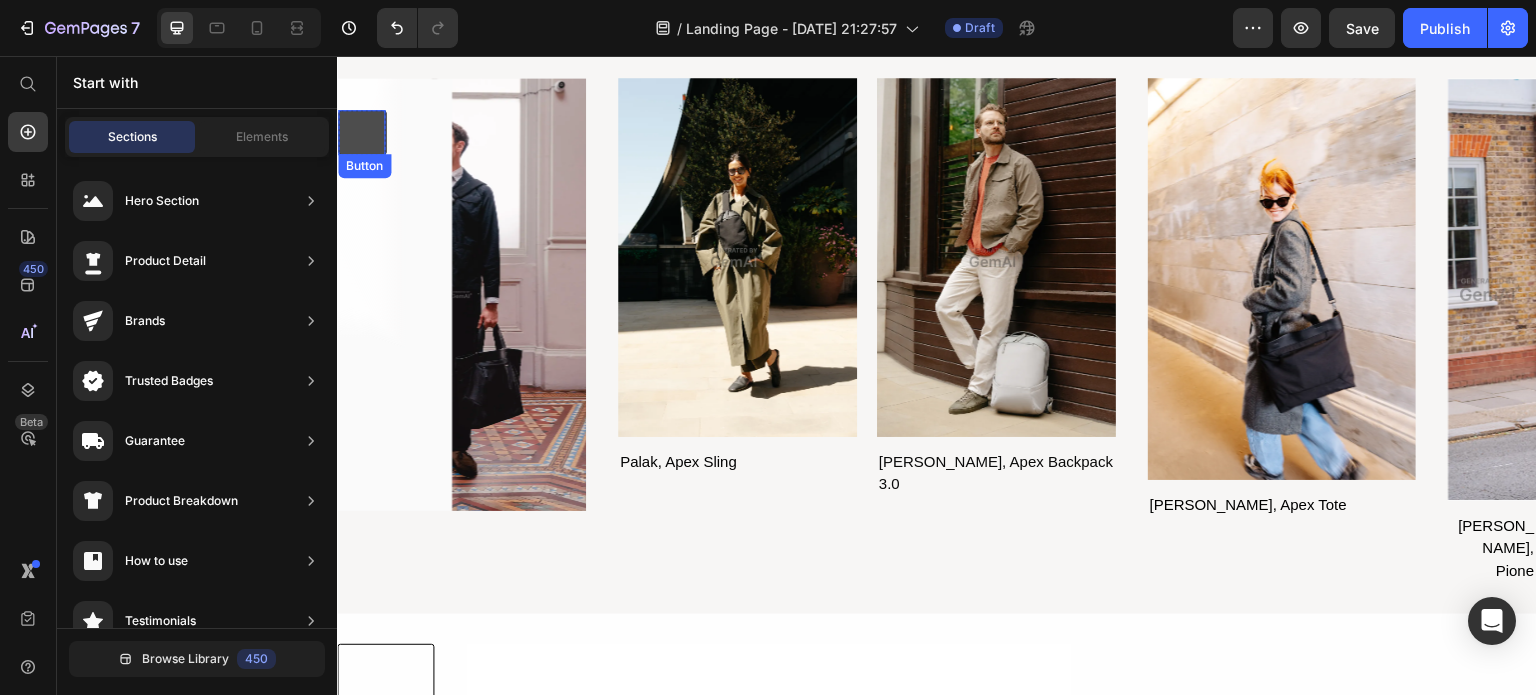 click on "Button" at bounding box center (362, 132) 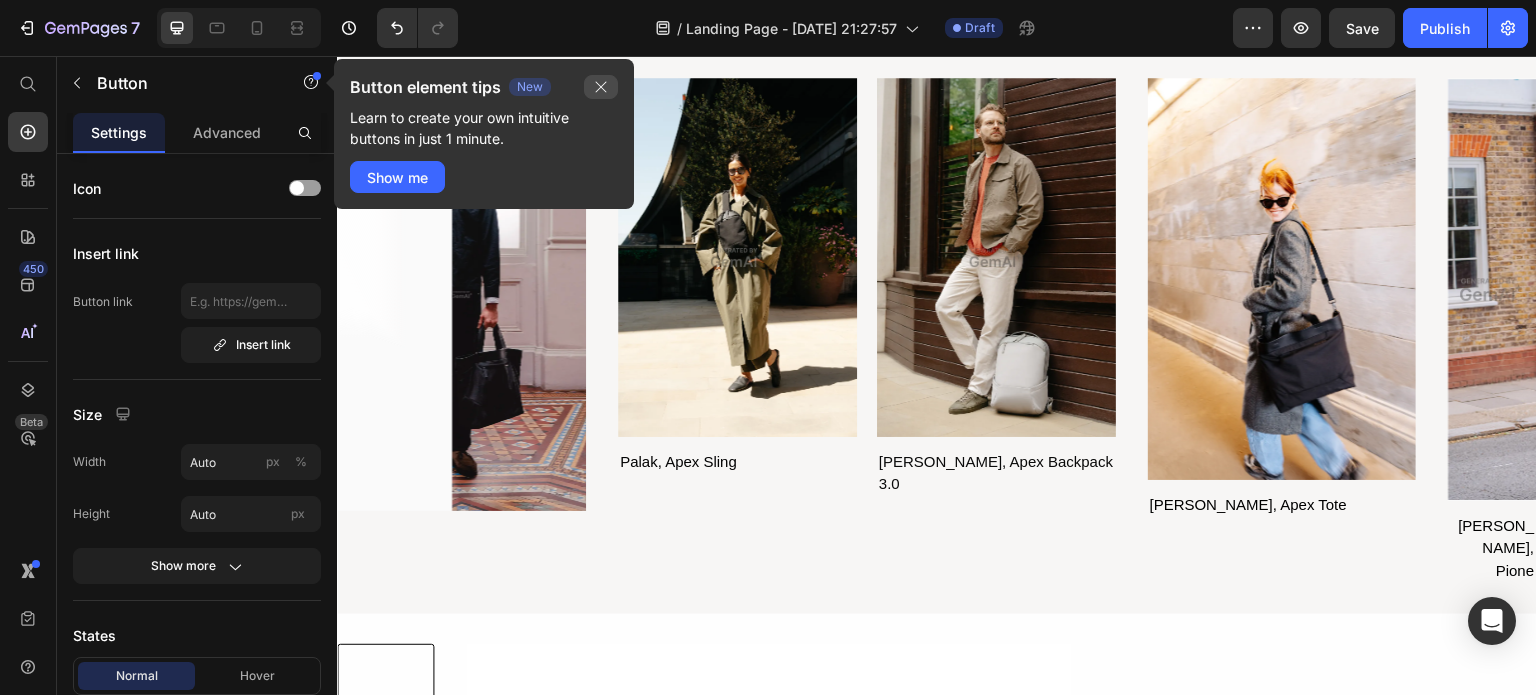 click 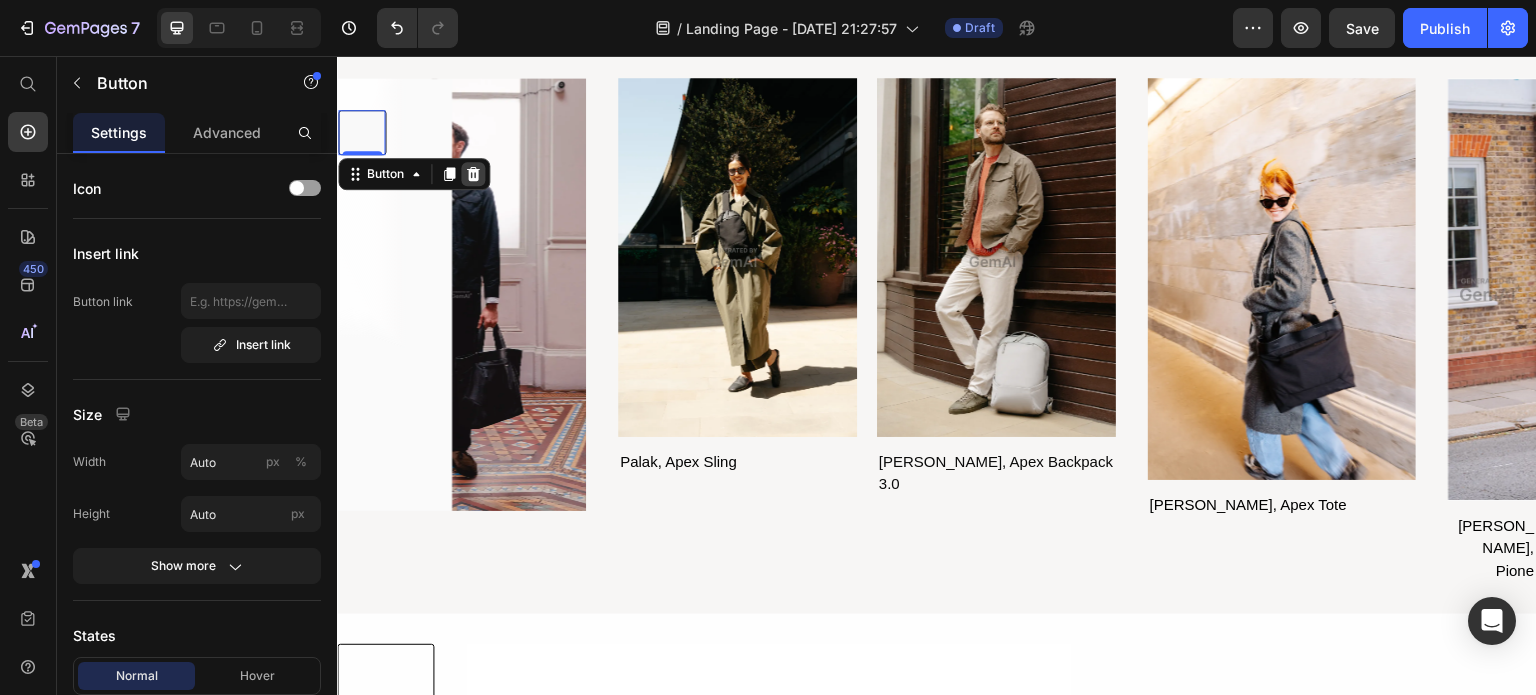 click 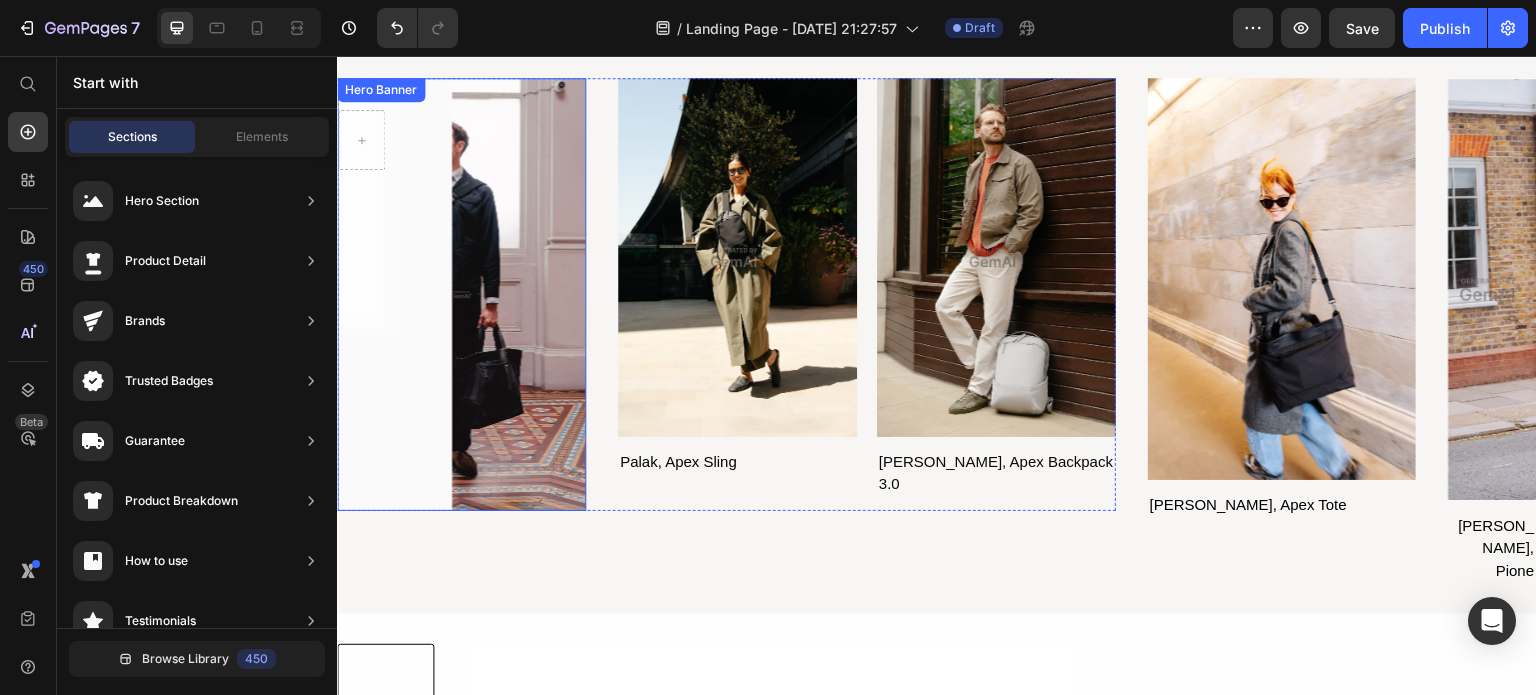 click at bounding box center (461, 294) 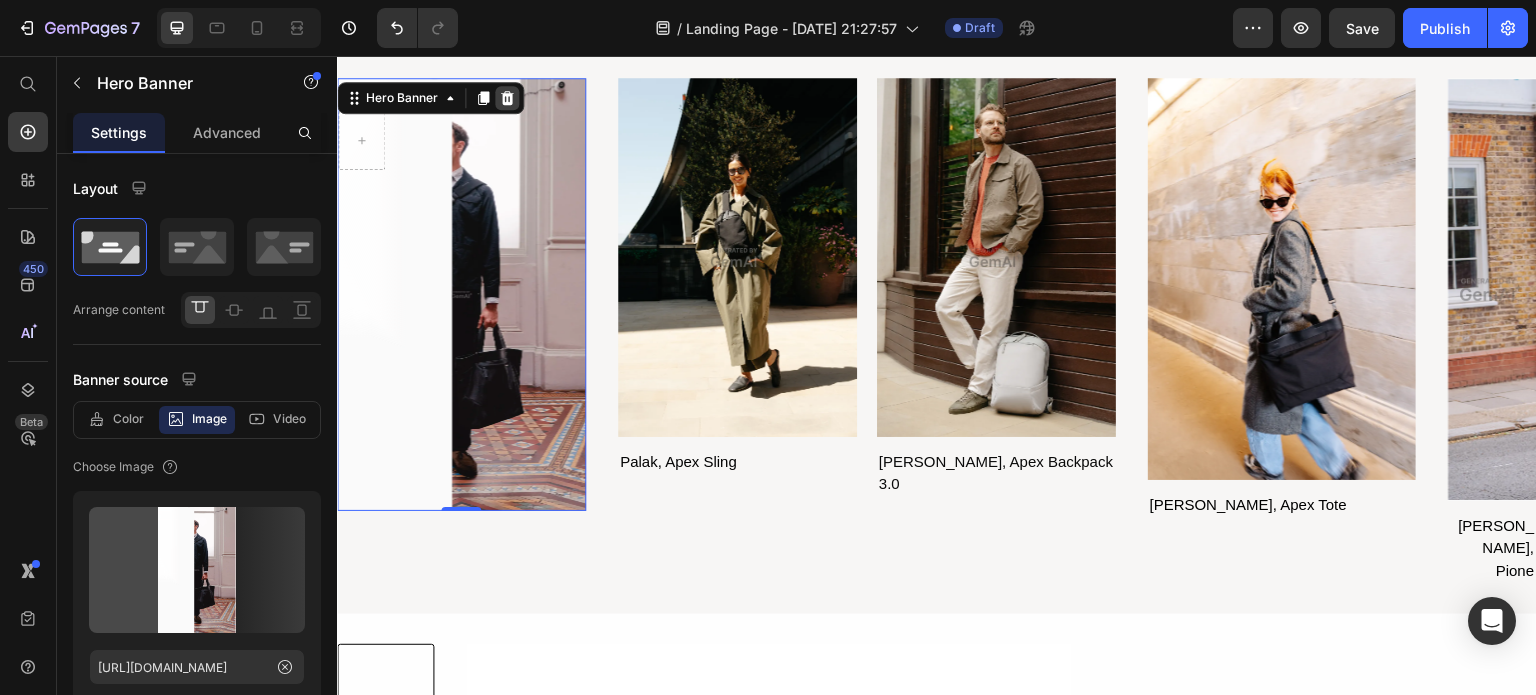 click 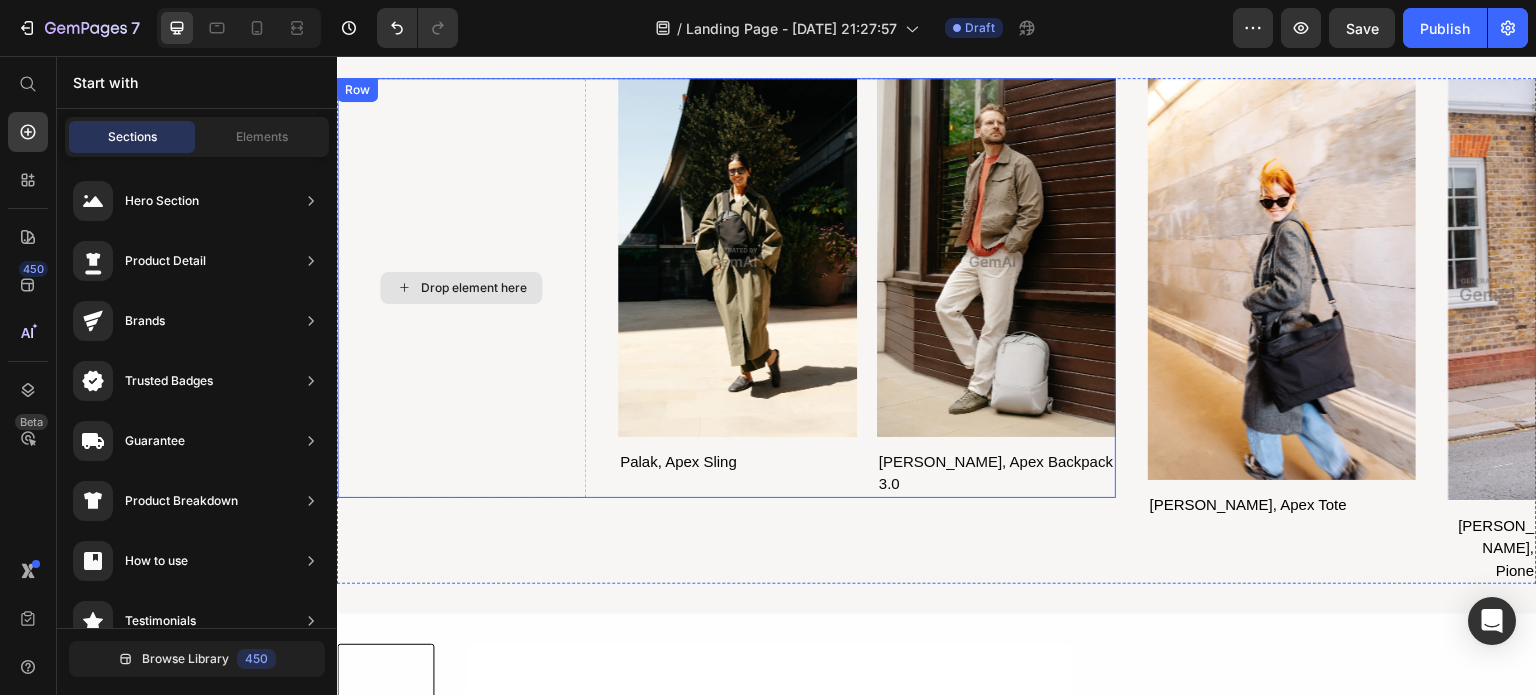click on "Drop element here" at bounding box center [461, 287] 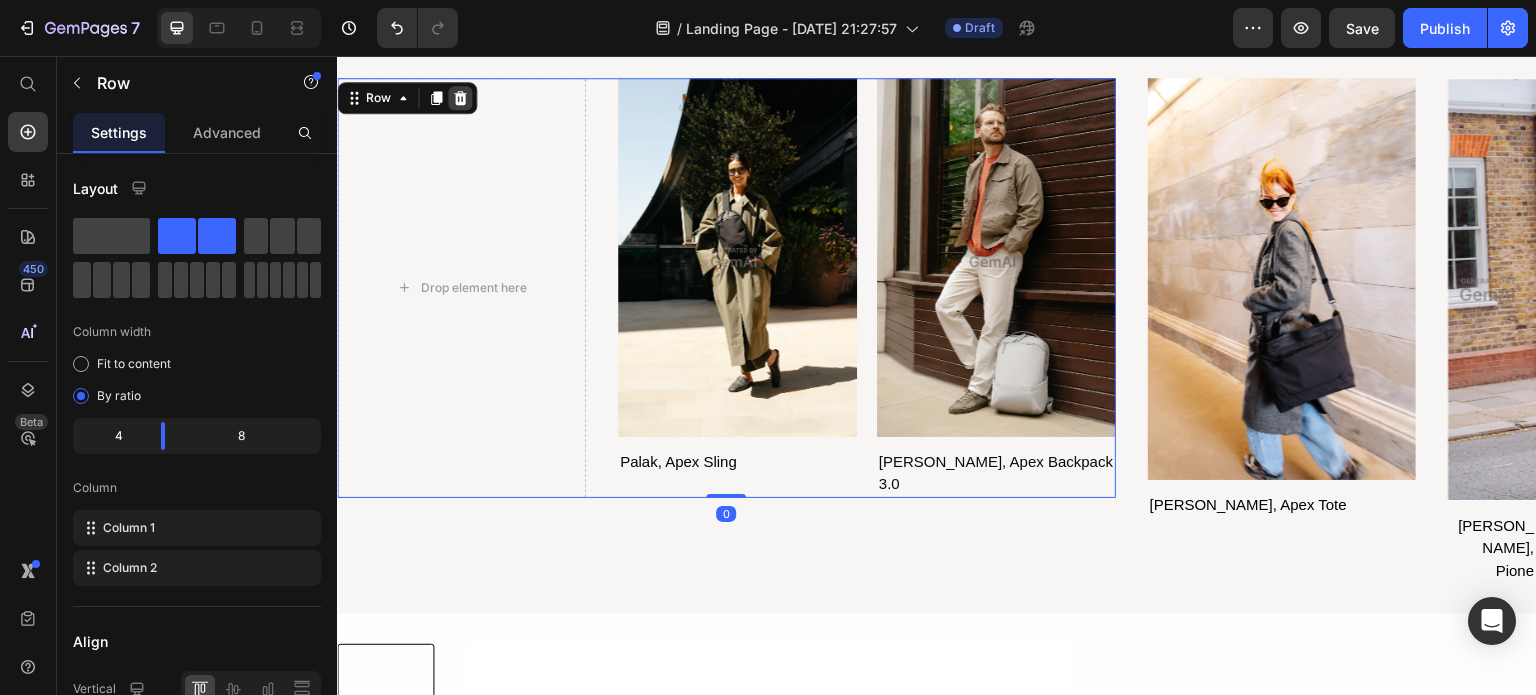 click 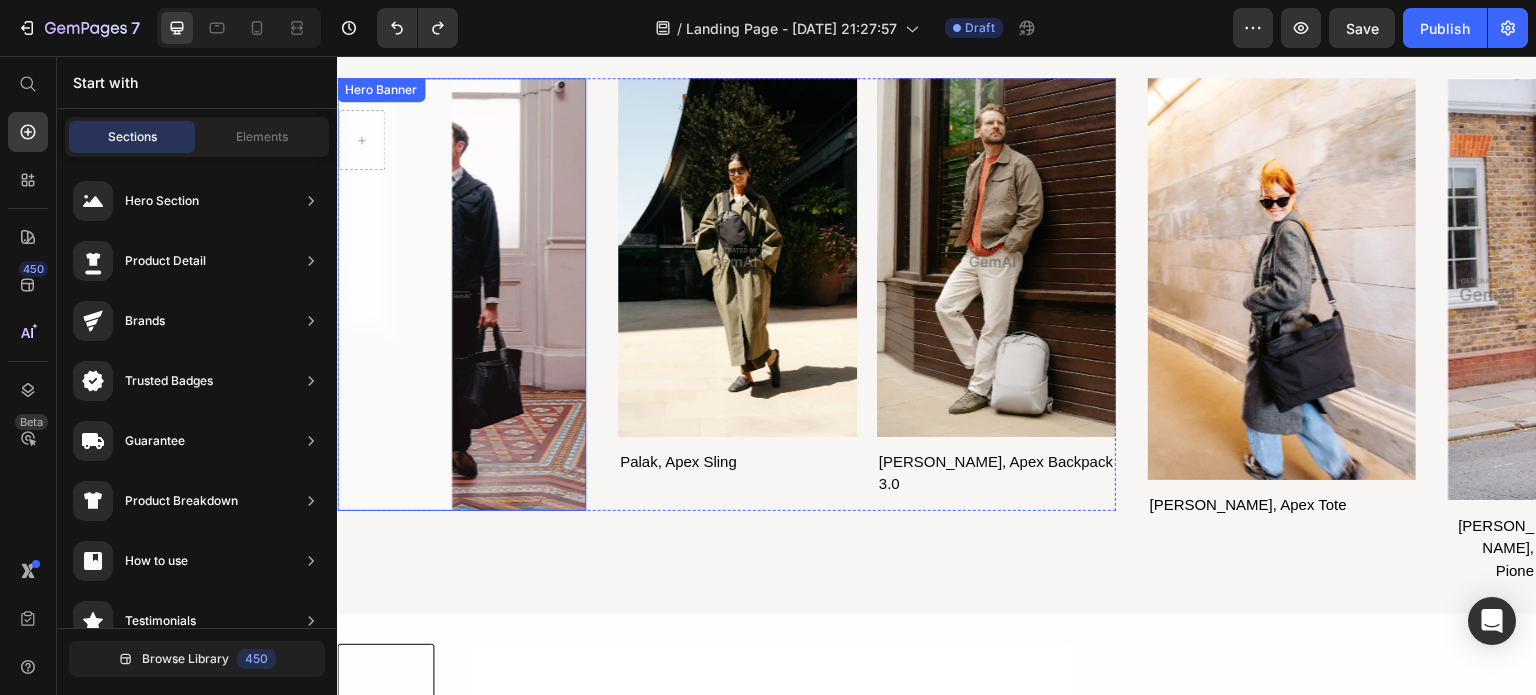 click at bounding box center [461, 294] 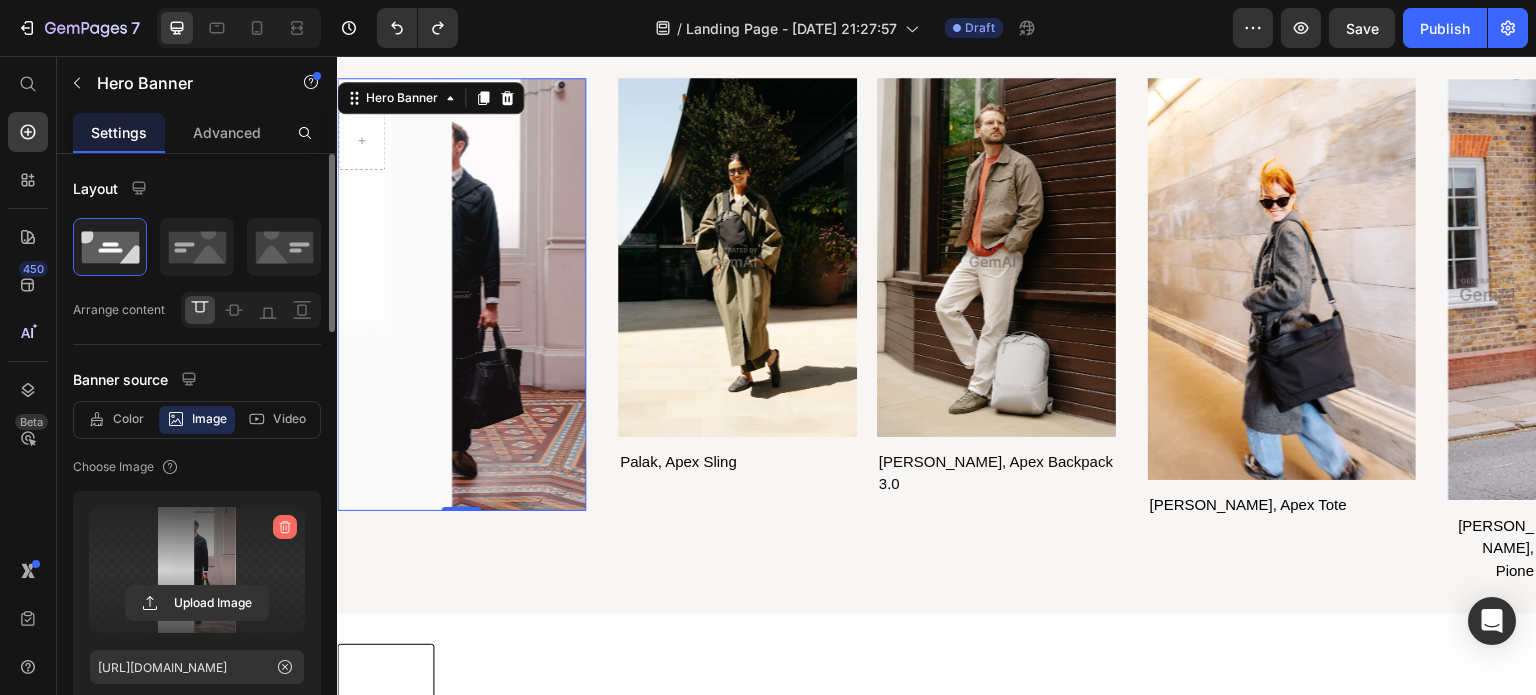 click 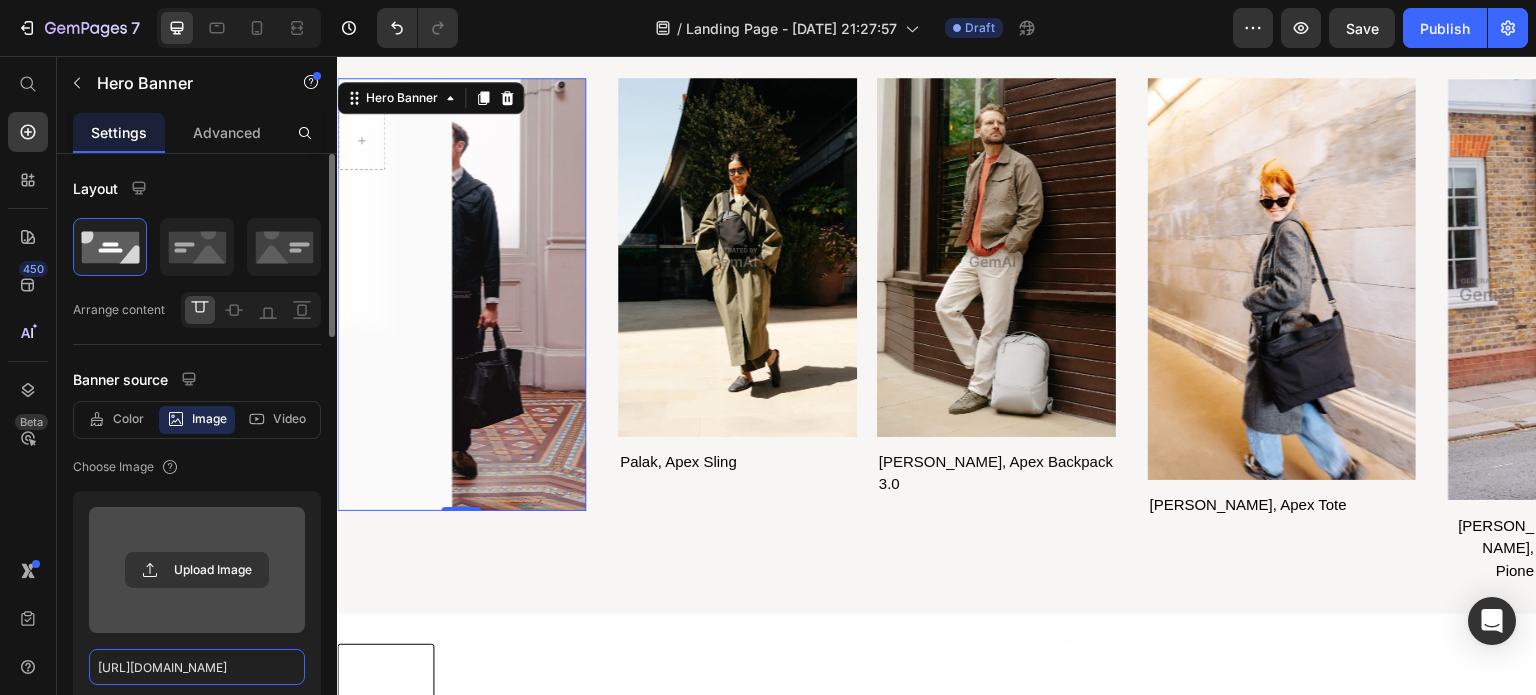 type 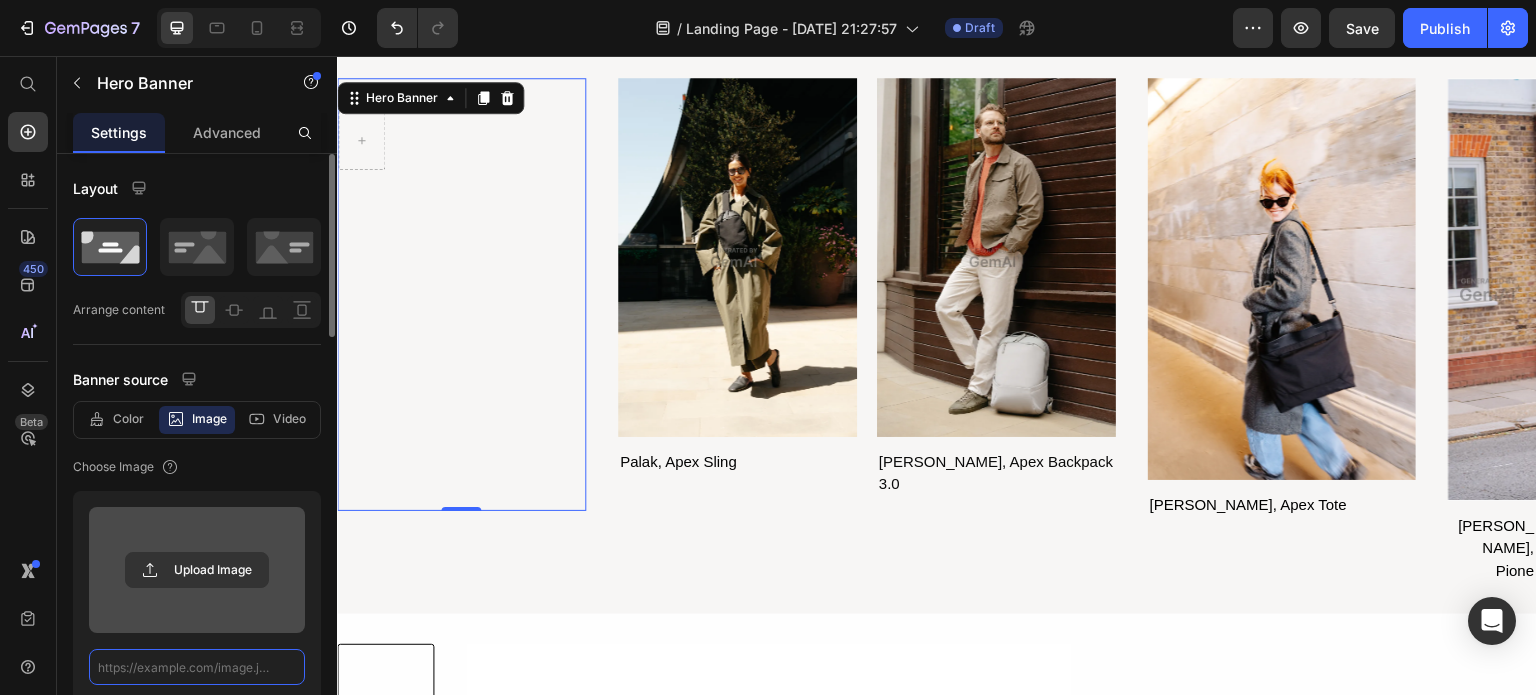 scroll, scrollTop: 0, scrollLeft: 0, axis: both 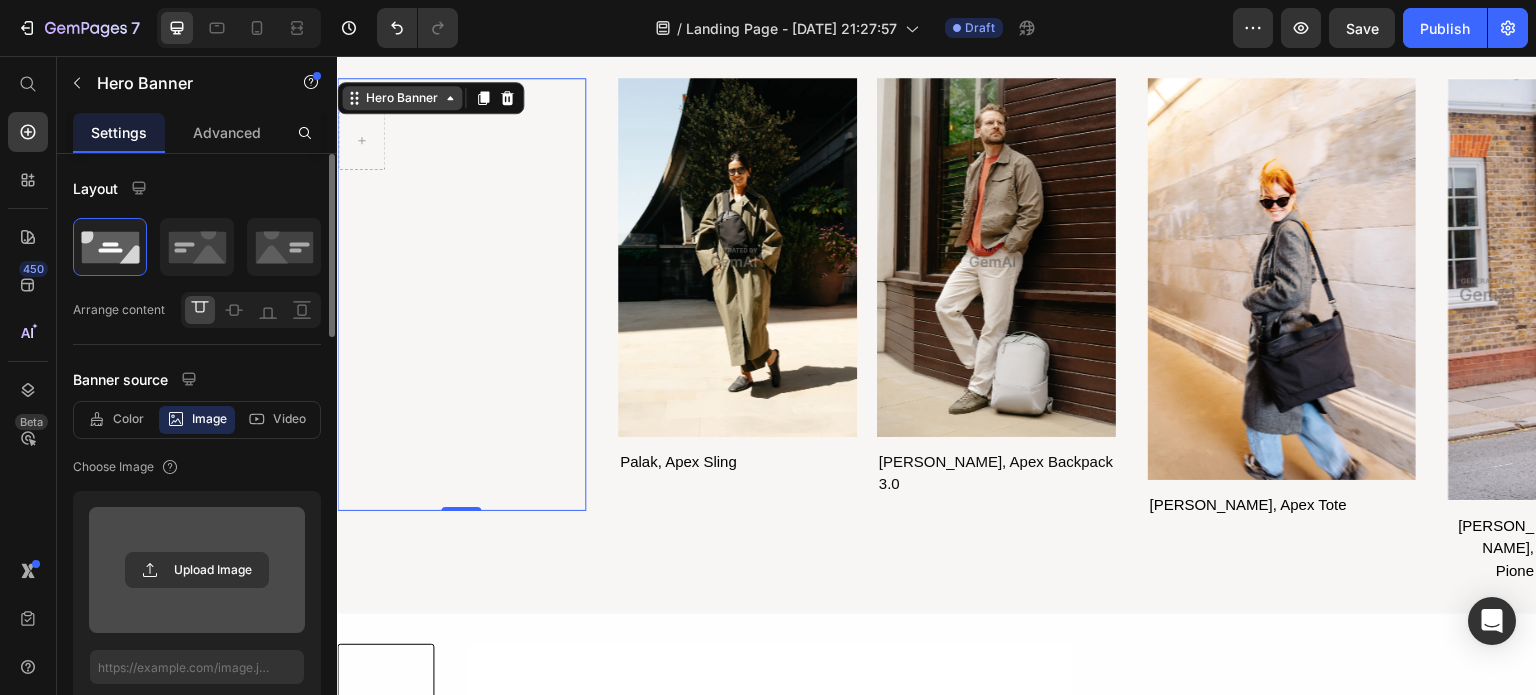 click 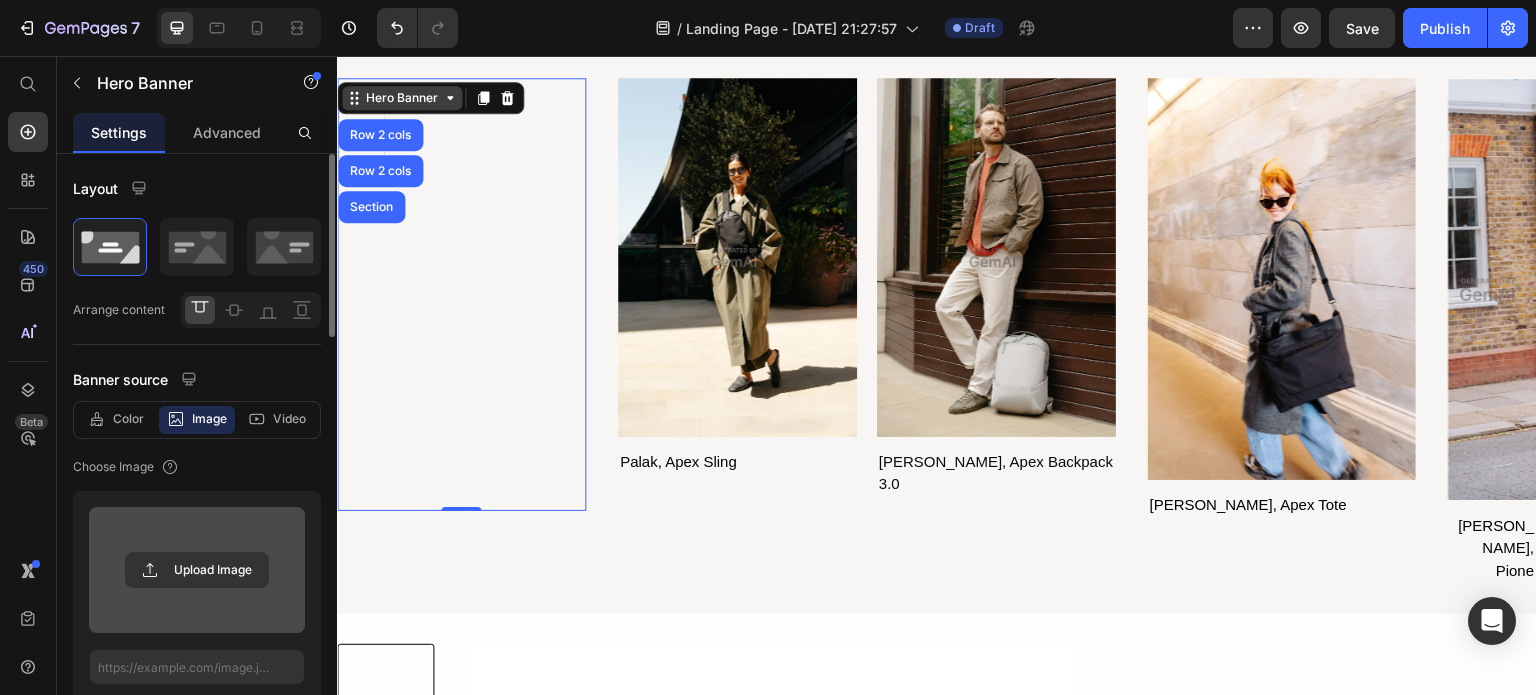 click 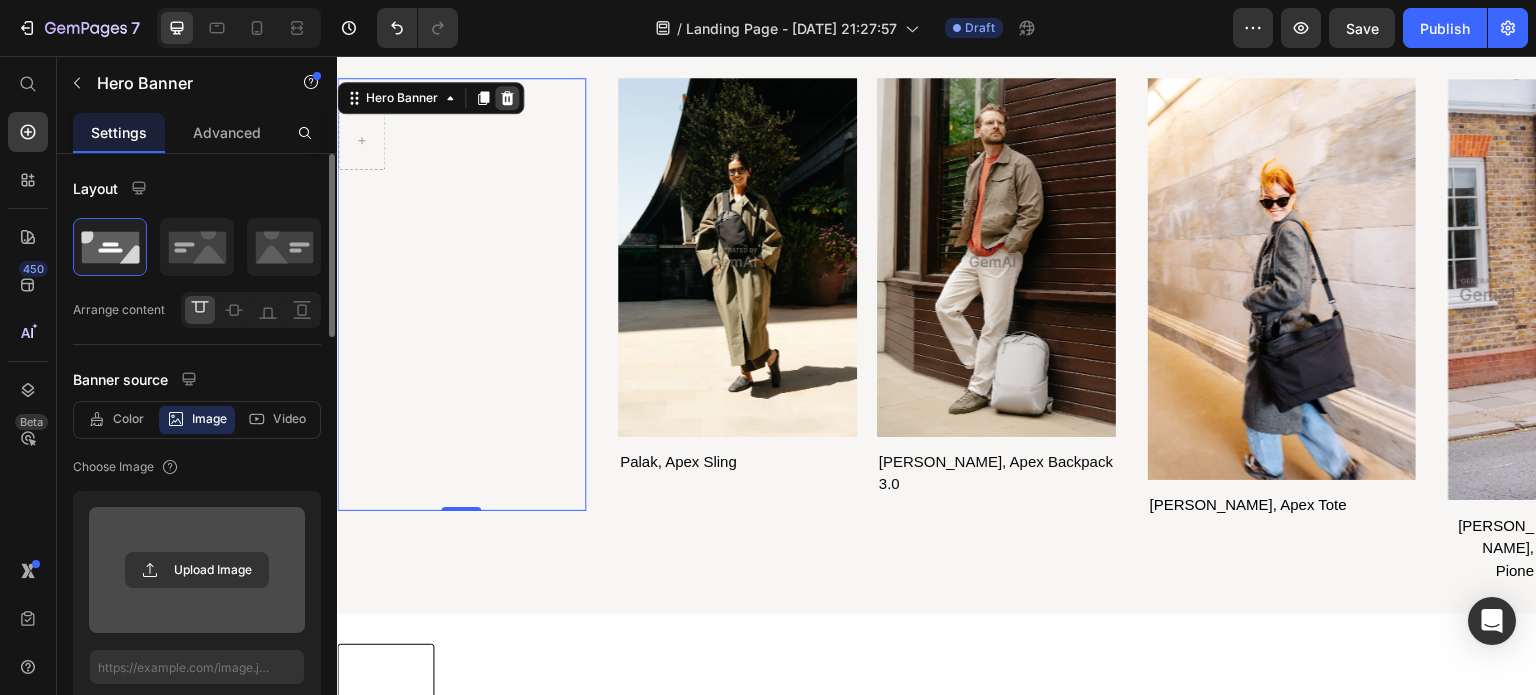 click at bounding box center (507, 98) 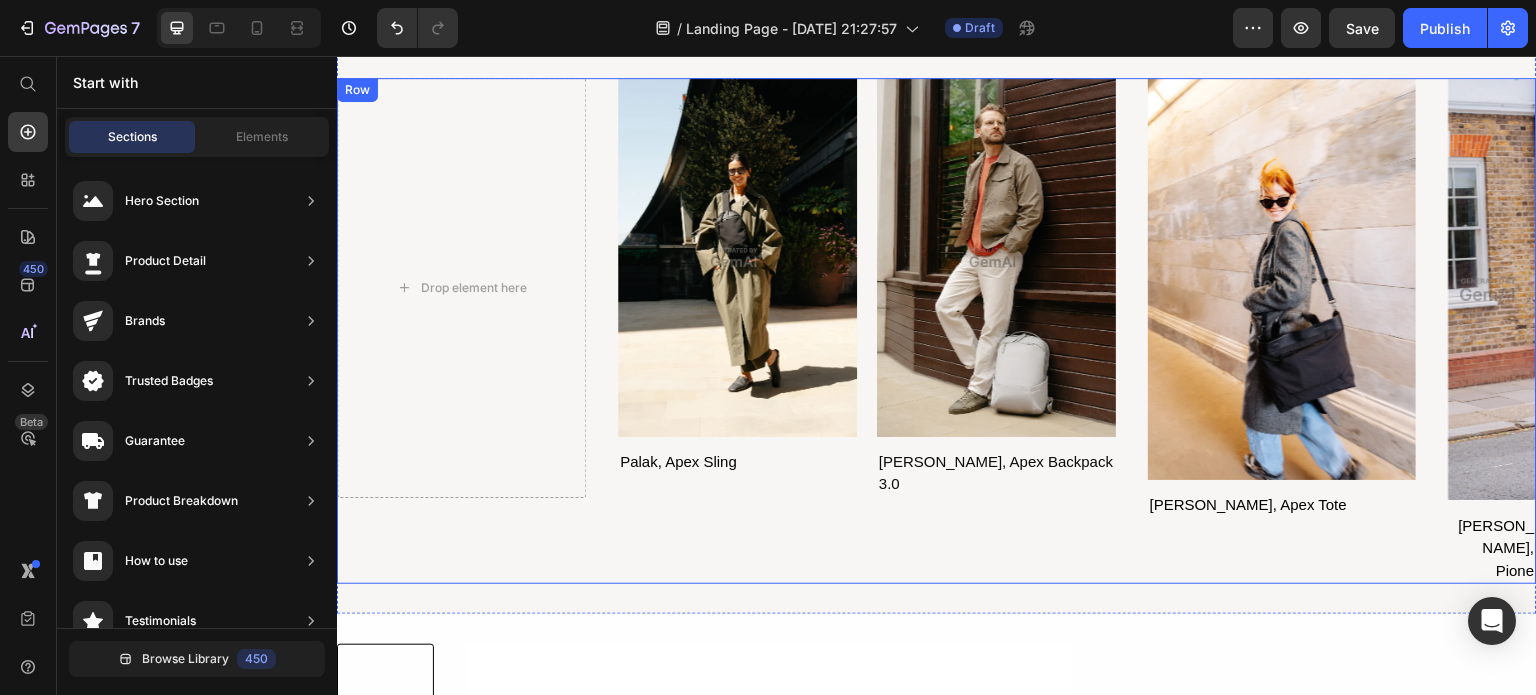 click on "Drop element here Image Palak, Apex Sling Text Block Image Rob, Apex Backpack 3.0 Text Block Row Row" at bounding box center [726, 331] 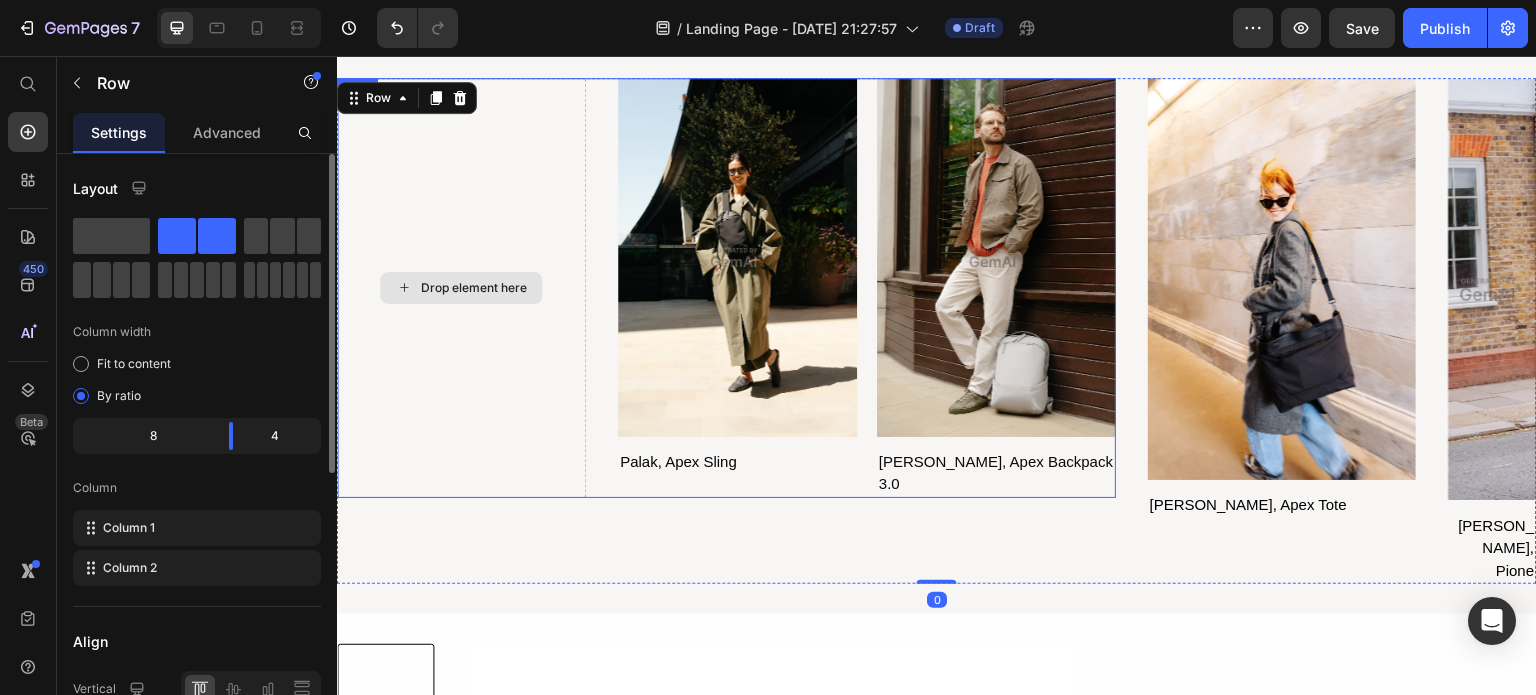 click on "Drop element here" at bounding box center [473, 288] 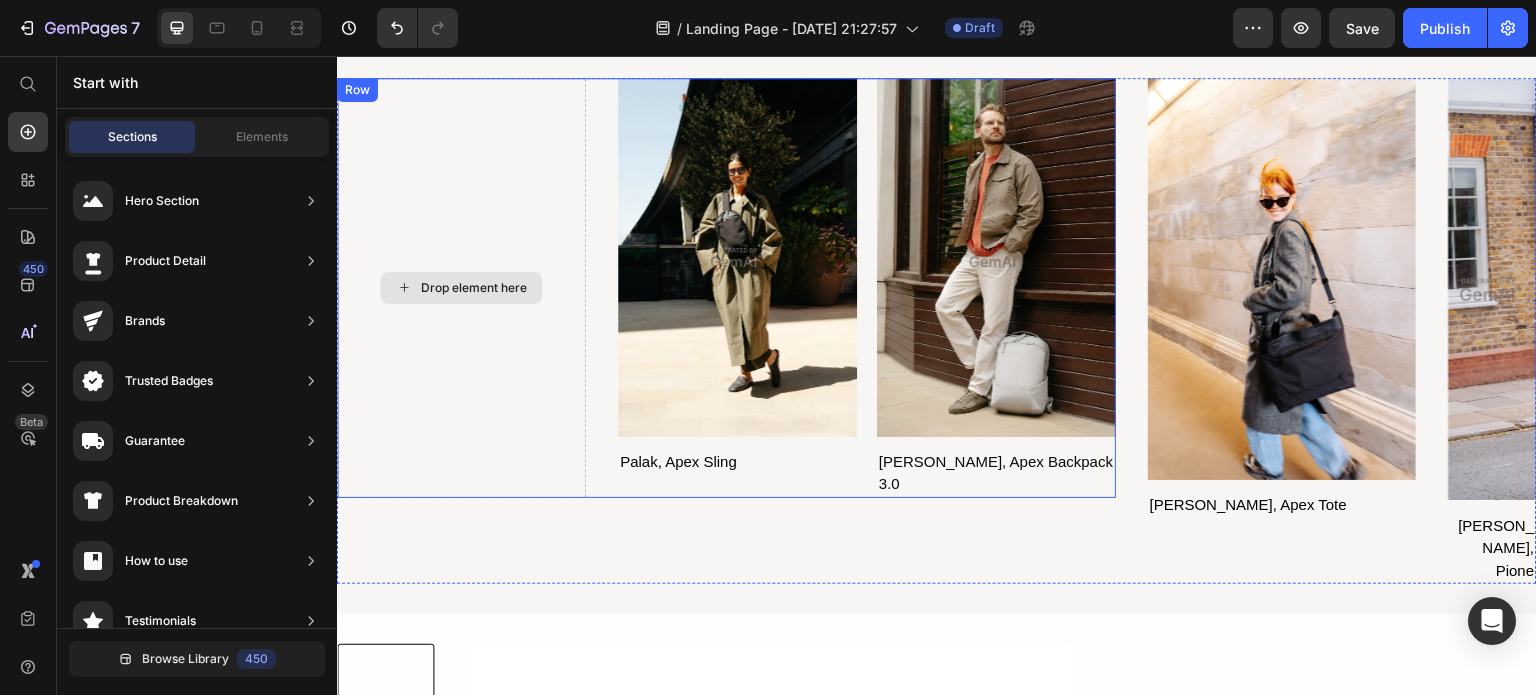 click on "Drop element here" at bounding box center [473, 288] 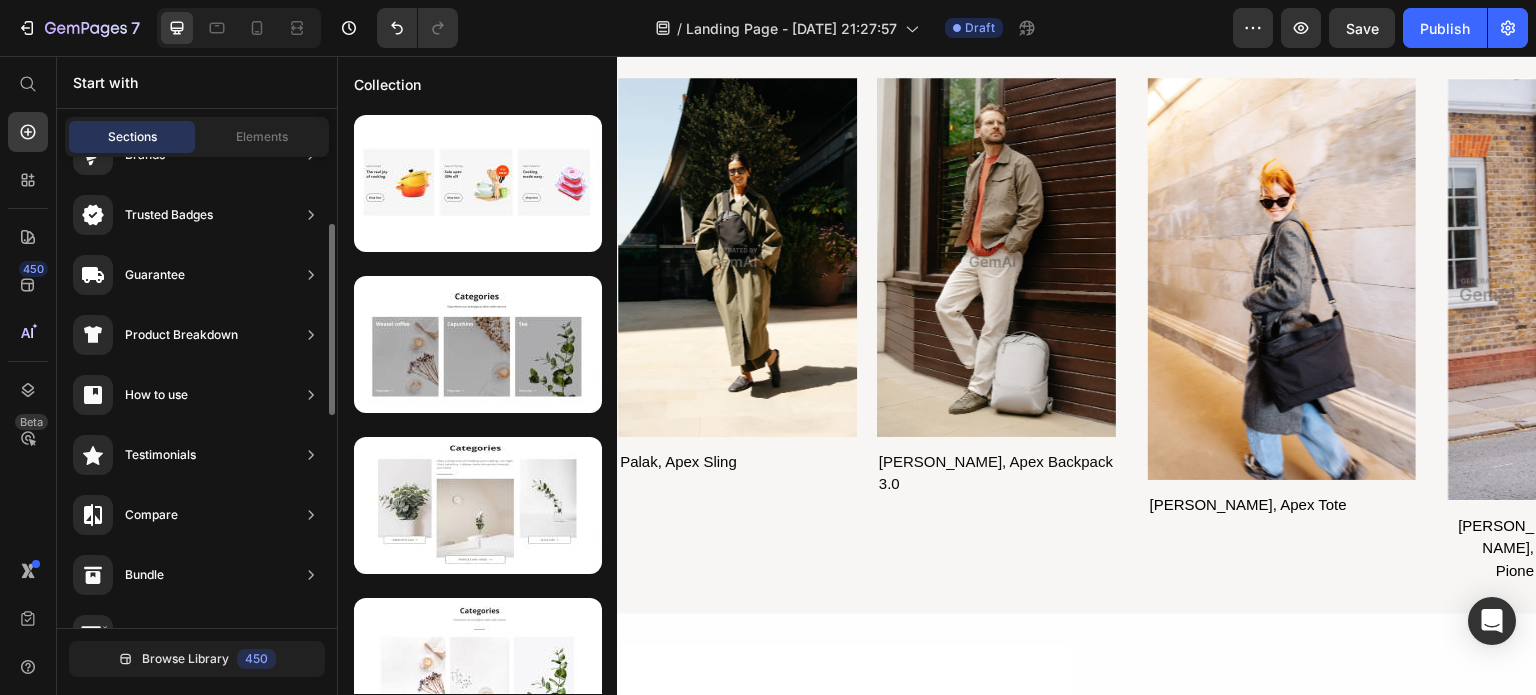 scroll, scrollTop: 0, scrollLeft: 0, axis: both 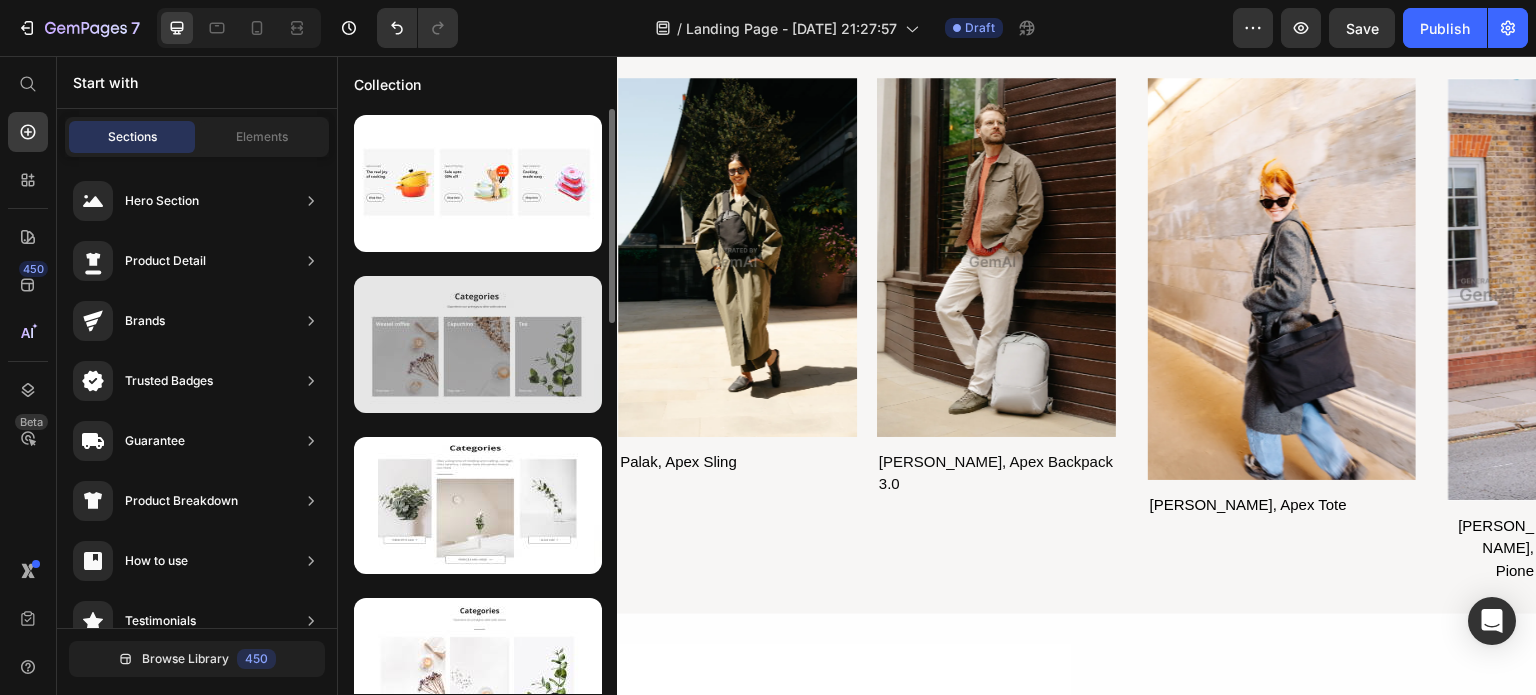 click at bounding box center (478, 344) 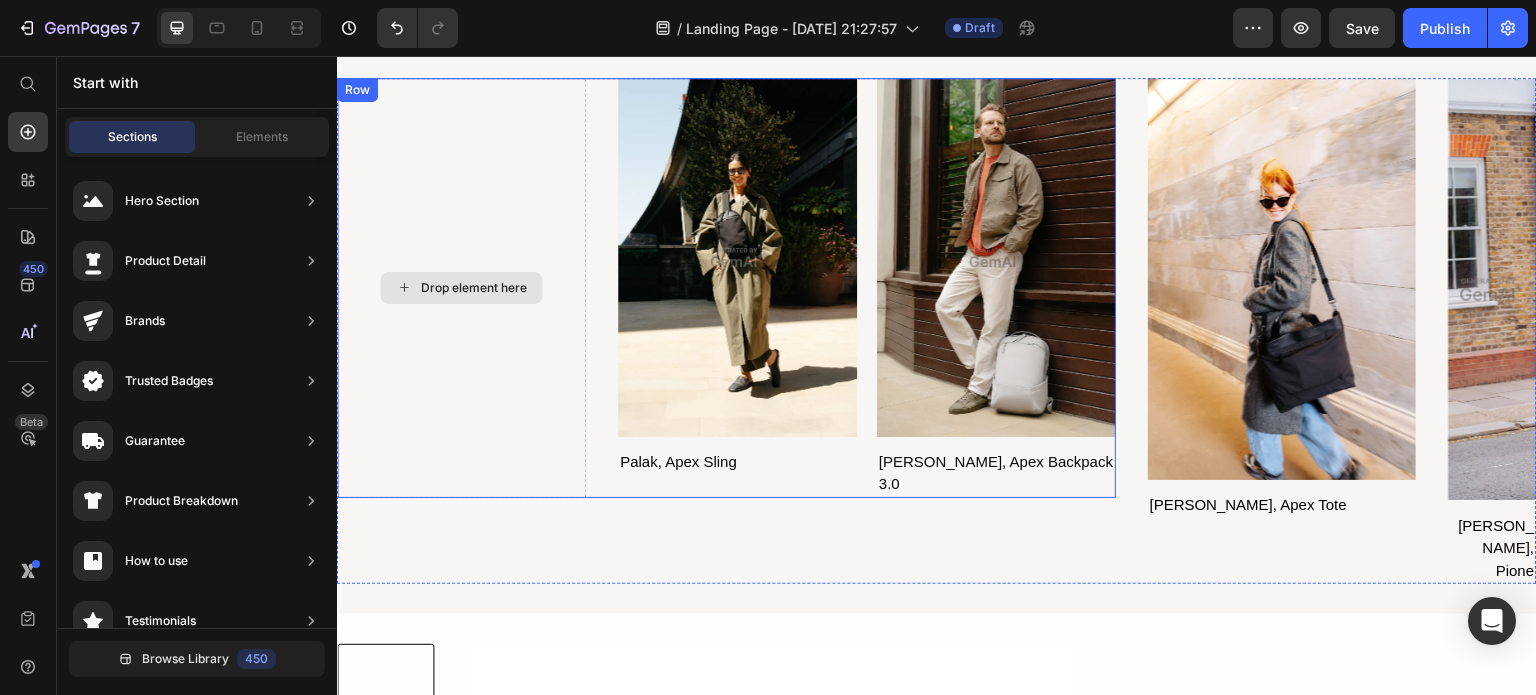 click on "Drop element here" at bounding box center [473, 288] 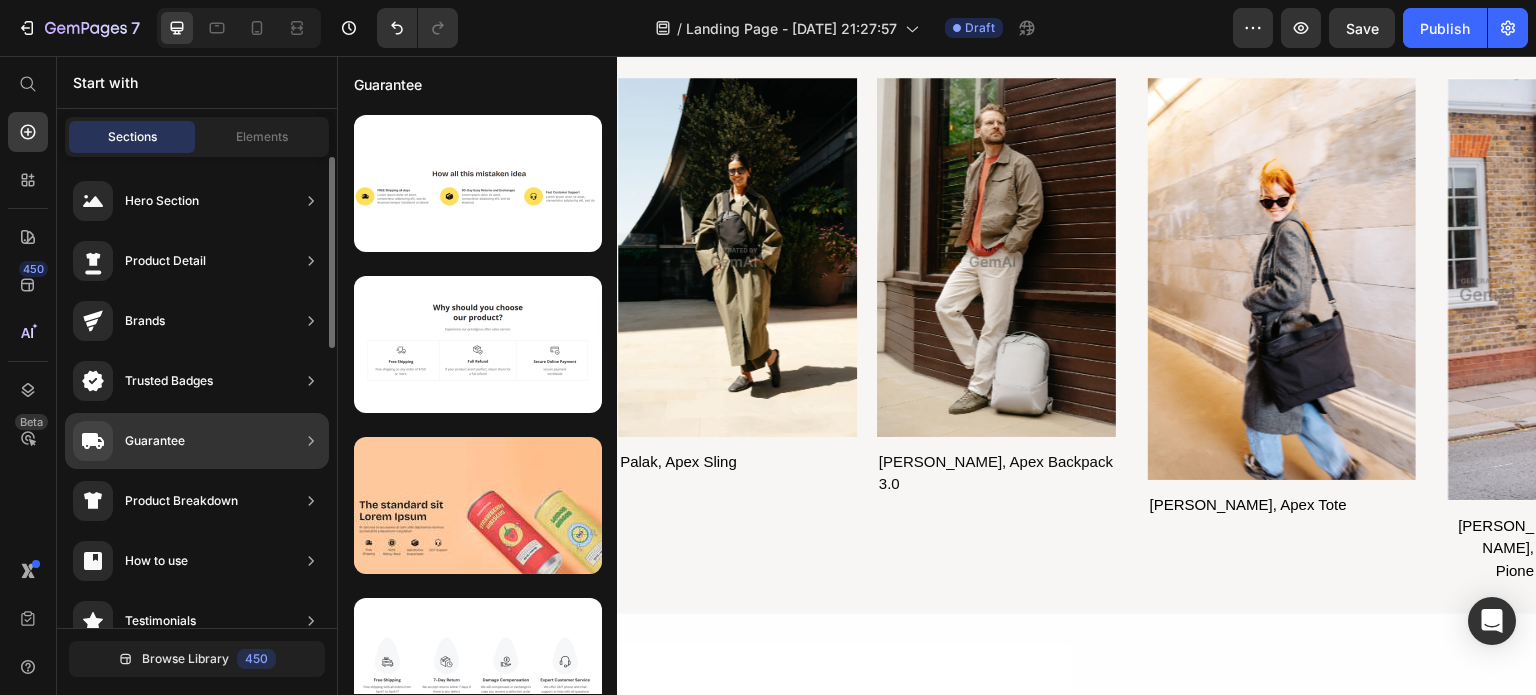 scroll, scrollTop: 332, scrollLeft: 0, axis: vertical 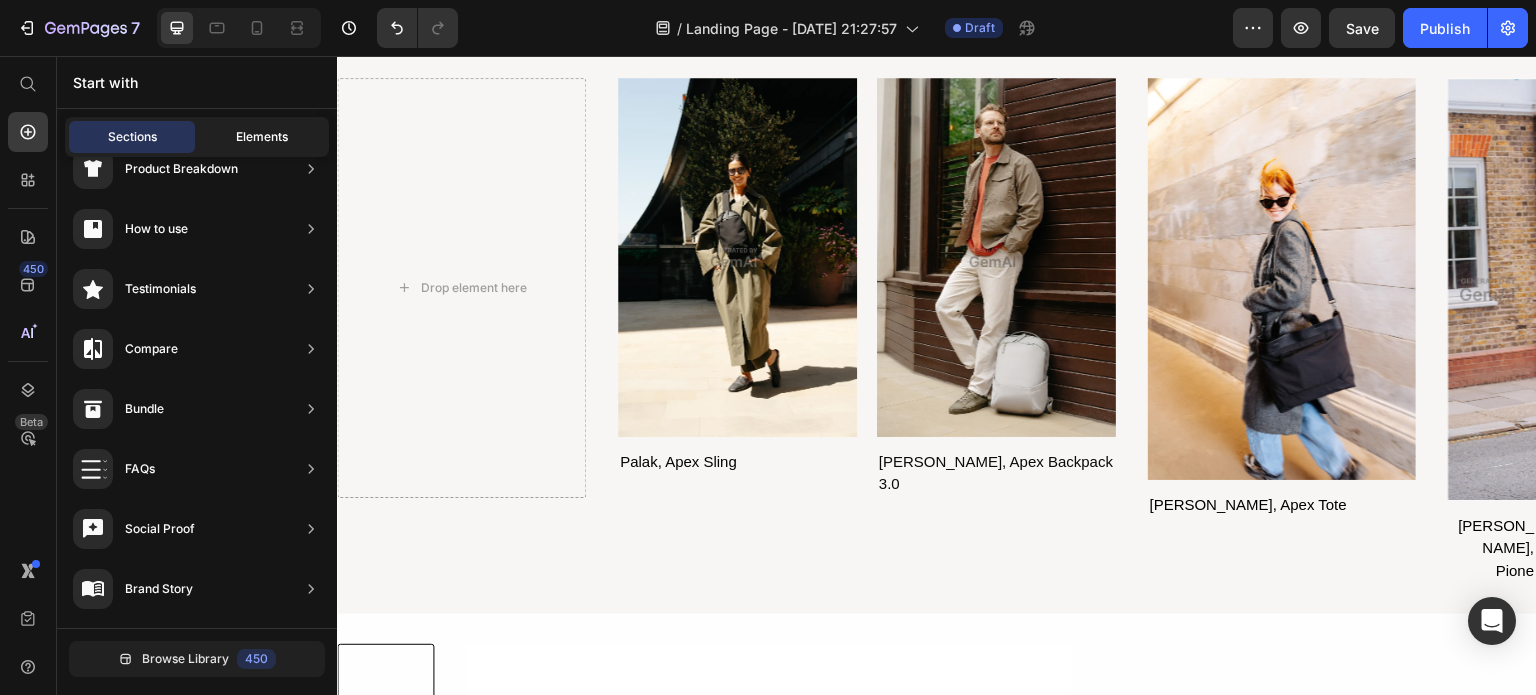 click on "Elements" at bounding box center (262, 137) 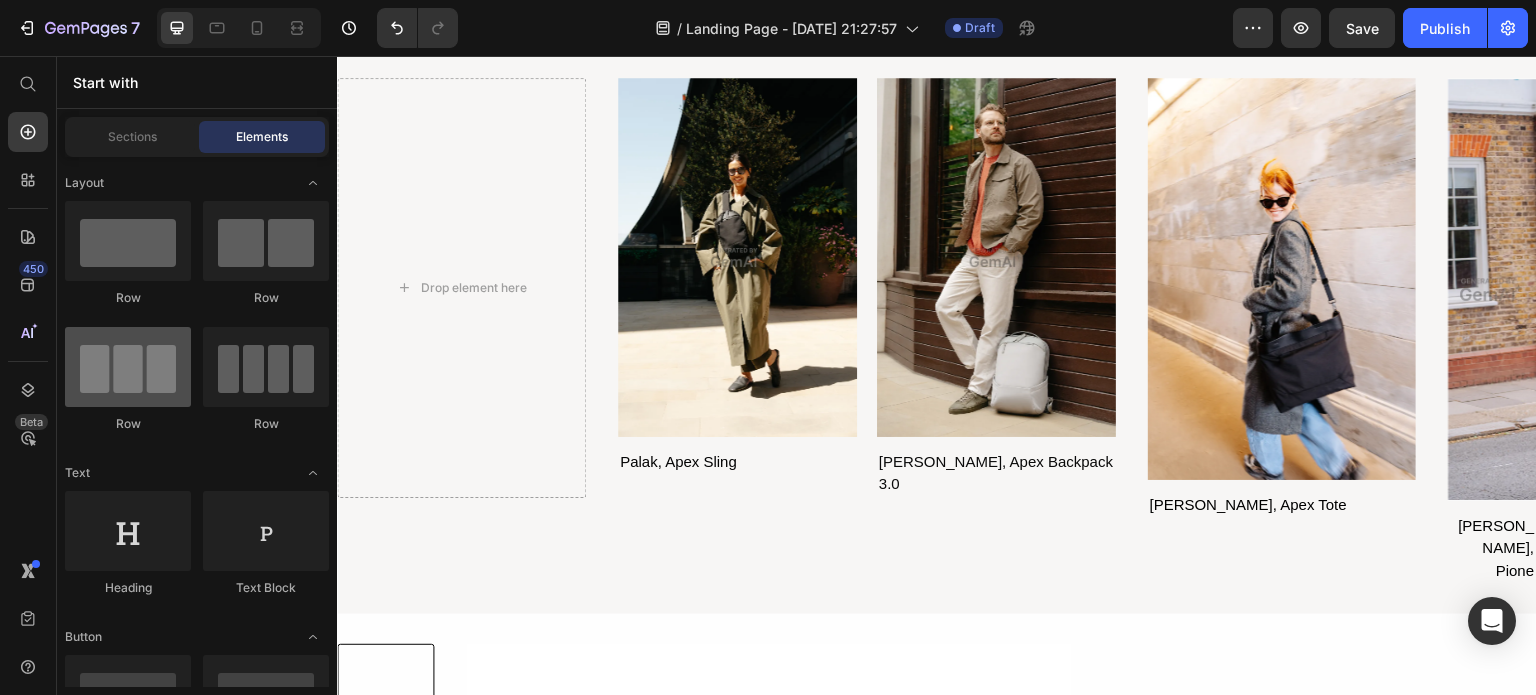click at bounding box center [128, 367] 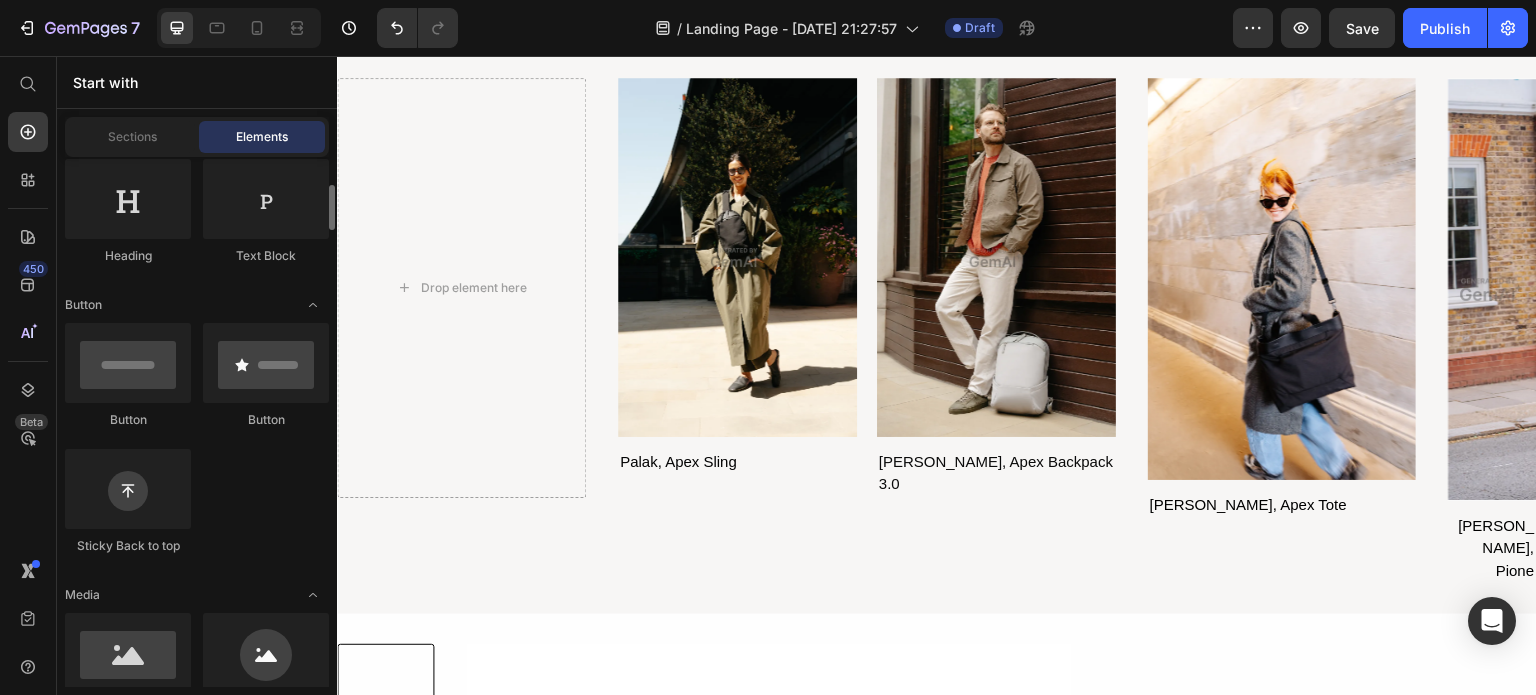 scroll, scrollTop: 499, scrollLeft: 0, axis: vertical 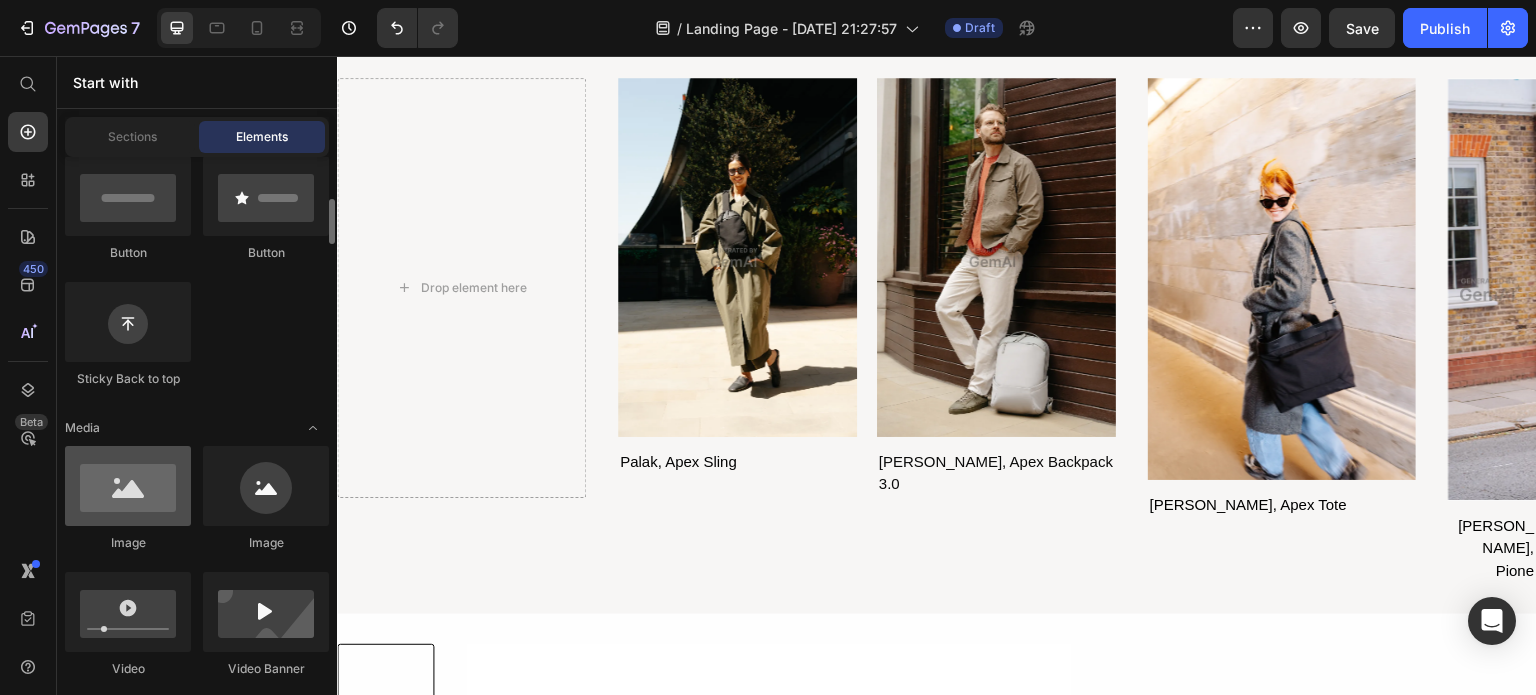 click at bounding box center (128, 486) 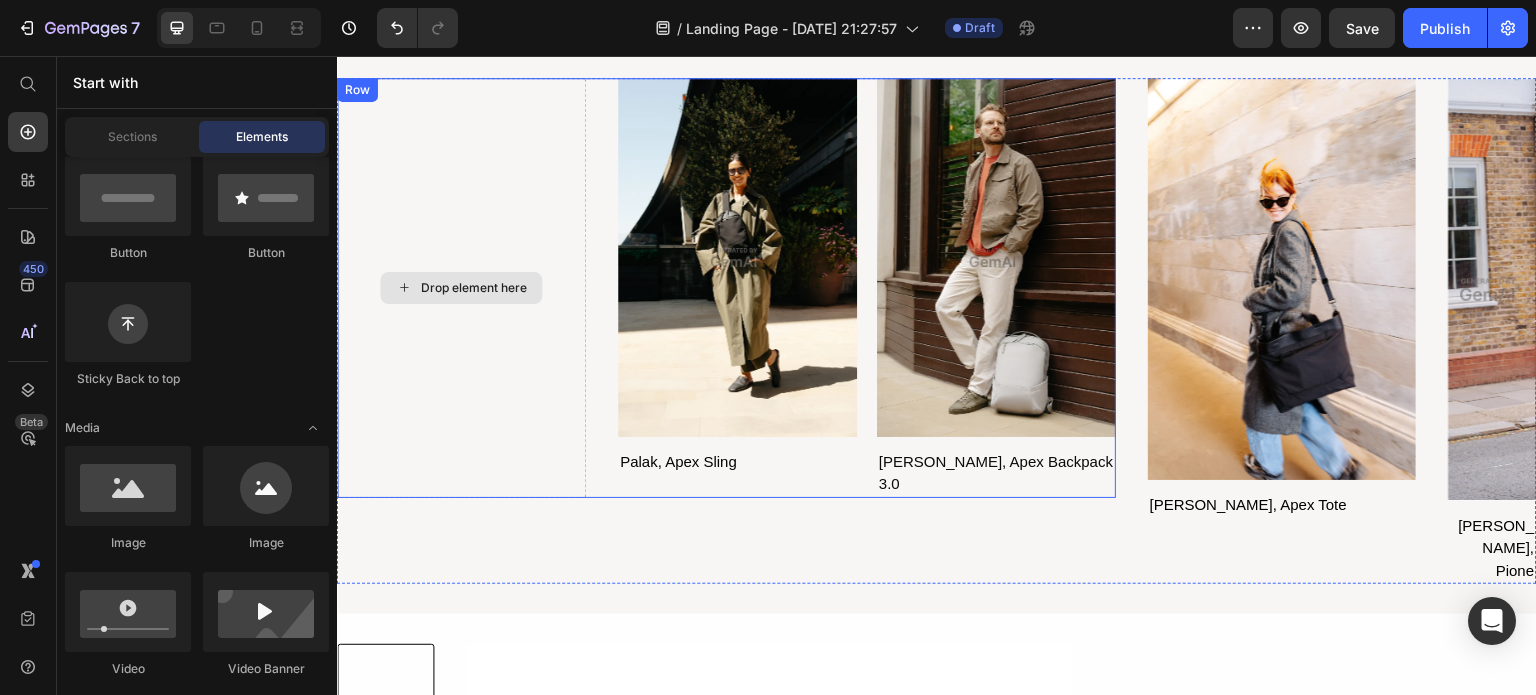 click on "Drop element here" at bounding box center (473, 288) 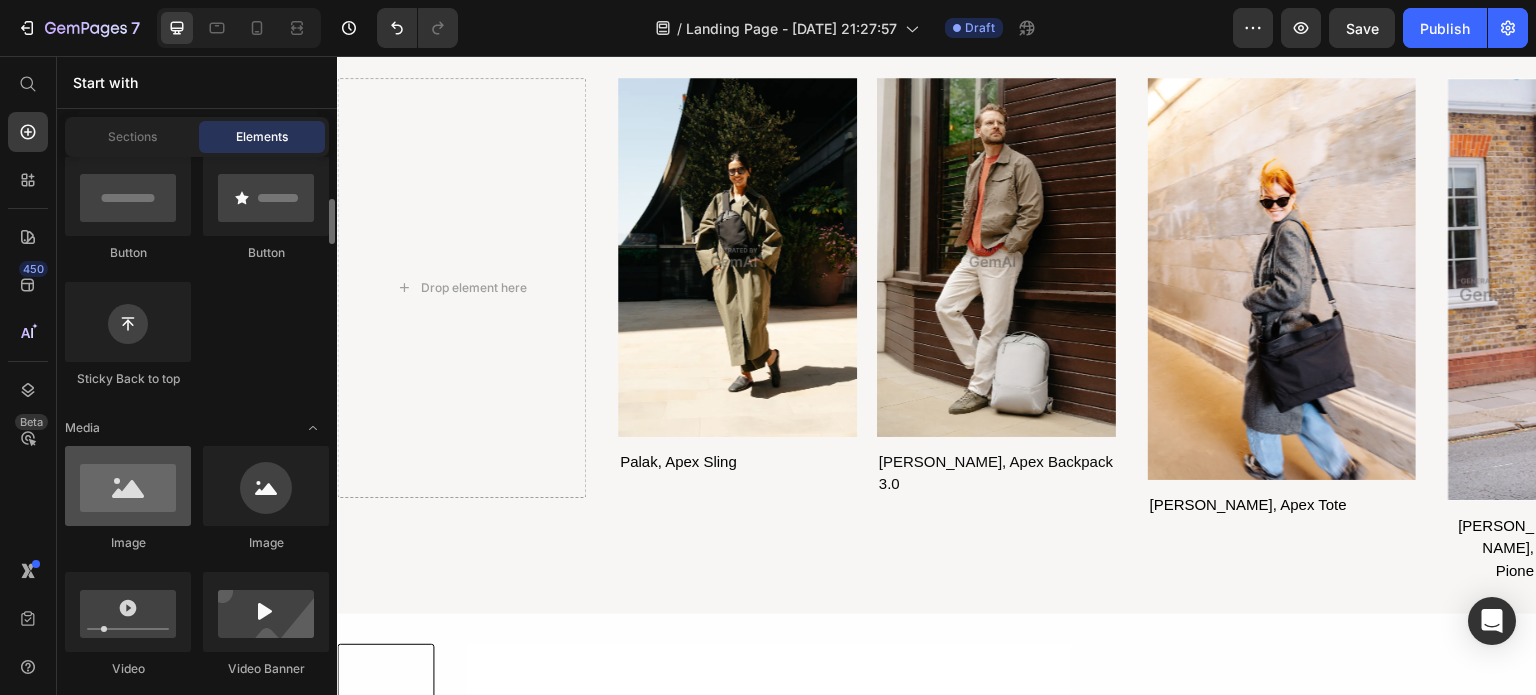 click at bounding box center [128, 486] 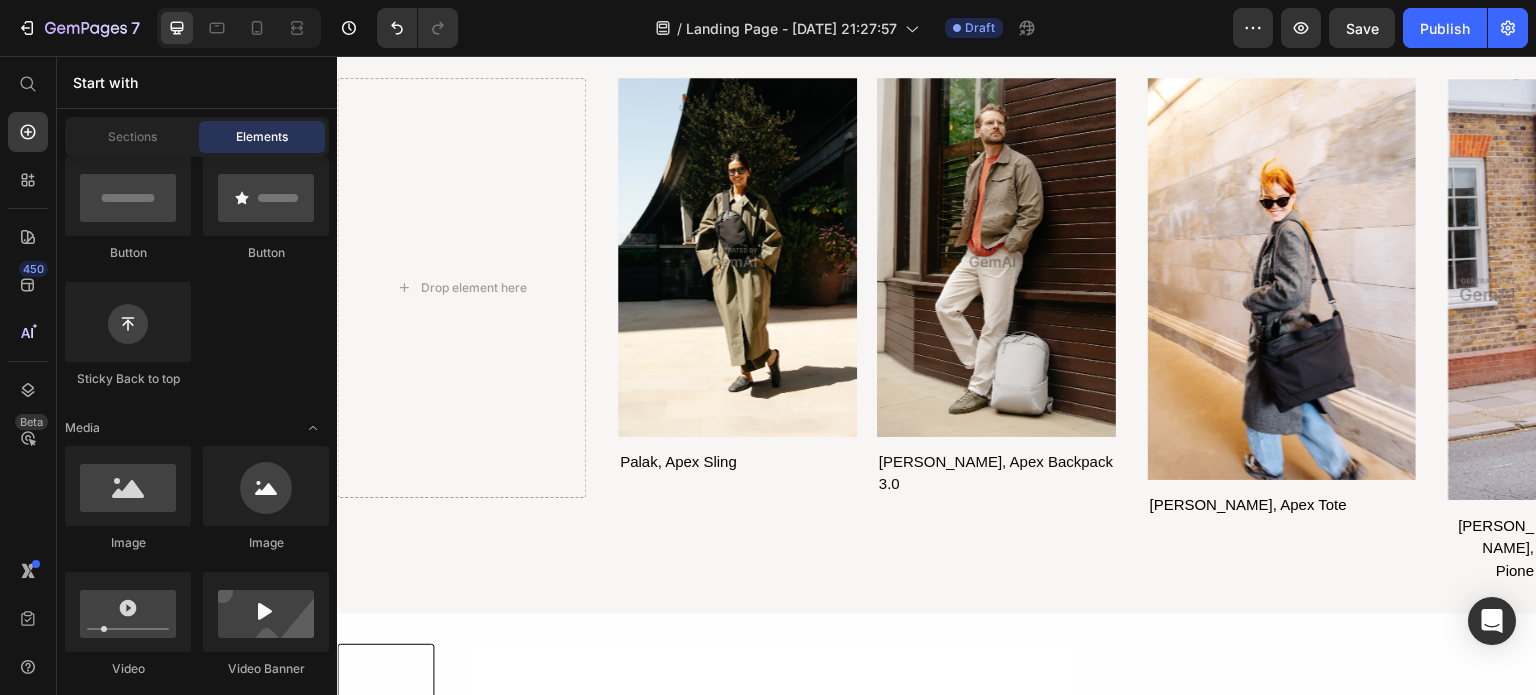 click on "Drop element here" at bounding box center [461, 287] 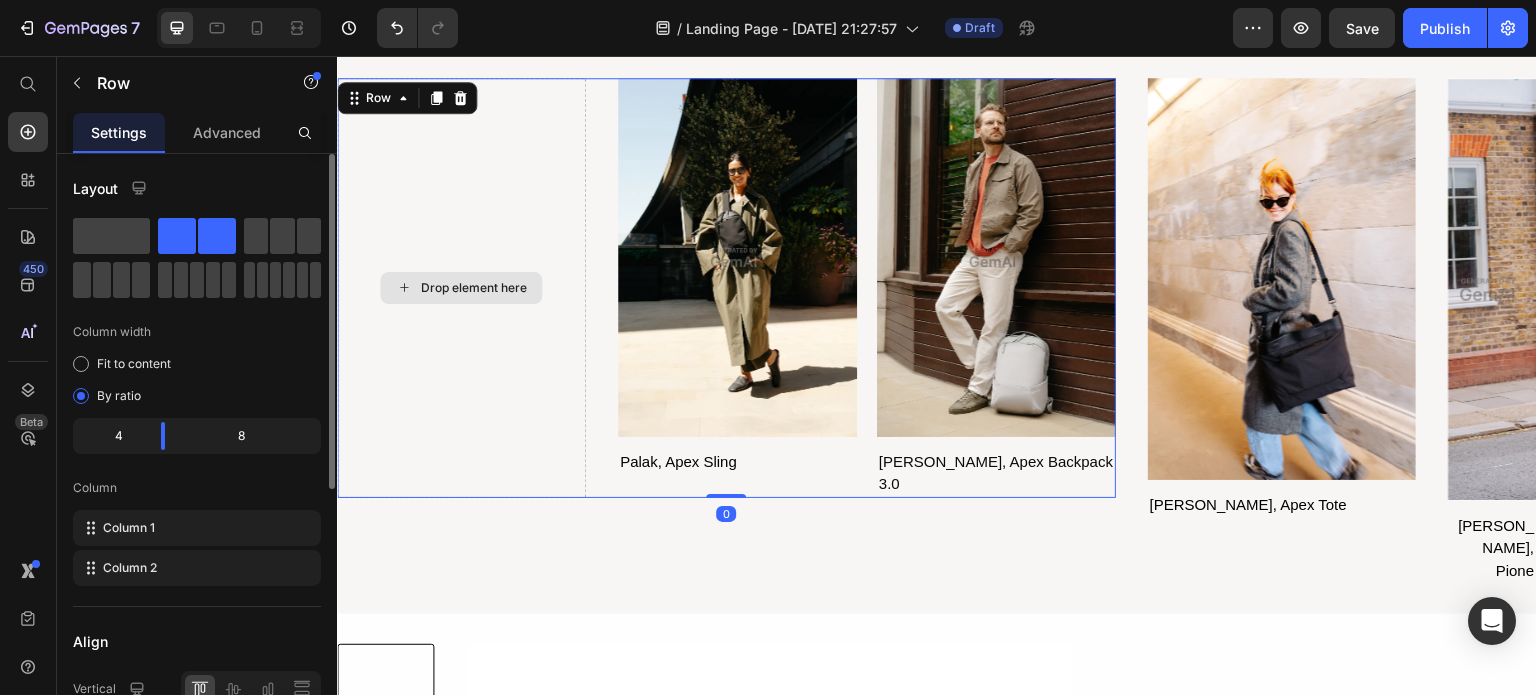 click on "Drop element here" at bounding box center [461, 287] 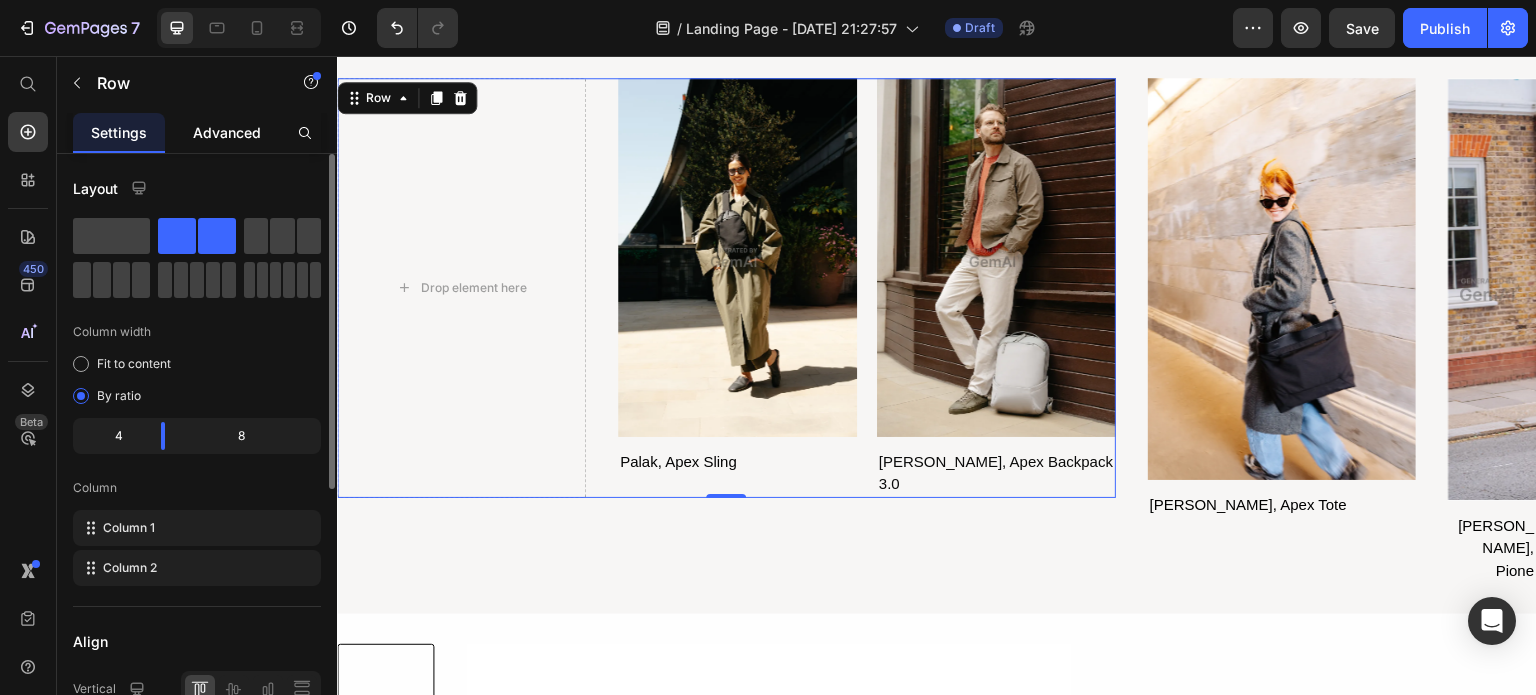 click on "Advanced" 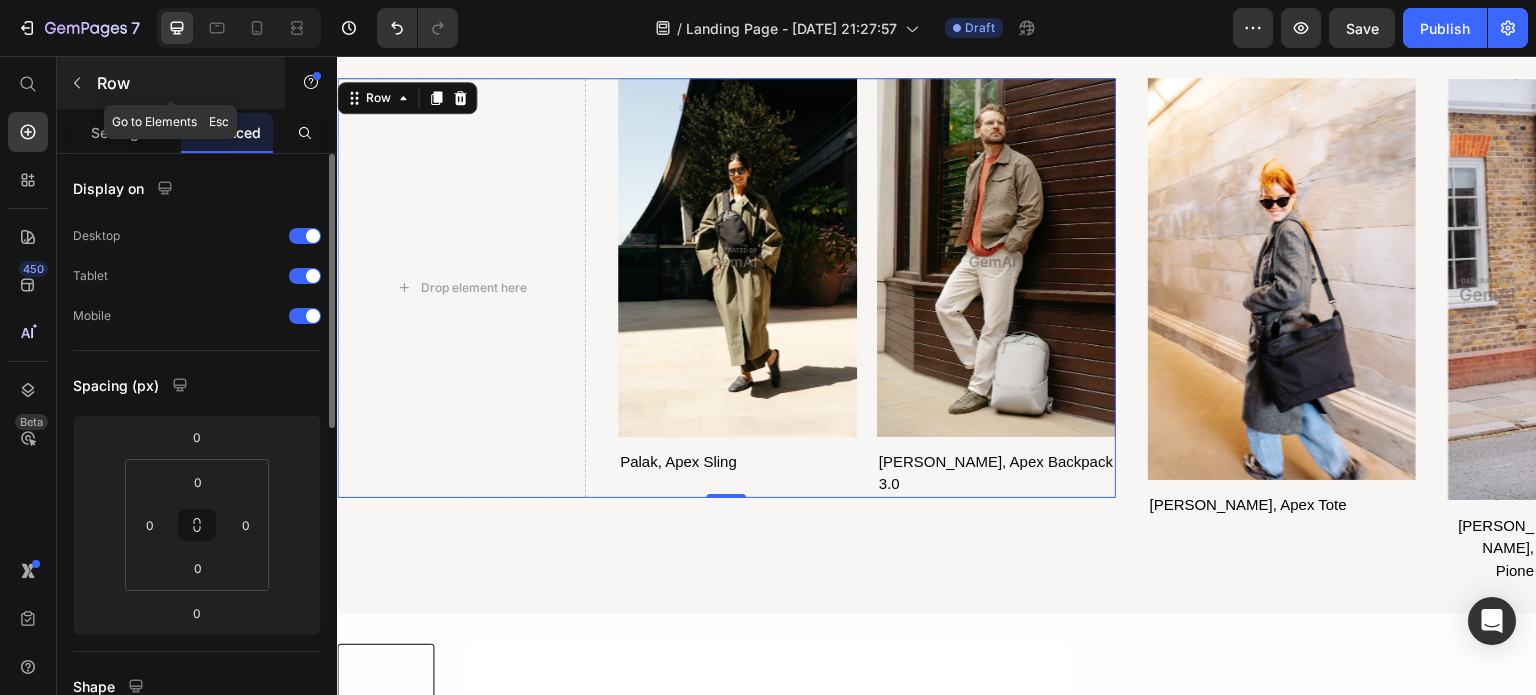 click 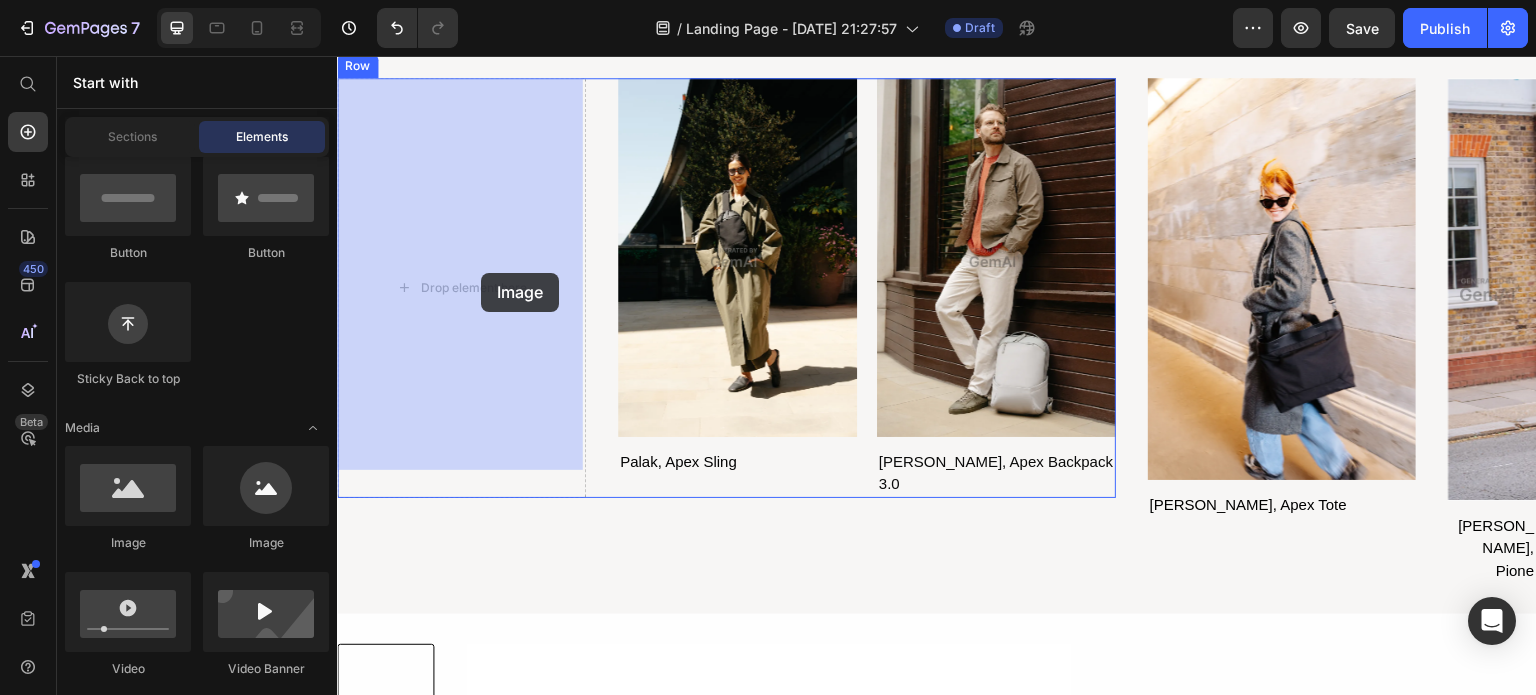 drag, startPoint x: 454, startPoint y: 561, endPoint x: 481, endPoint y: 273, distance: 289.26285 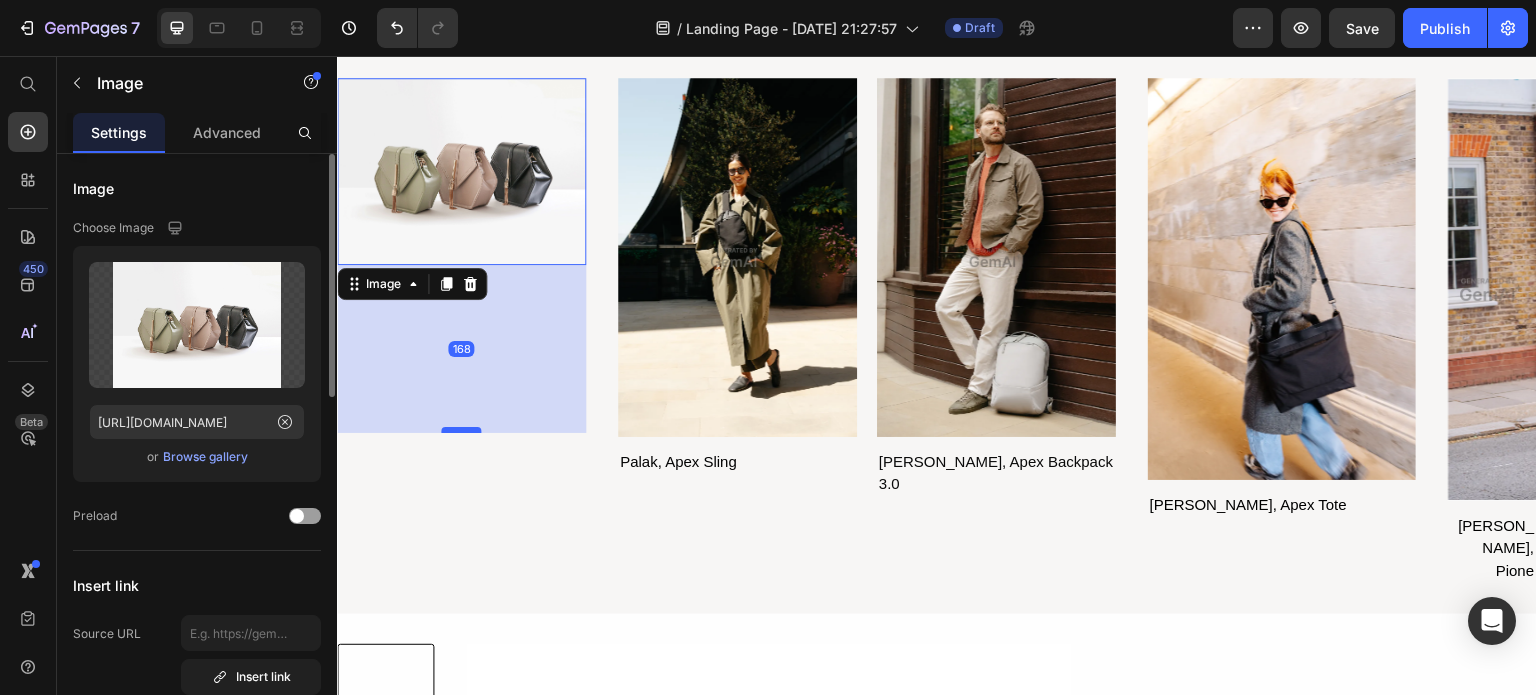 drag, startPoint x: 470, startPoint y: 259, endPoint x: 460, endPoint y: 427, distance: 168.29736 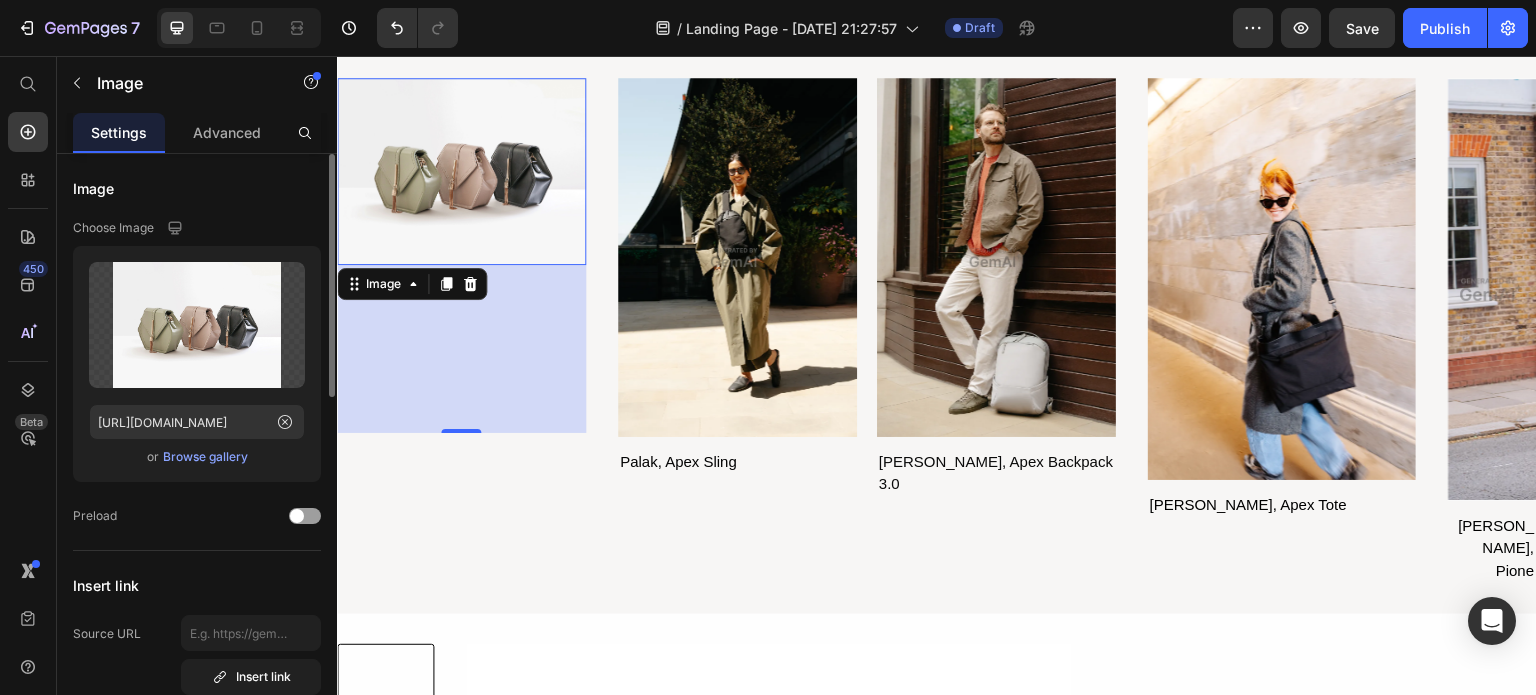 click at bounding box center (461, 171) 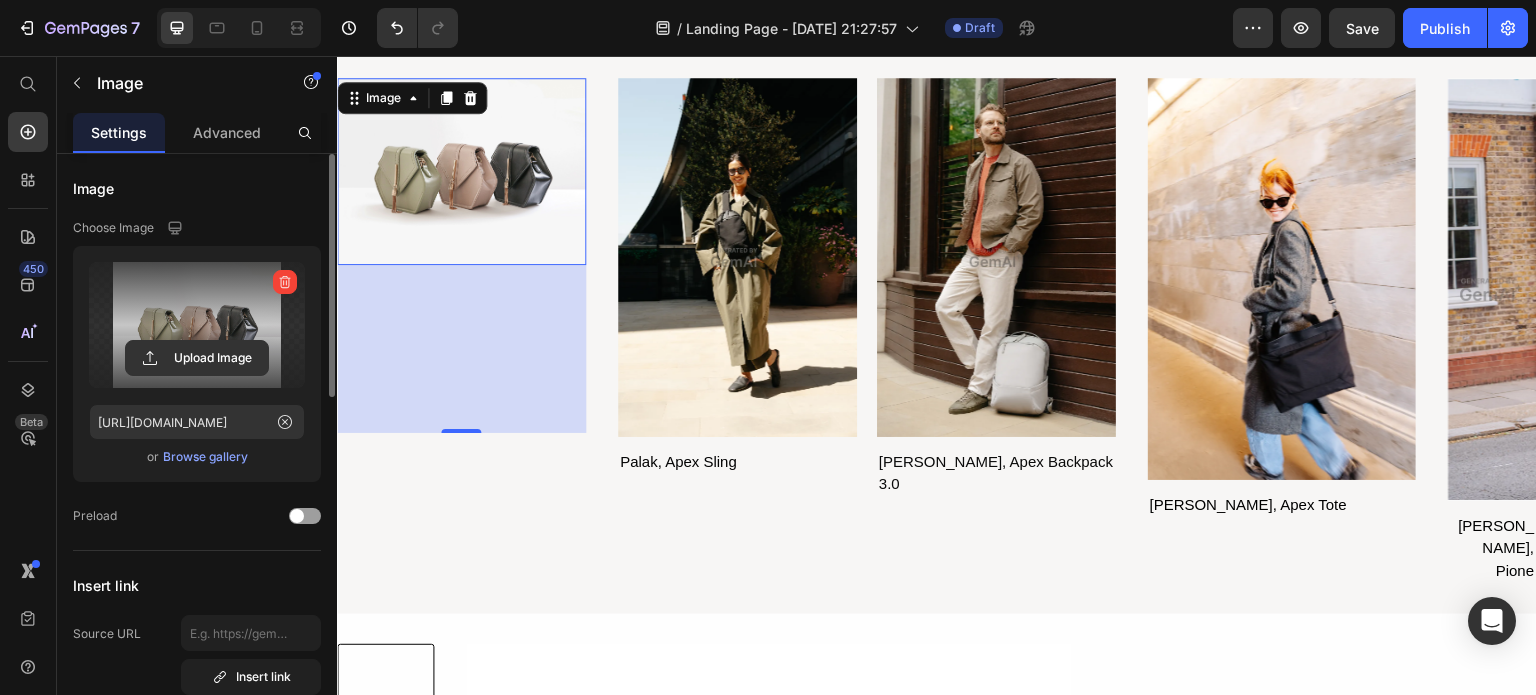 click at bounding box center [197, 325] 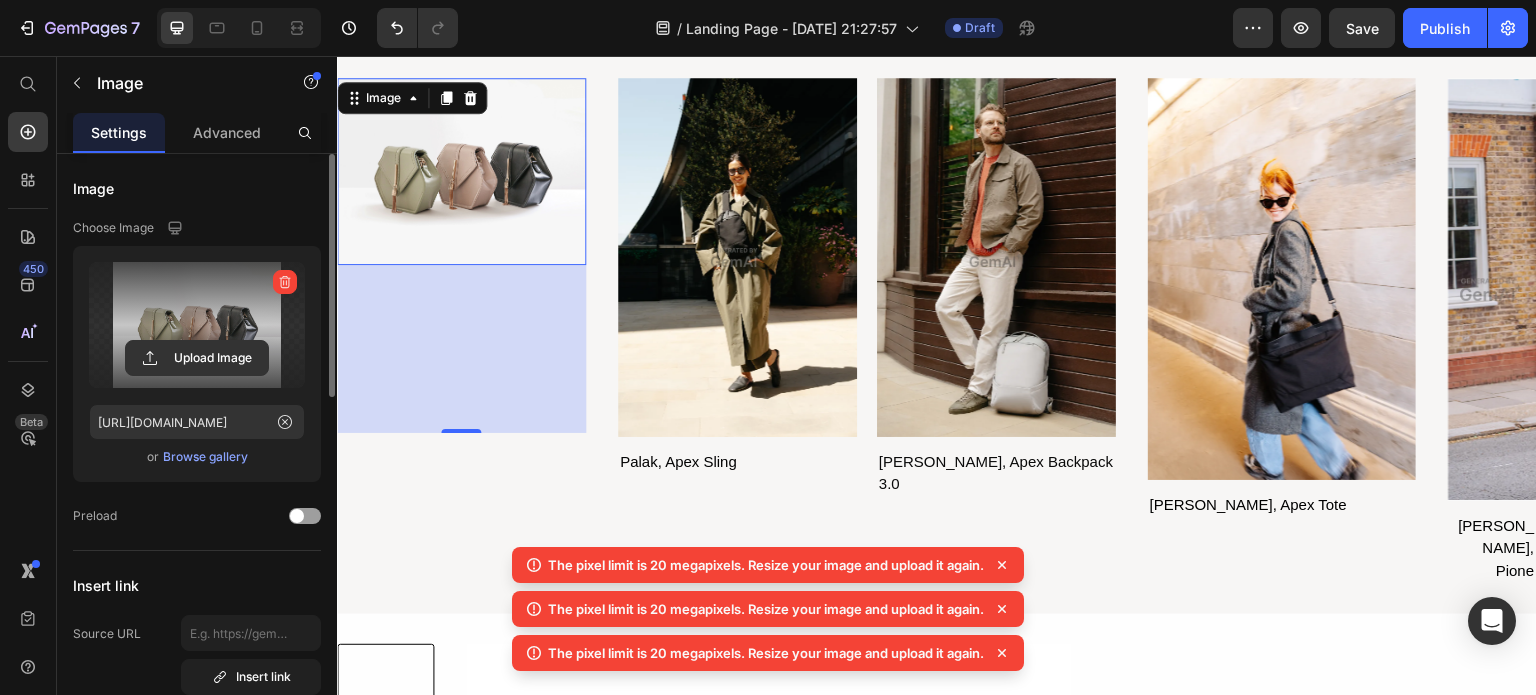 click on "168" at bounding box center (461, 349) 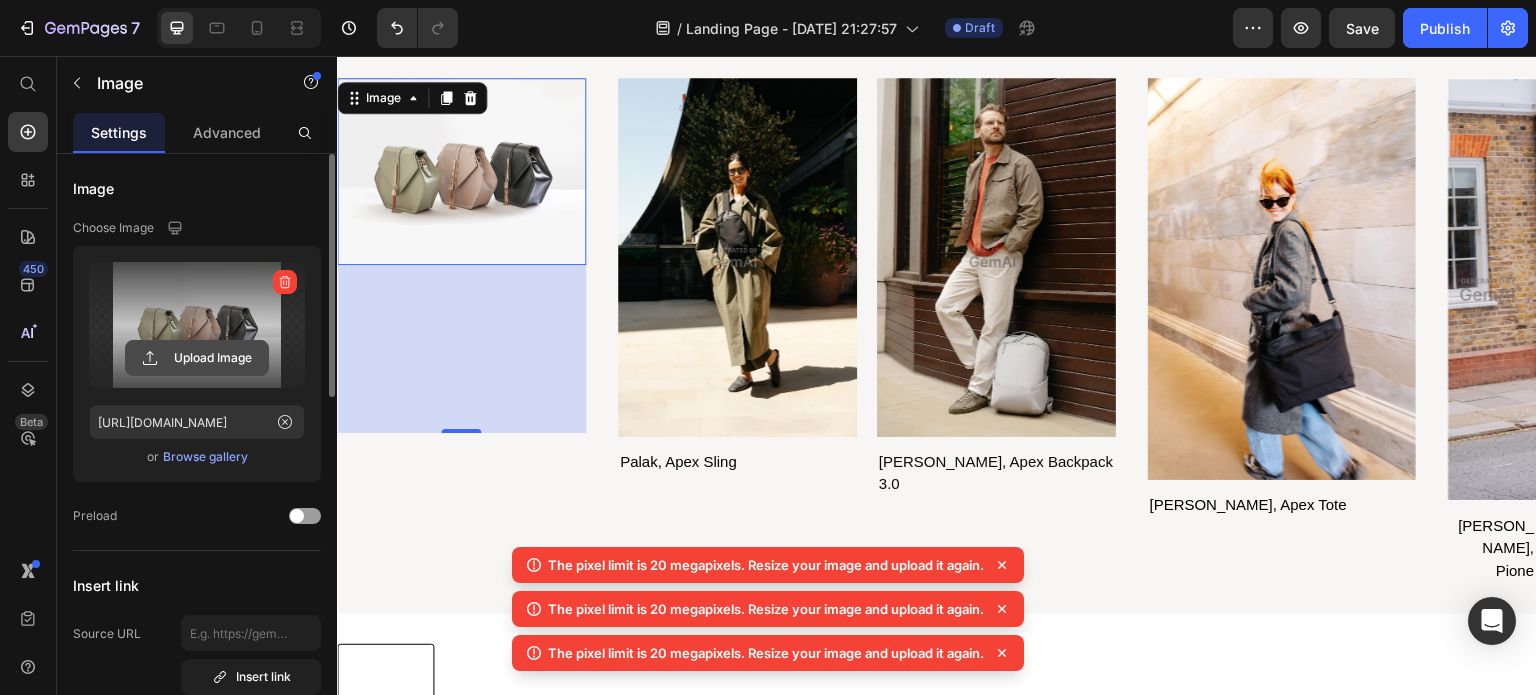 click 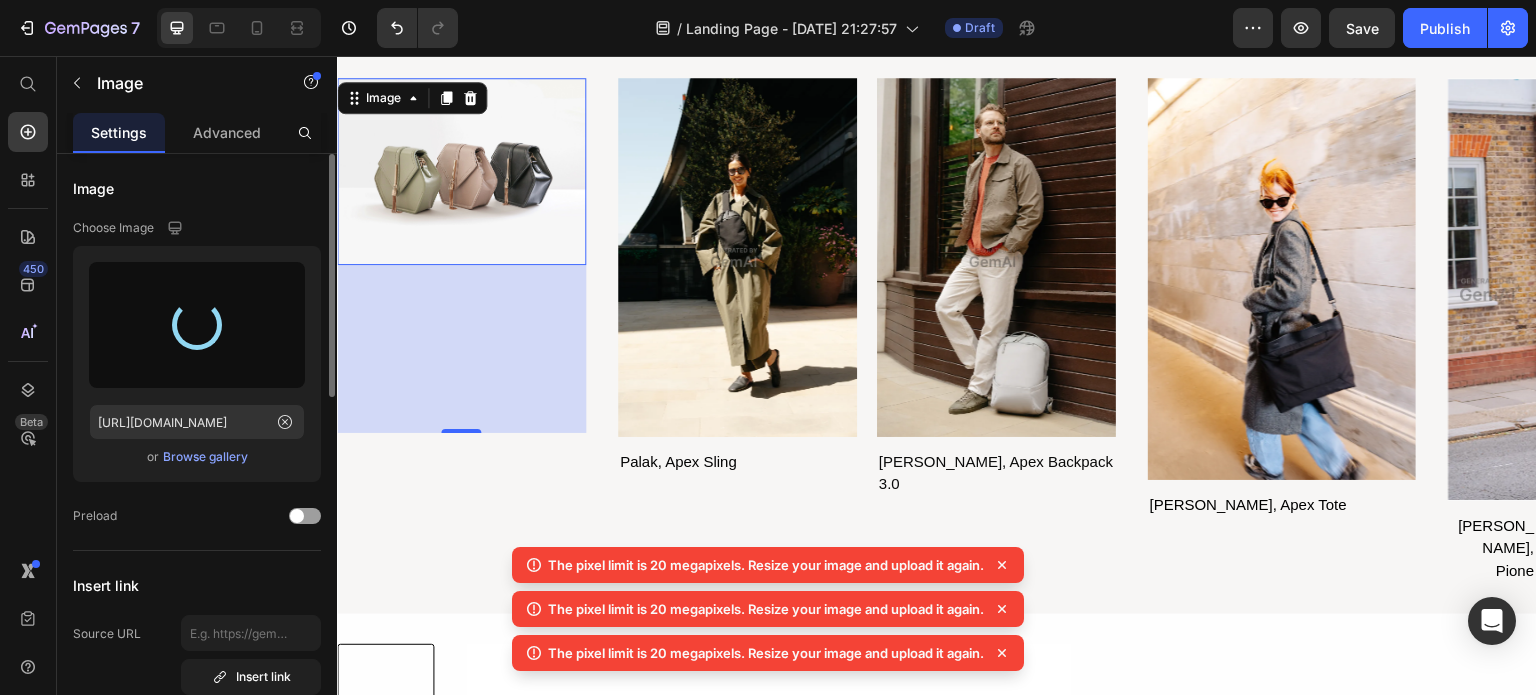 type on "[URL][DOMAIN_NAME]" 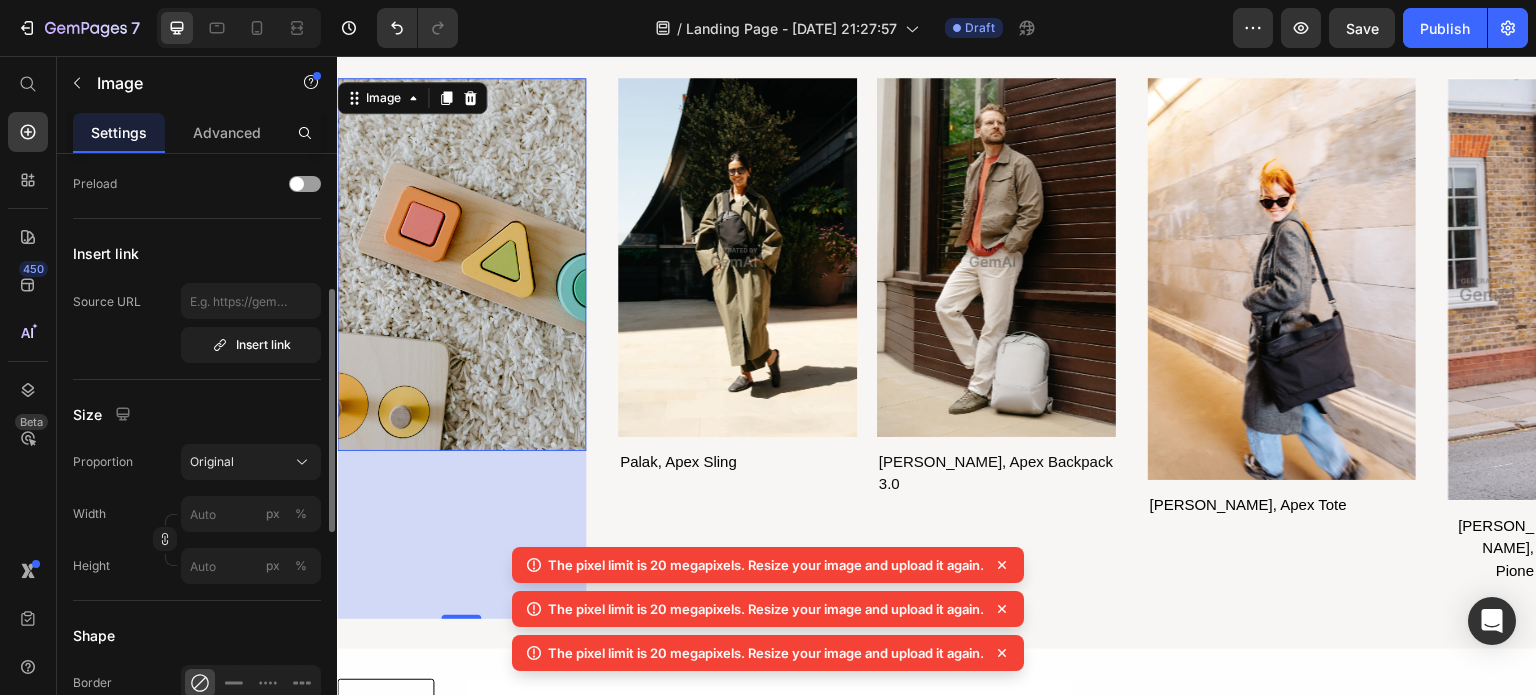 scroll, scrollTop: 0, scrollLeft: 0, axis: both 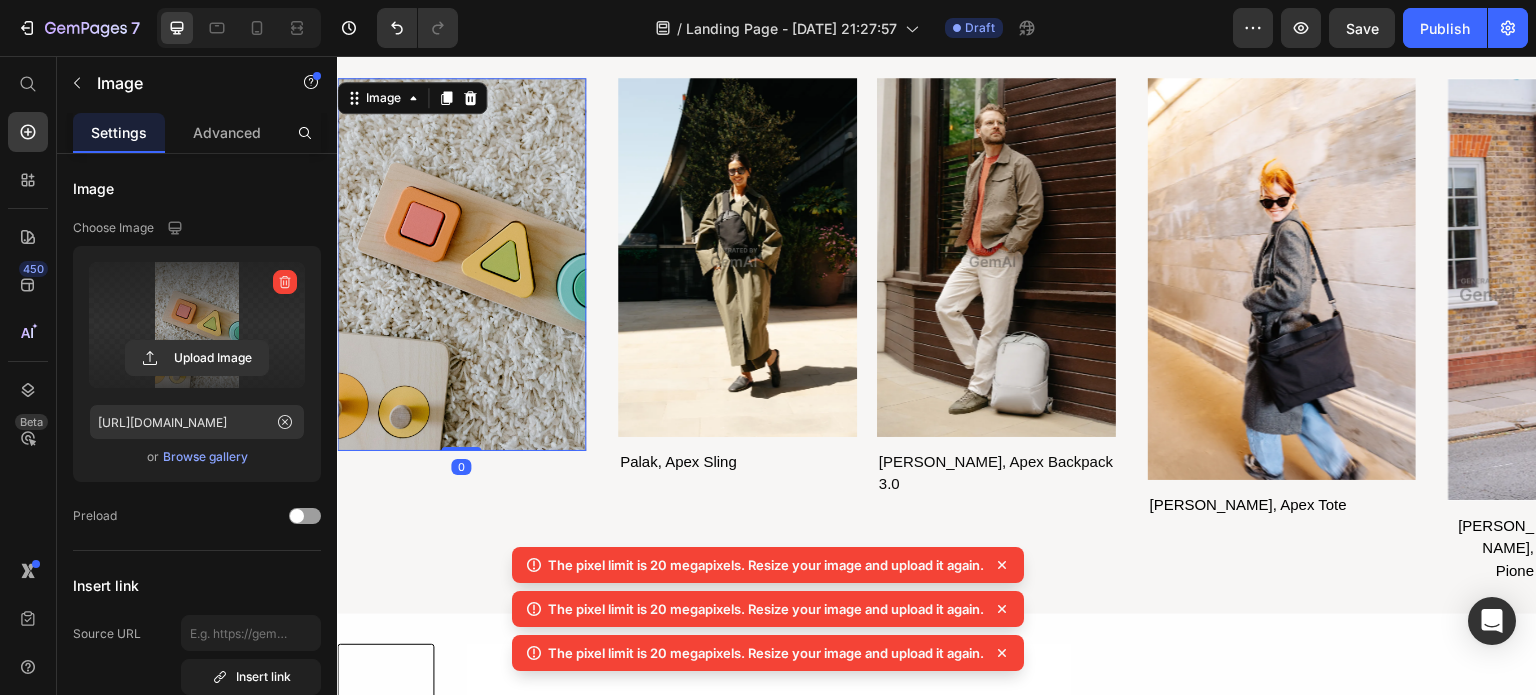 drag, startPoint x: 449, startPoint y: 611, endPoint x: 497, endPoint y: 424, distance: 193.06216 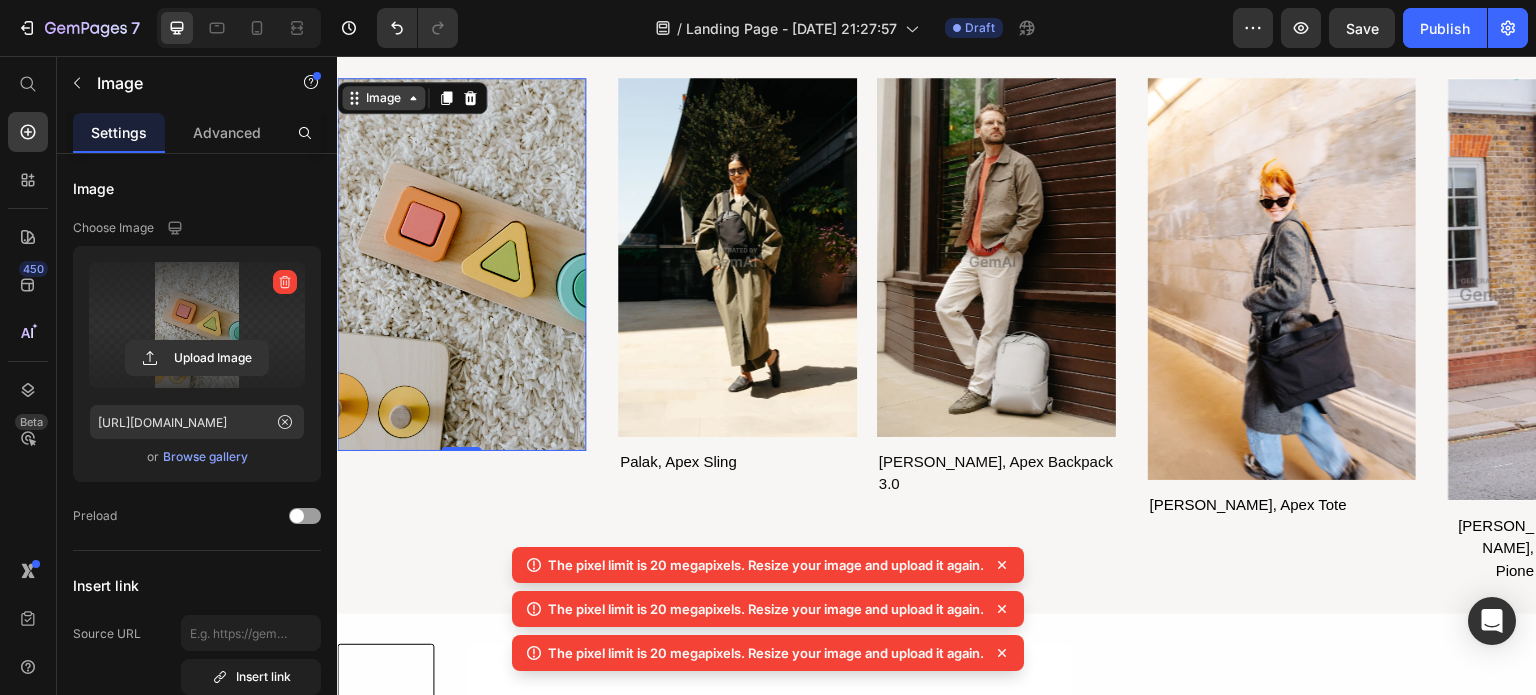click on "Image" at bounding box center (383, 98) 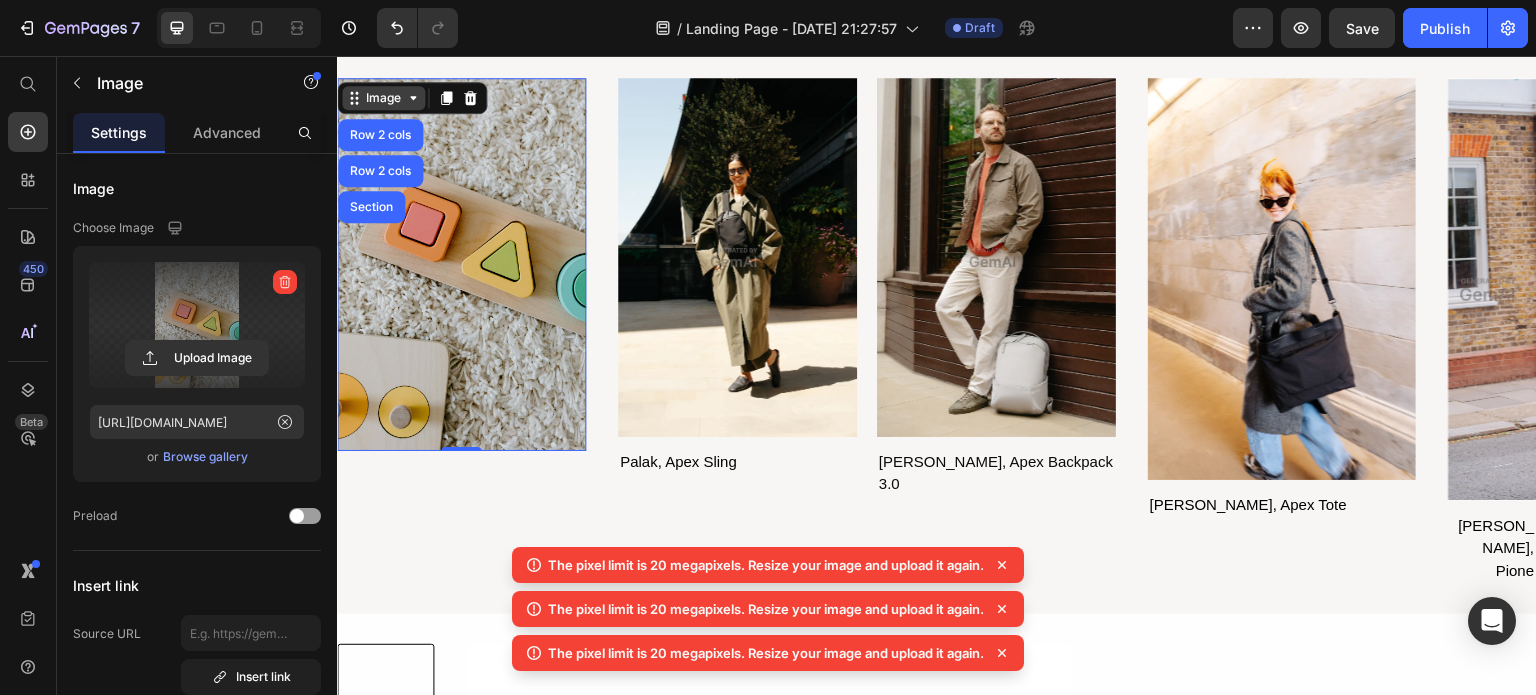 click 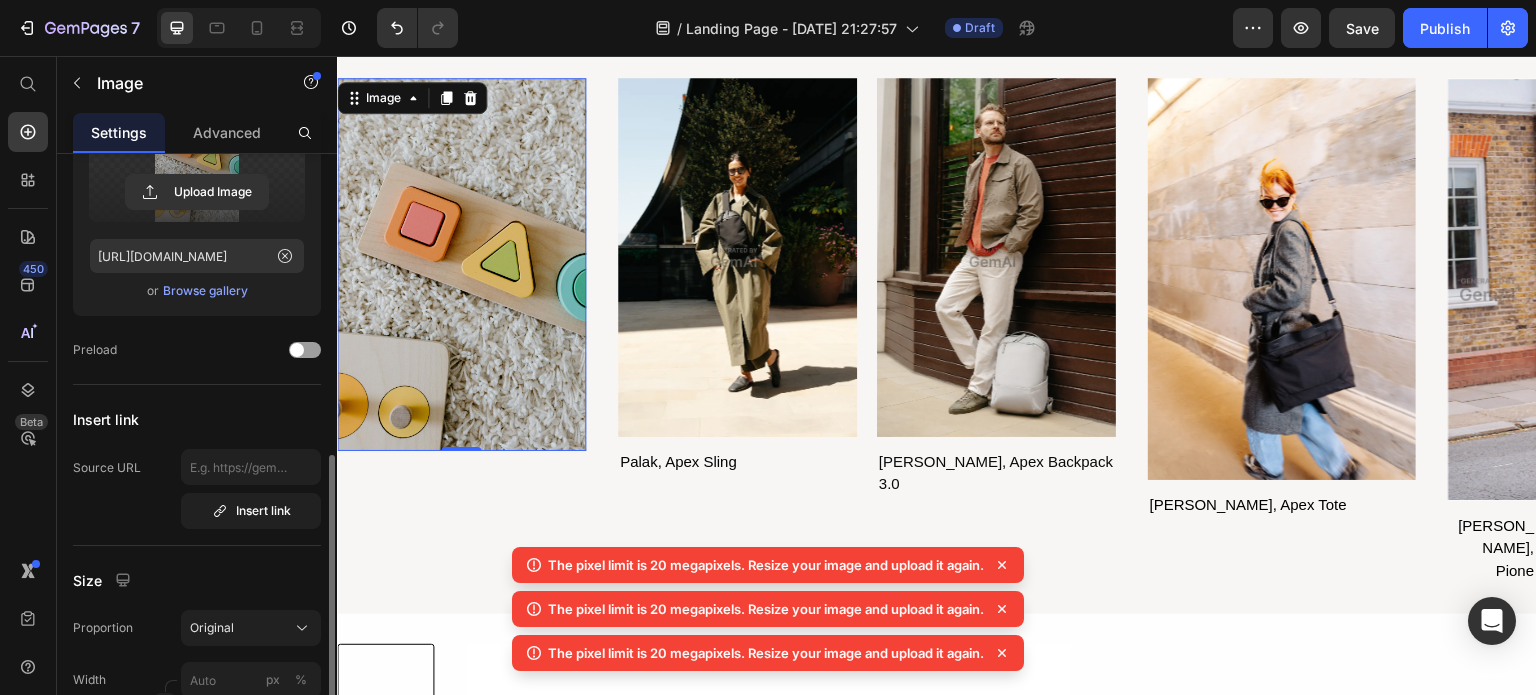 scroll, scrollTop: 332, scrollLeft: 0, axis: vertical 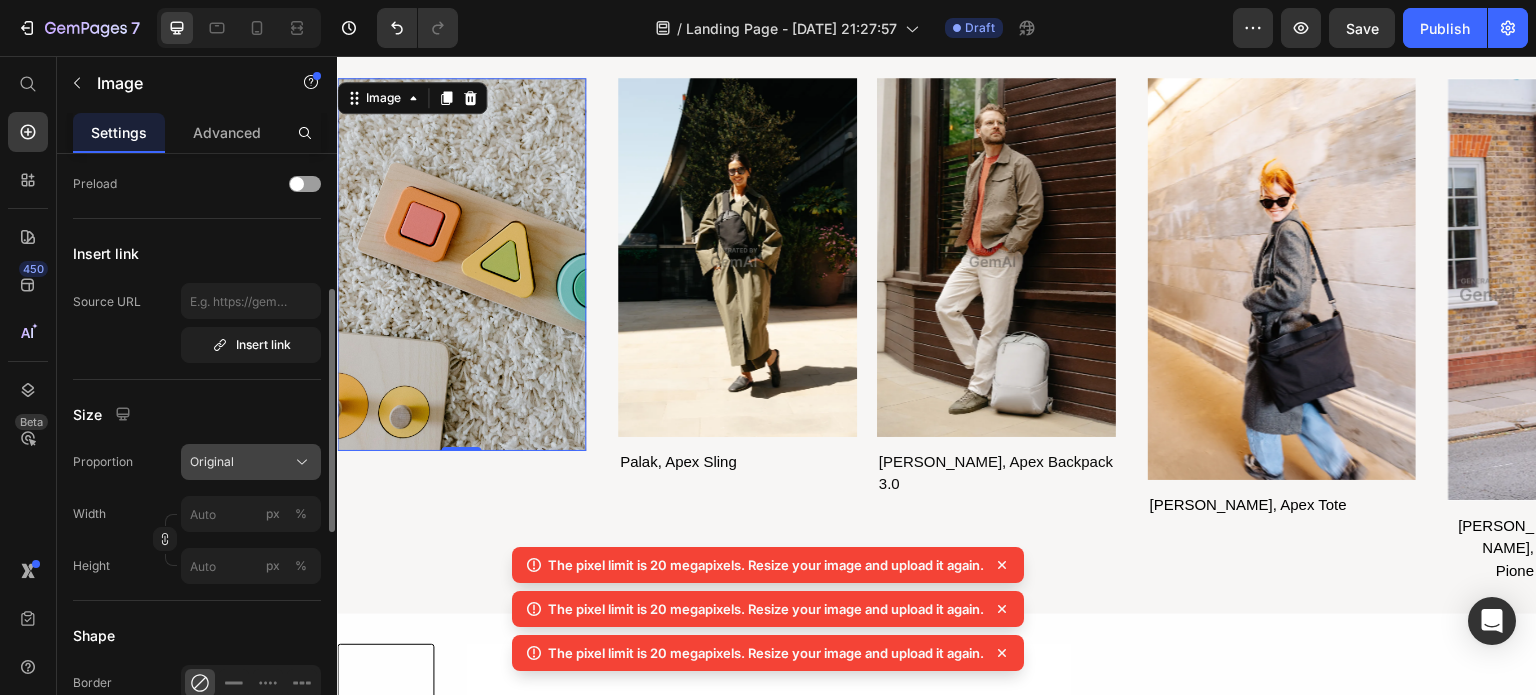 click 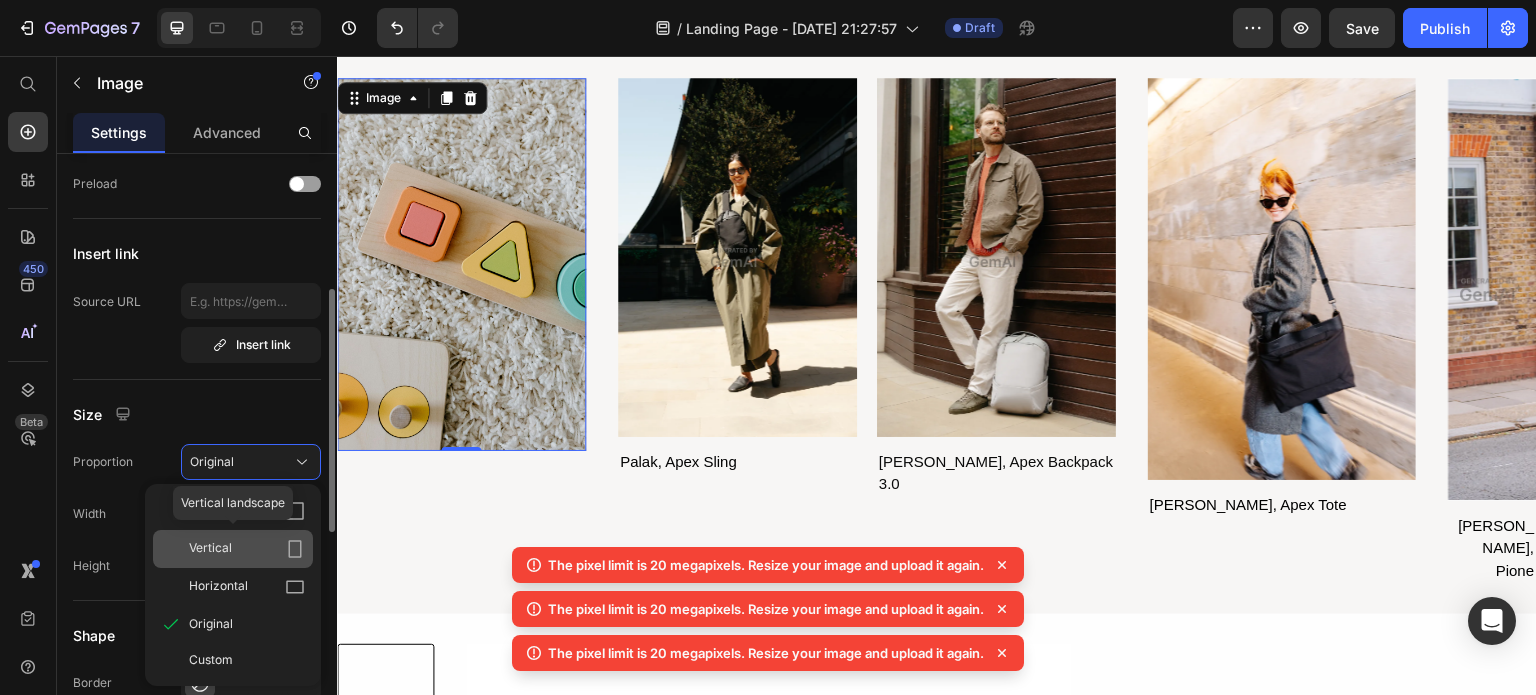 click 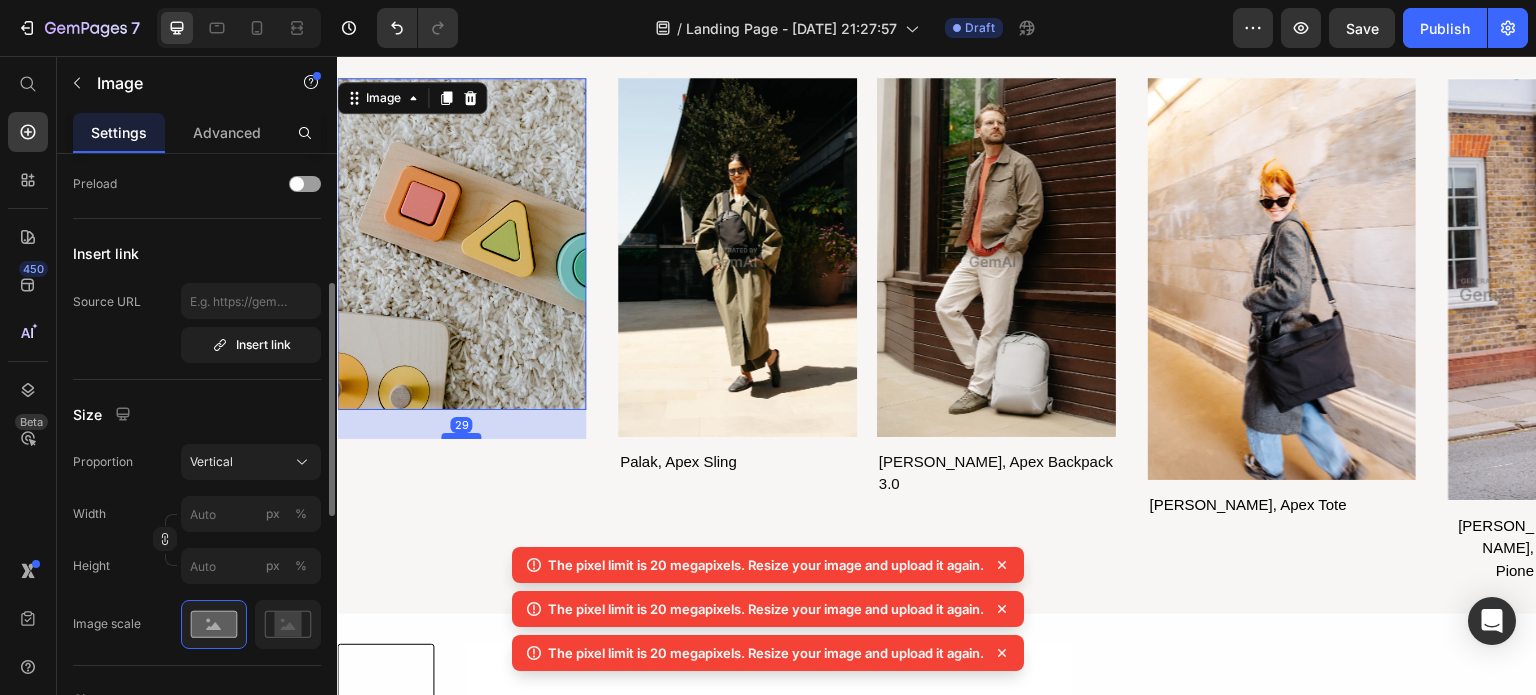 drag, startPoint x: 467, startPoint y: 404, endPoint x: 472, endPoint y: 432, distance: 28.442924 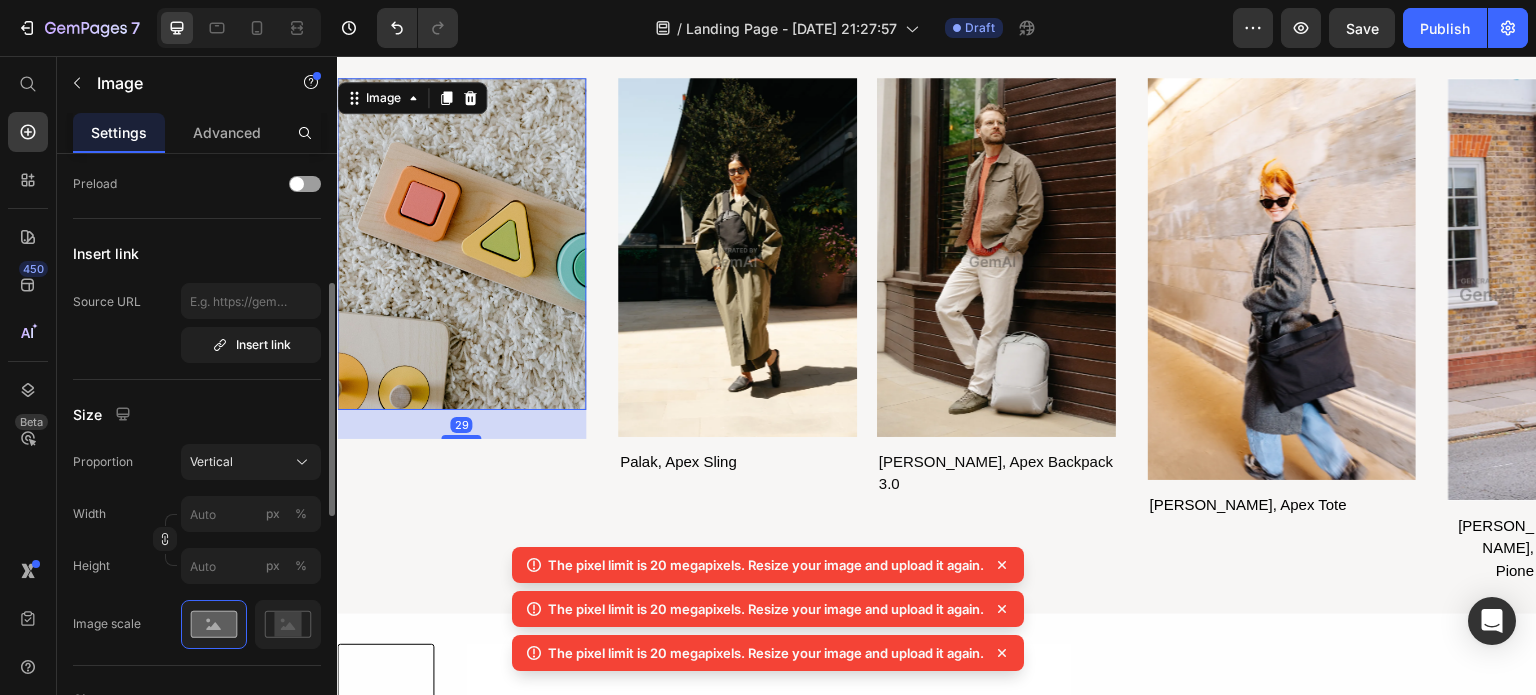 click at bounding box center (461, 244) 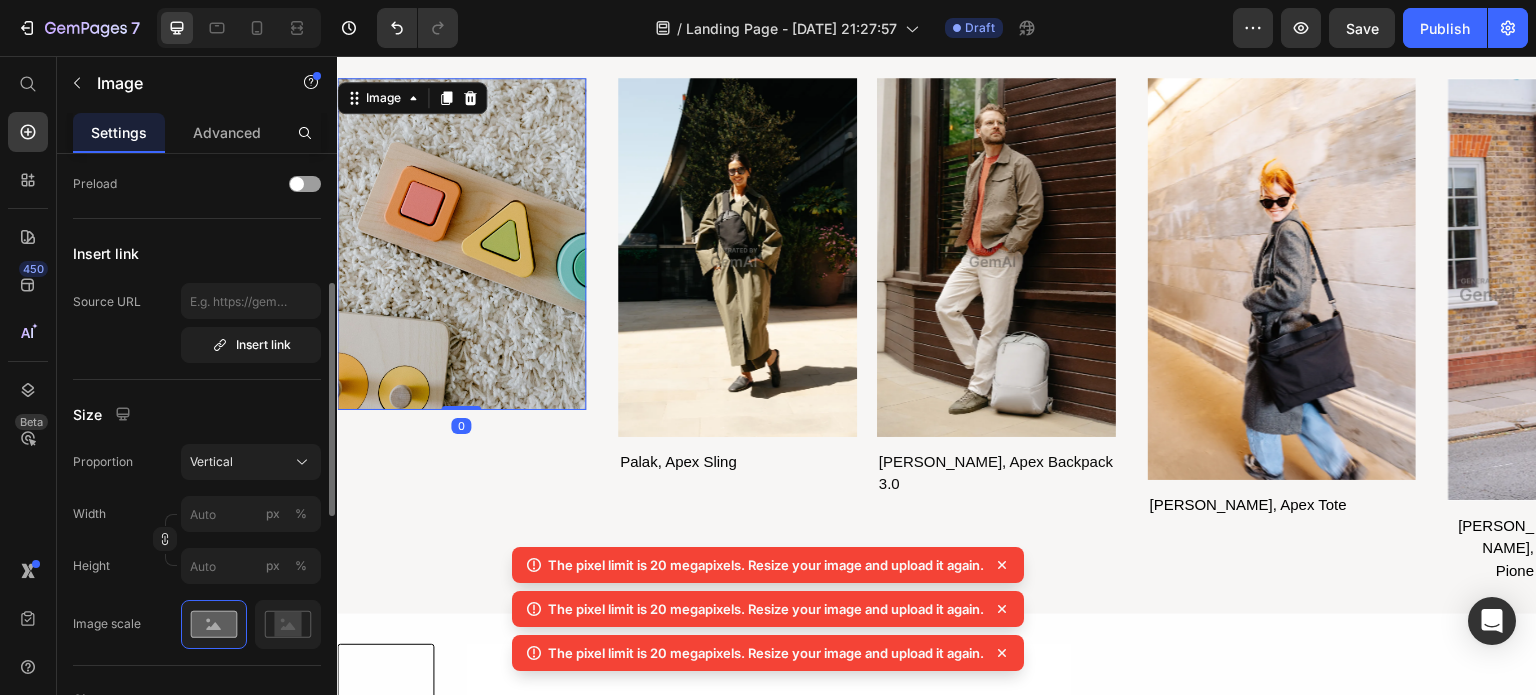 drag, startPoint x: 464, startPoint y: 431, endPoint x: 475, endPoint y: 397, distance: 35.735138 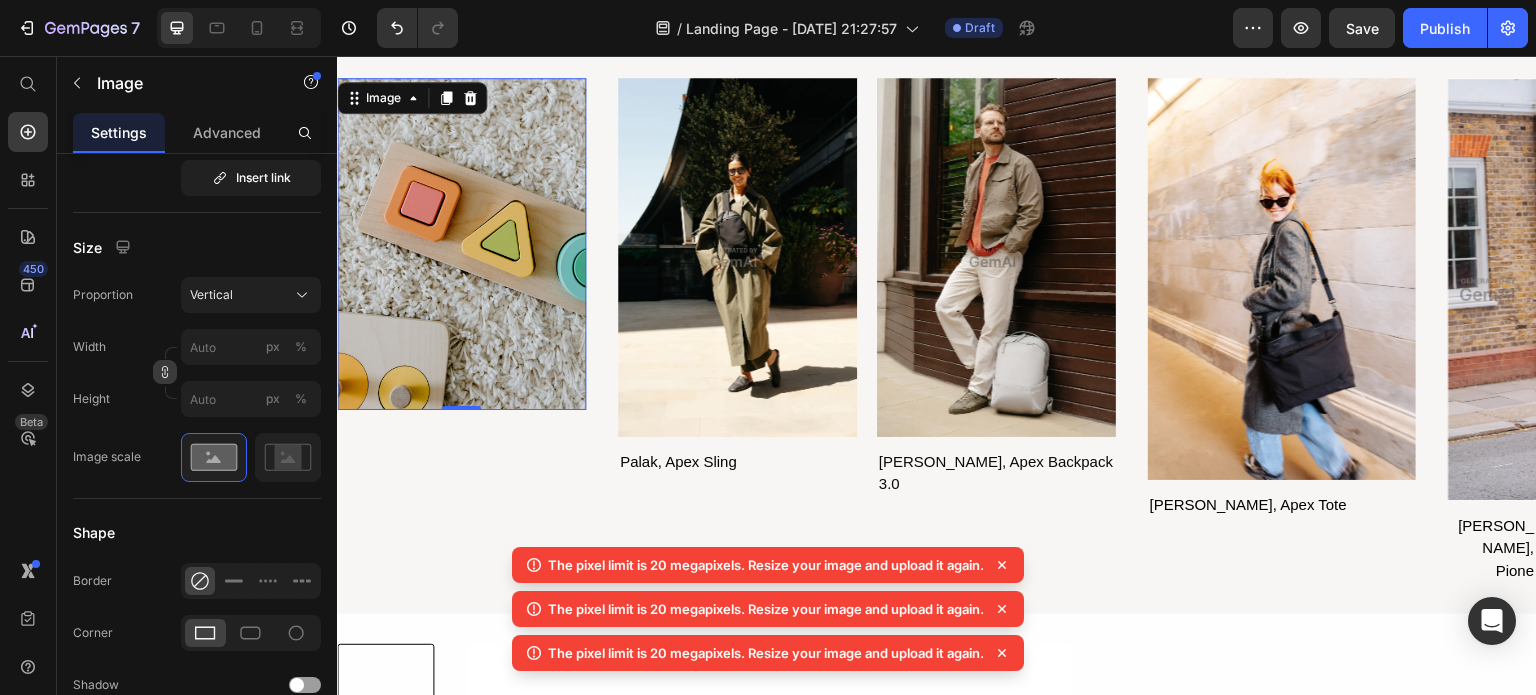 click 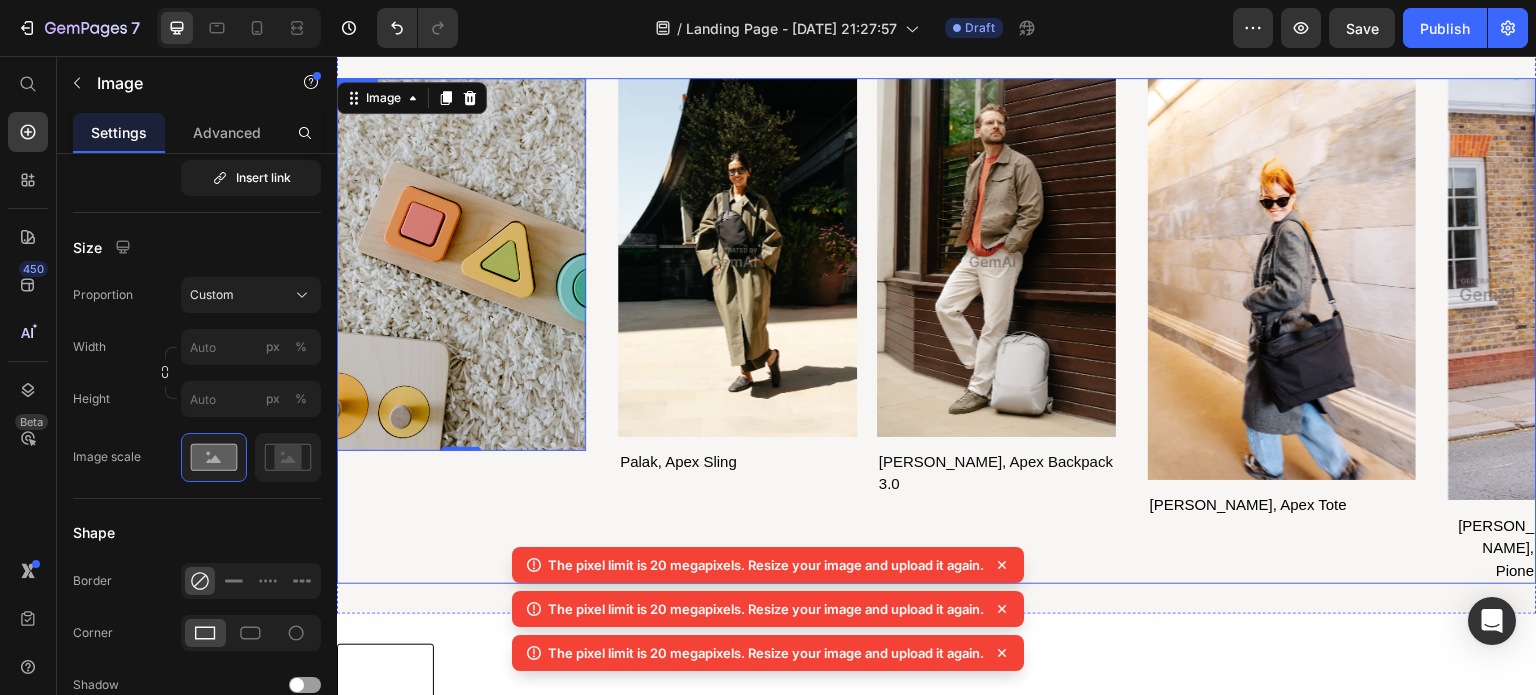 click on "Image   0 Image Palak, Apex Sling Text Block Image Rob, Apex Backpack 3.0 Text Block Row Row" at bounding box center (726, 331) 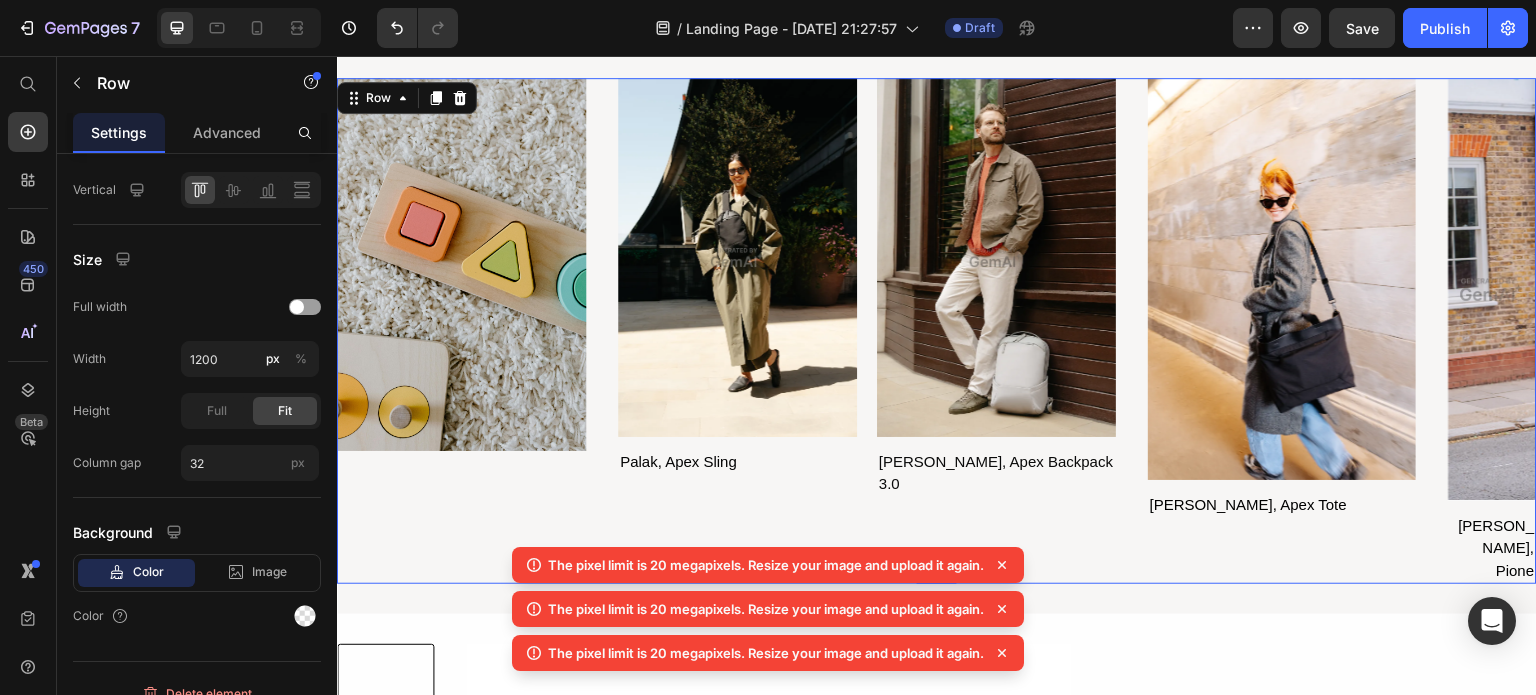 scroll, scrollTop: 0, scrollLeft: 0, axis: both 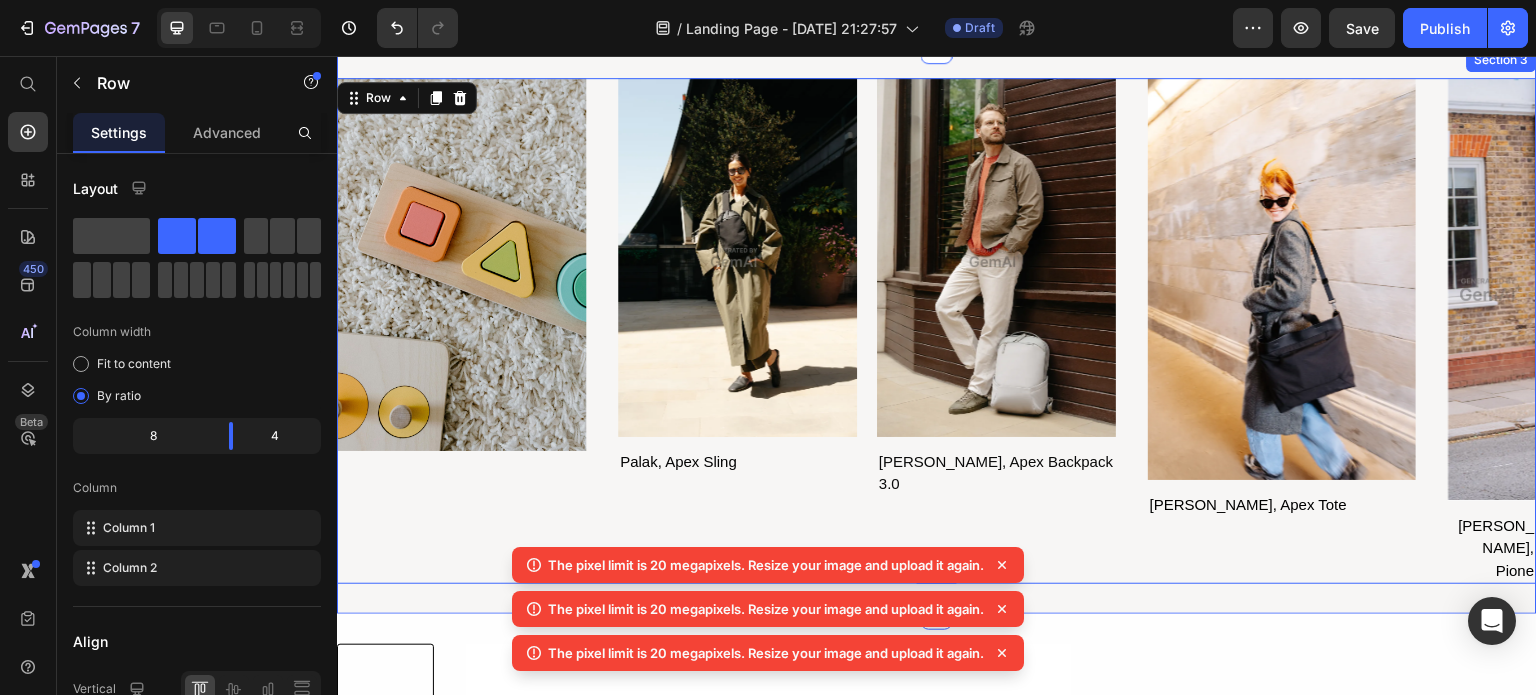 click on "Image Image Palak, Apex Sling Text Block Image Rob, Apex Backpack 3.0 Text Block Row Row Image [PERSON_NAME], Apex Tote Text Block Row Image Ben, Pione Text Block Row Row Row   0 Section 3" at bounding box center [937, 331] 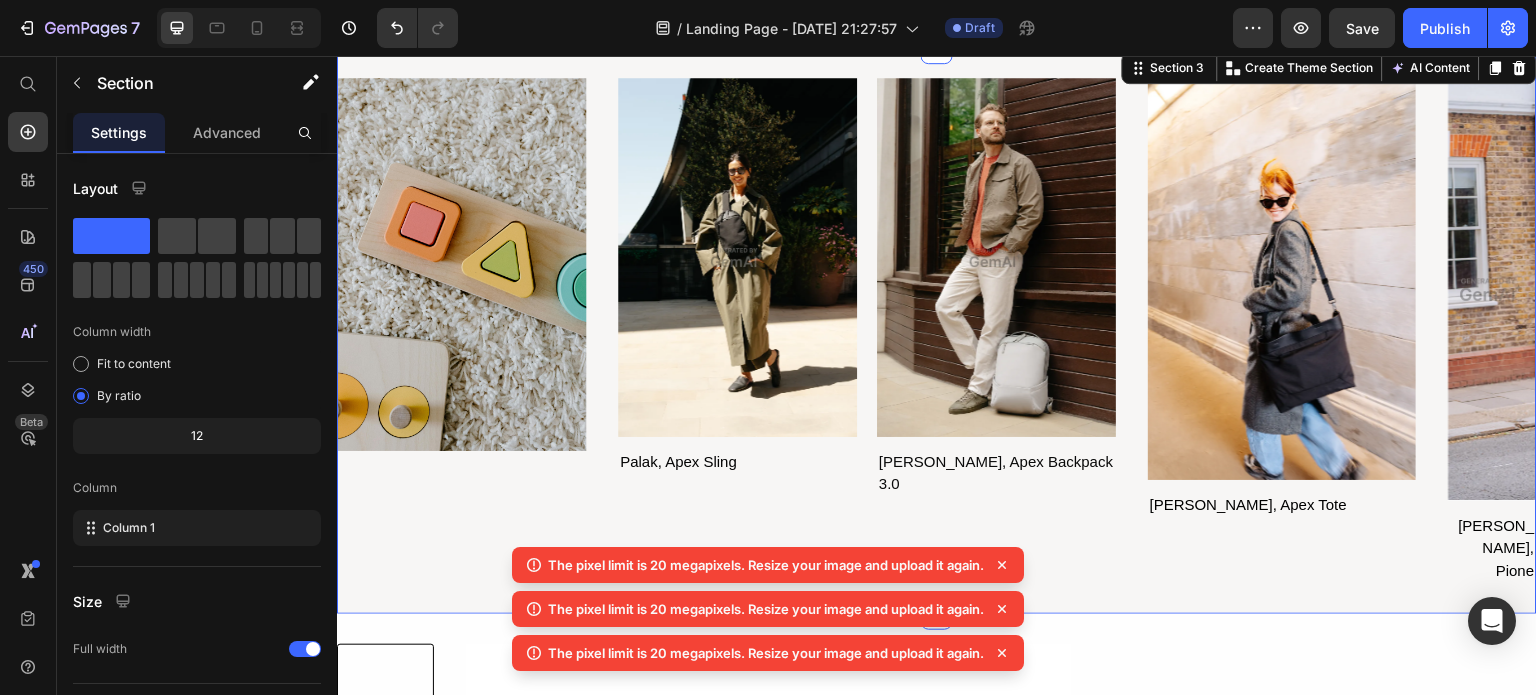 scroll, scrollTop: 1333, scrollLeft: 0, axis: vertical 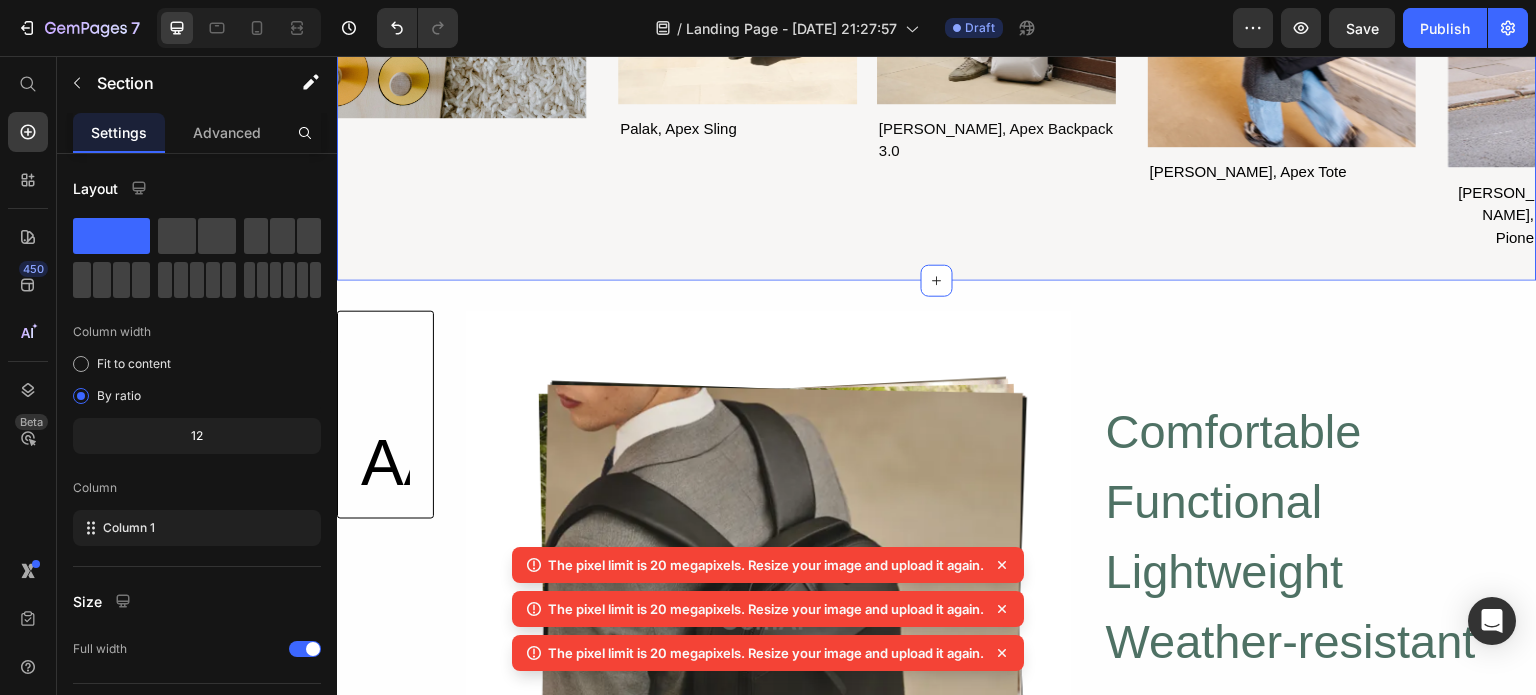 click 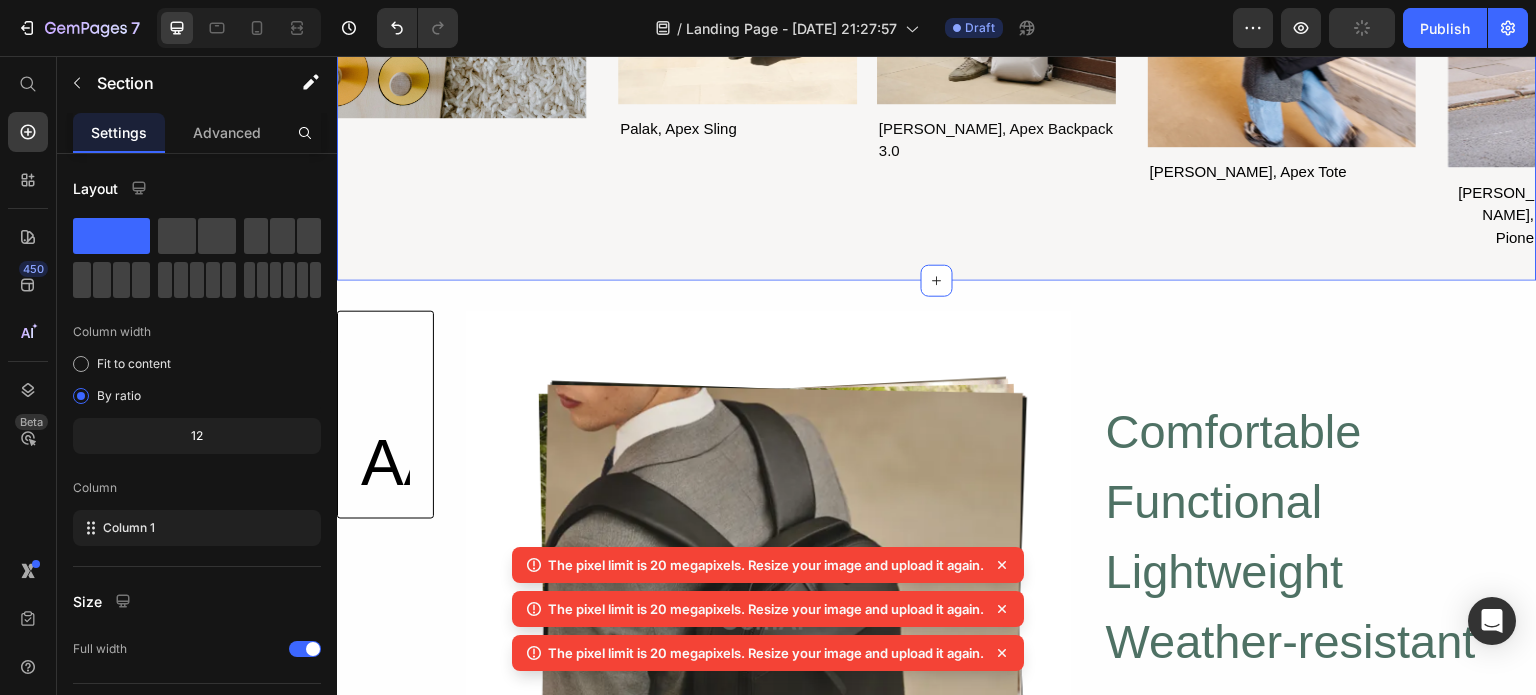 click 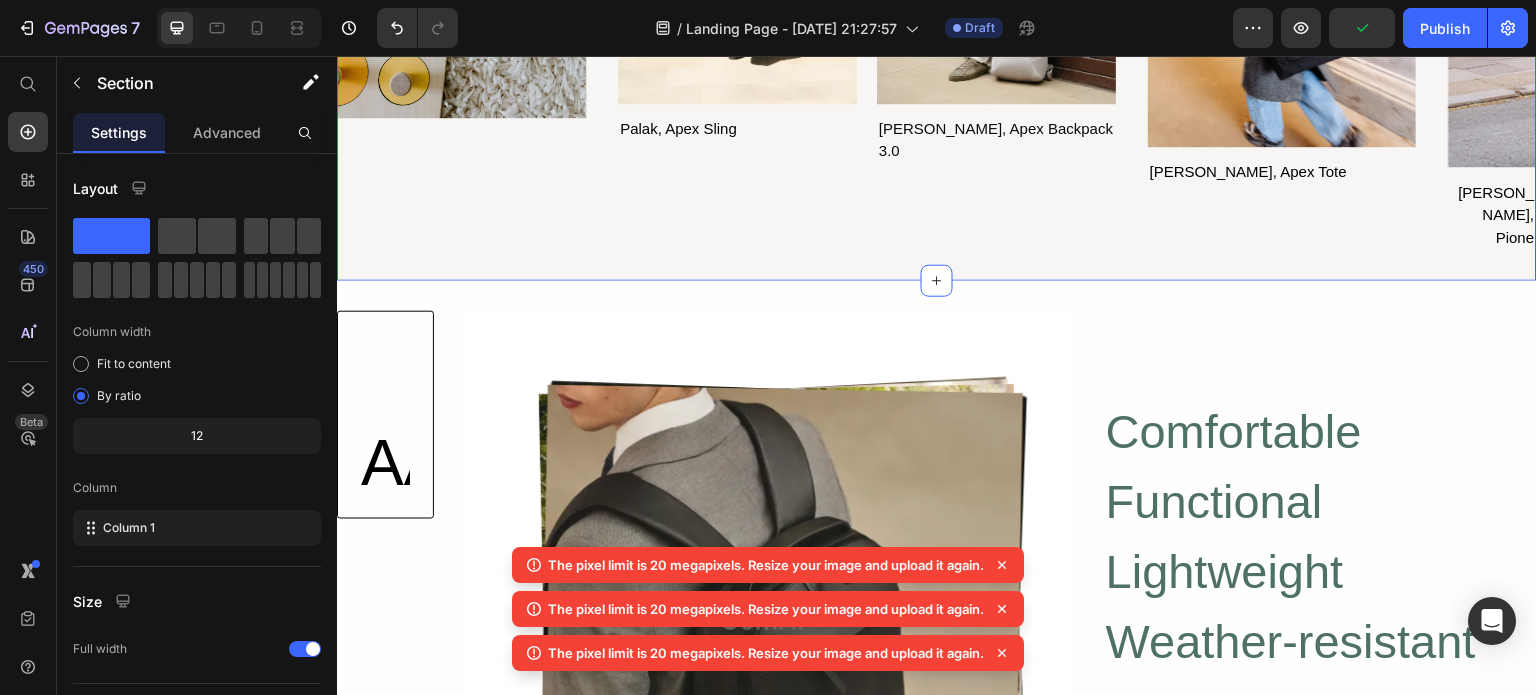 click 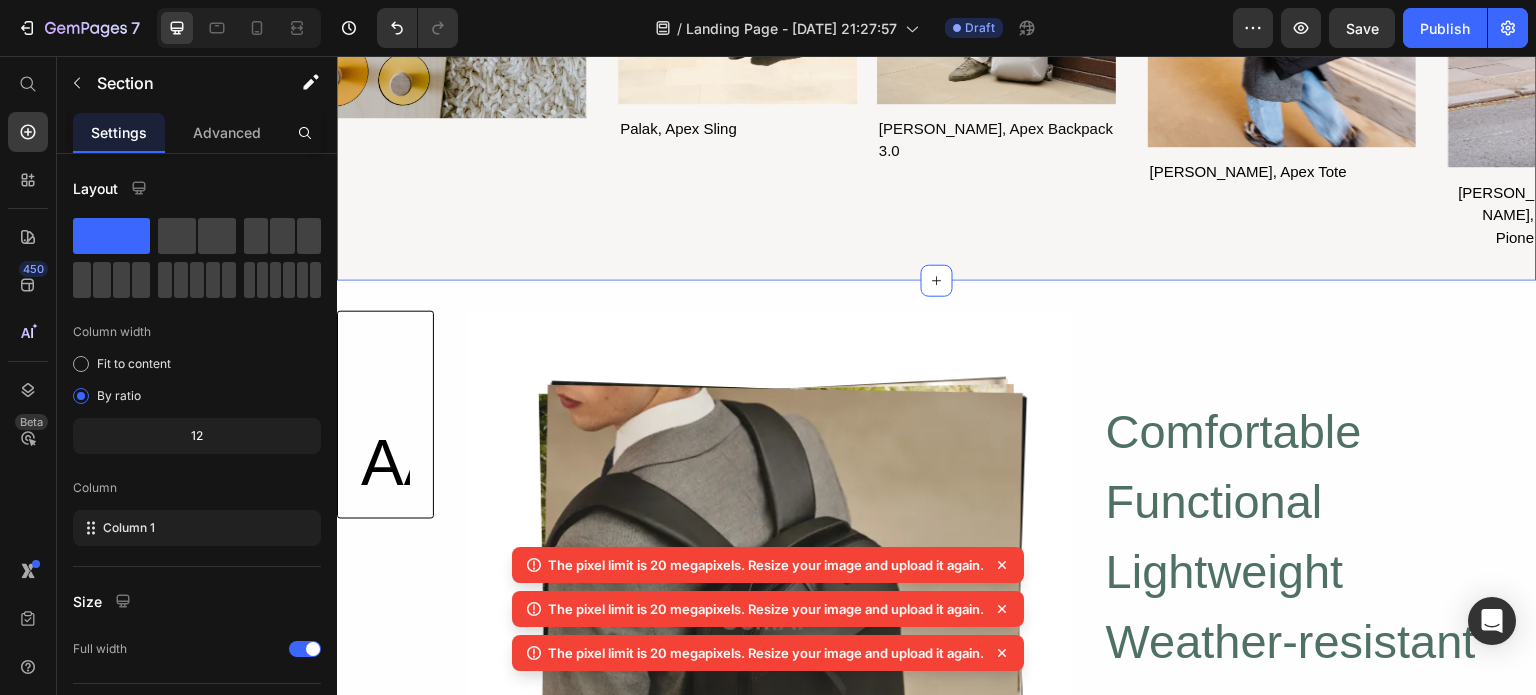 click 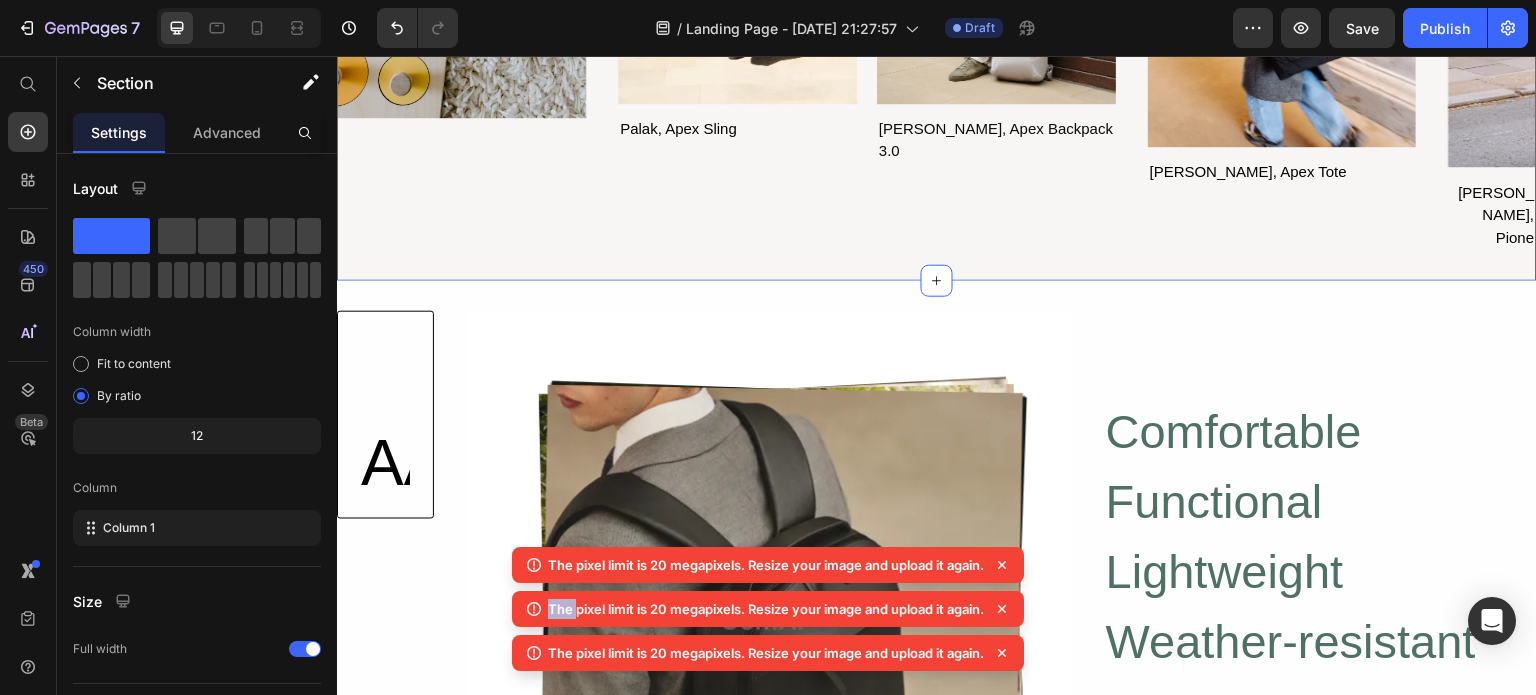 click 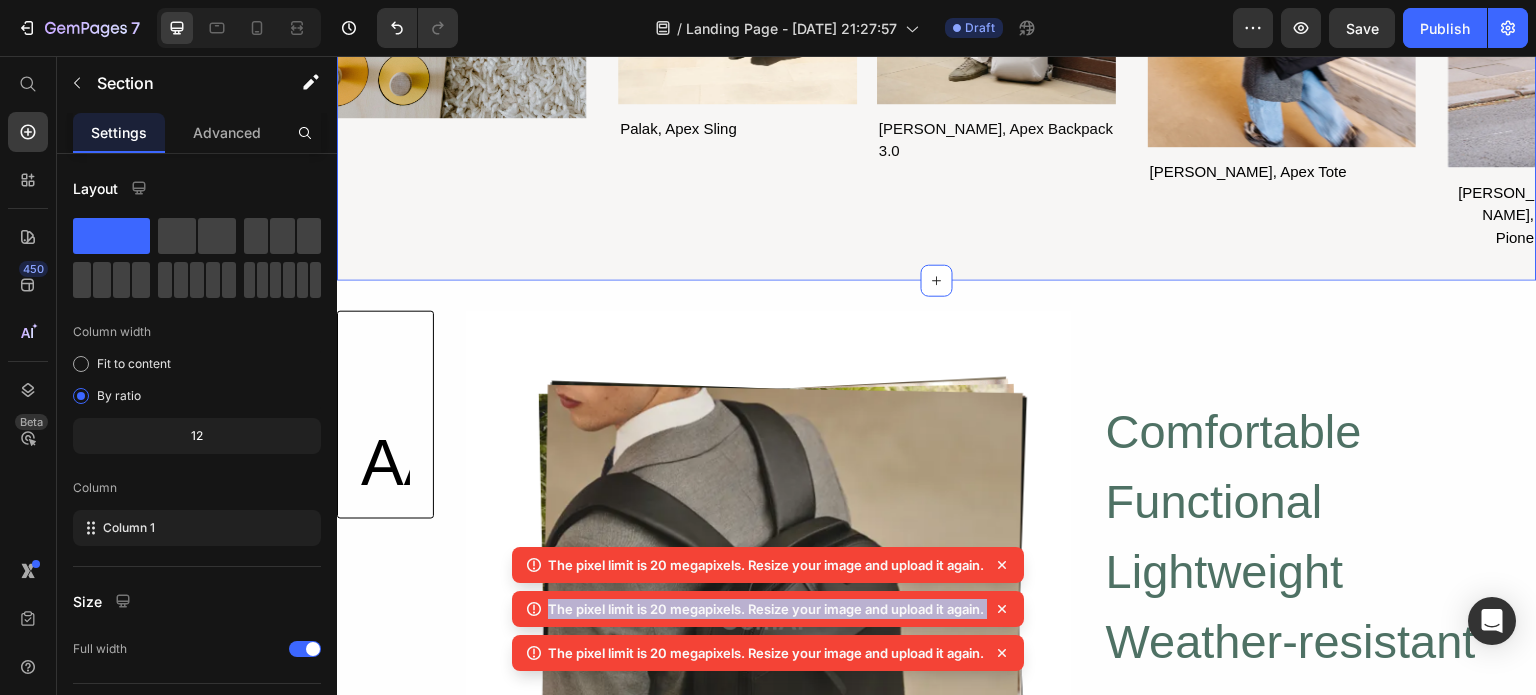 click 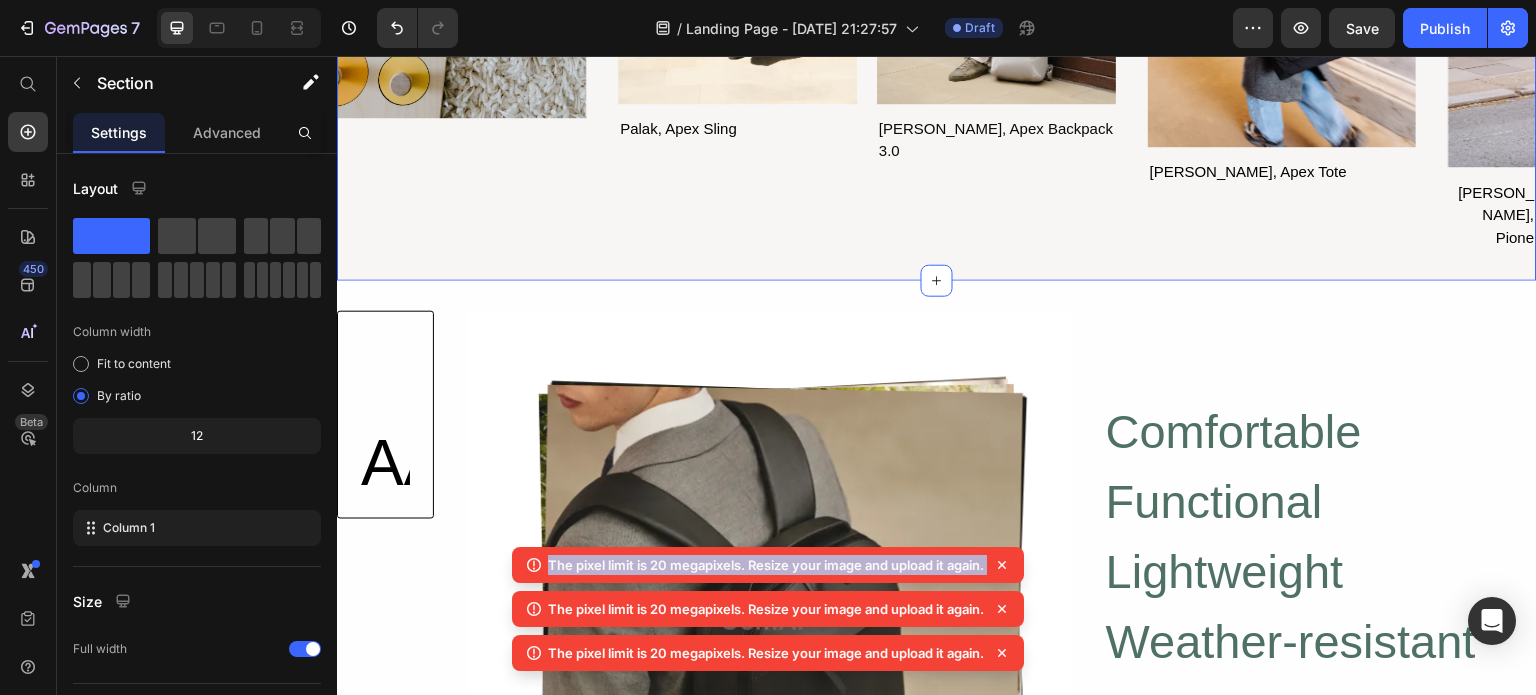 click 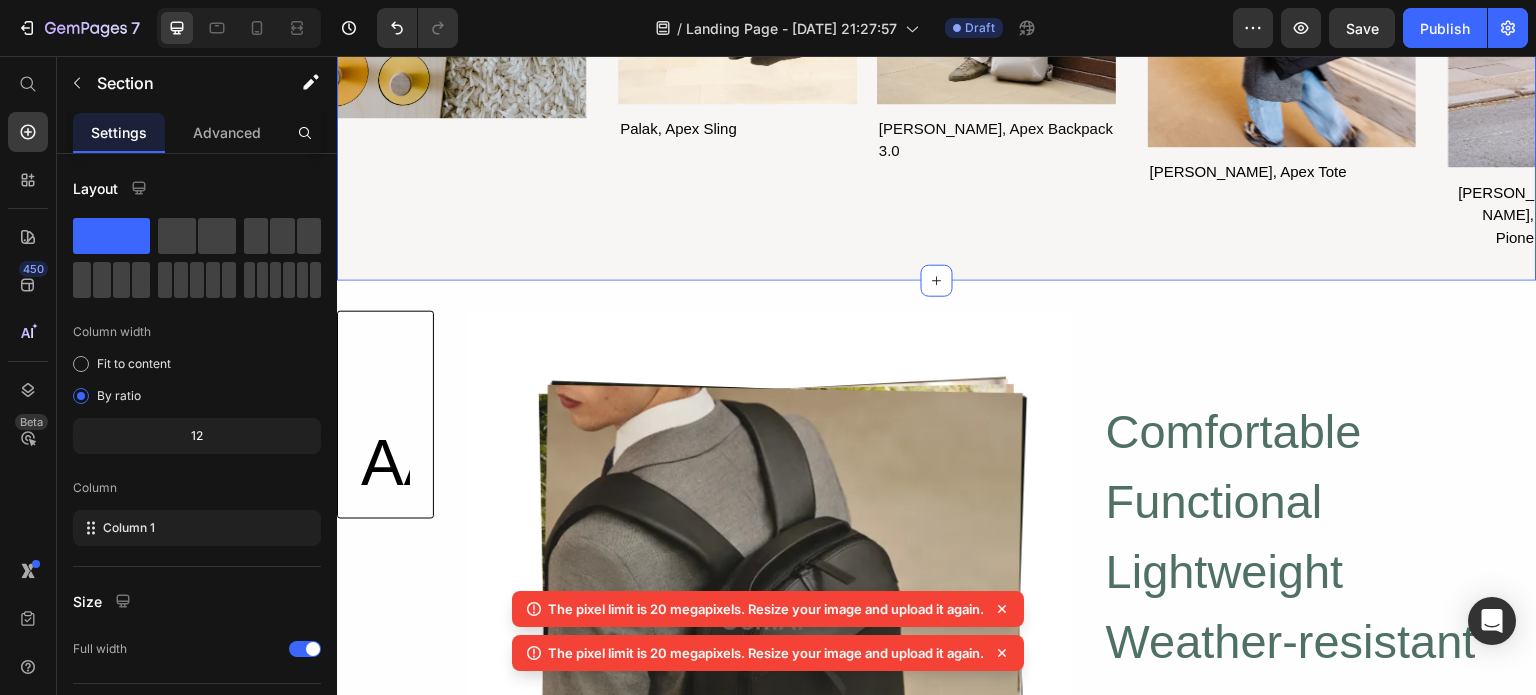 click 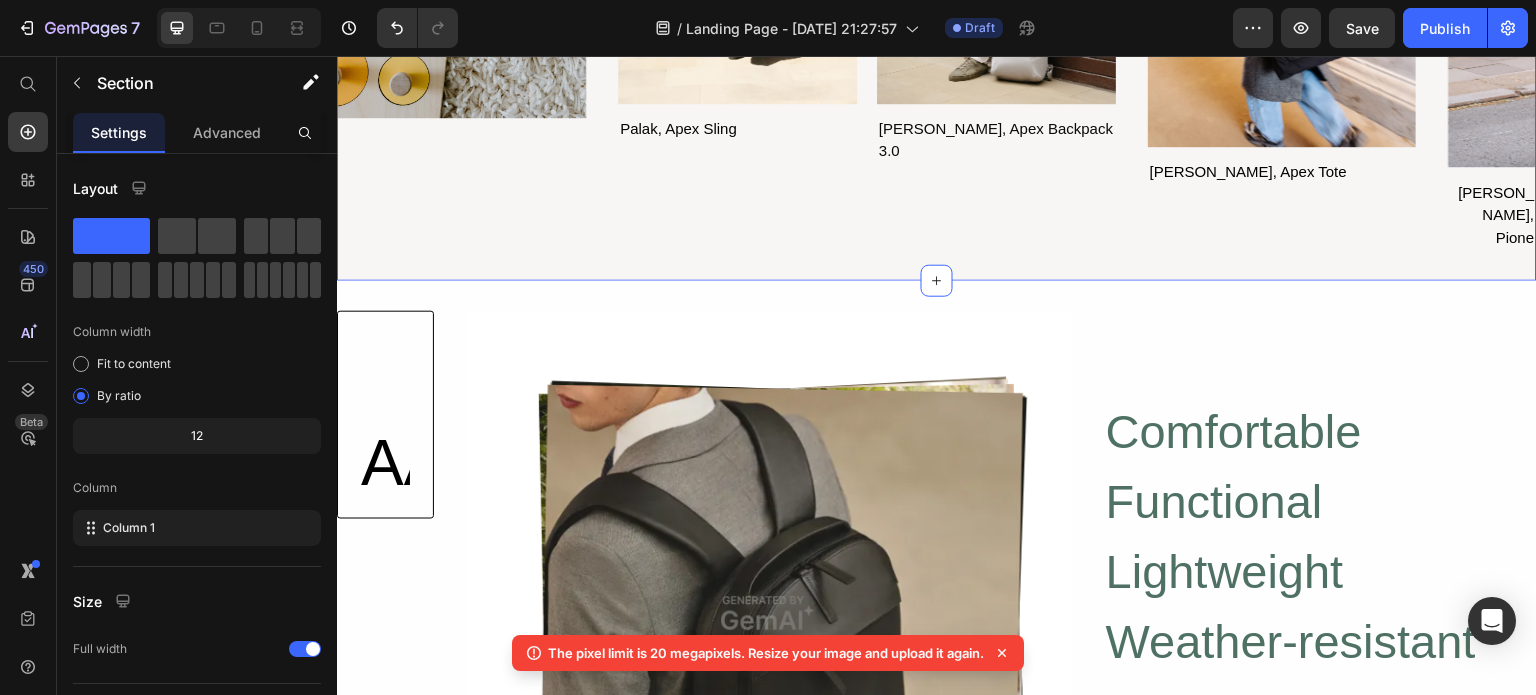 click 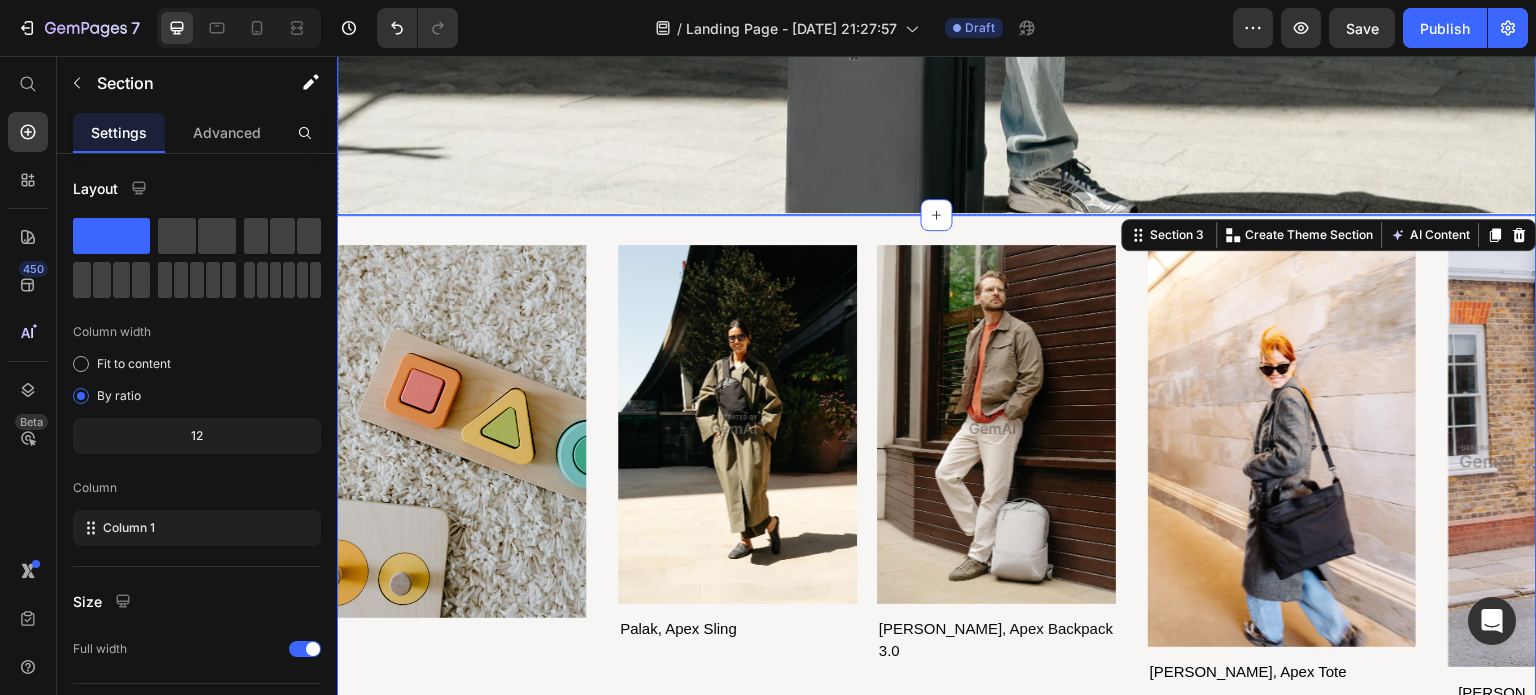 scroll, scrollTop: 1000, scrollLeft: 0, axis: vertical 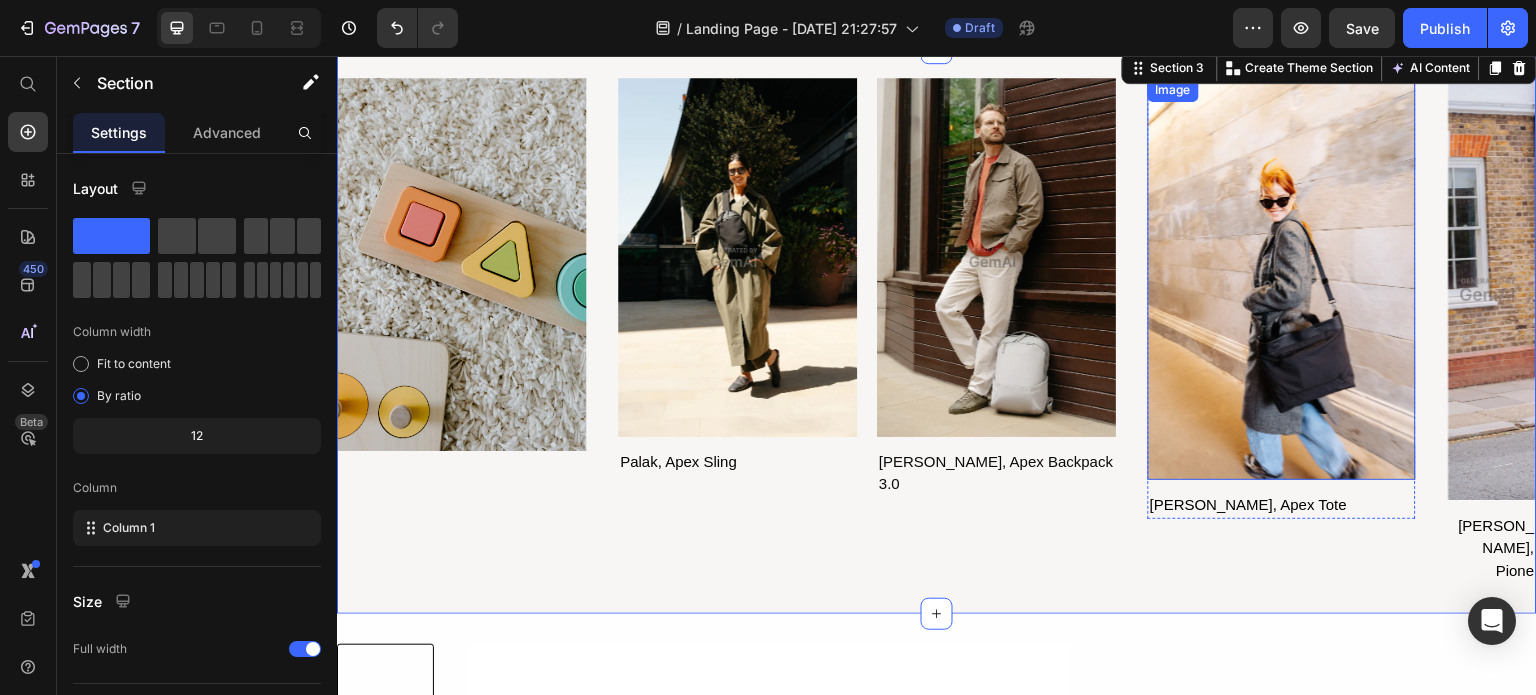 click at bounding box center (1282, 279) 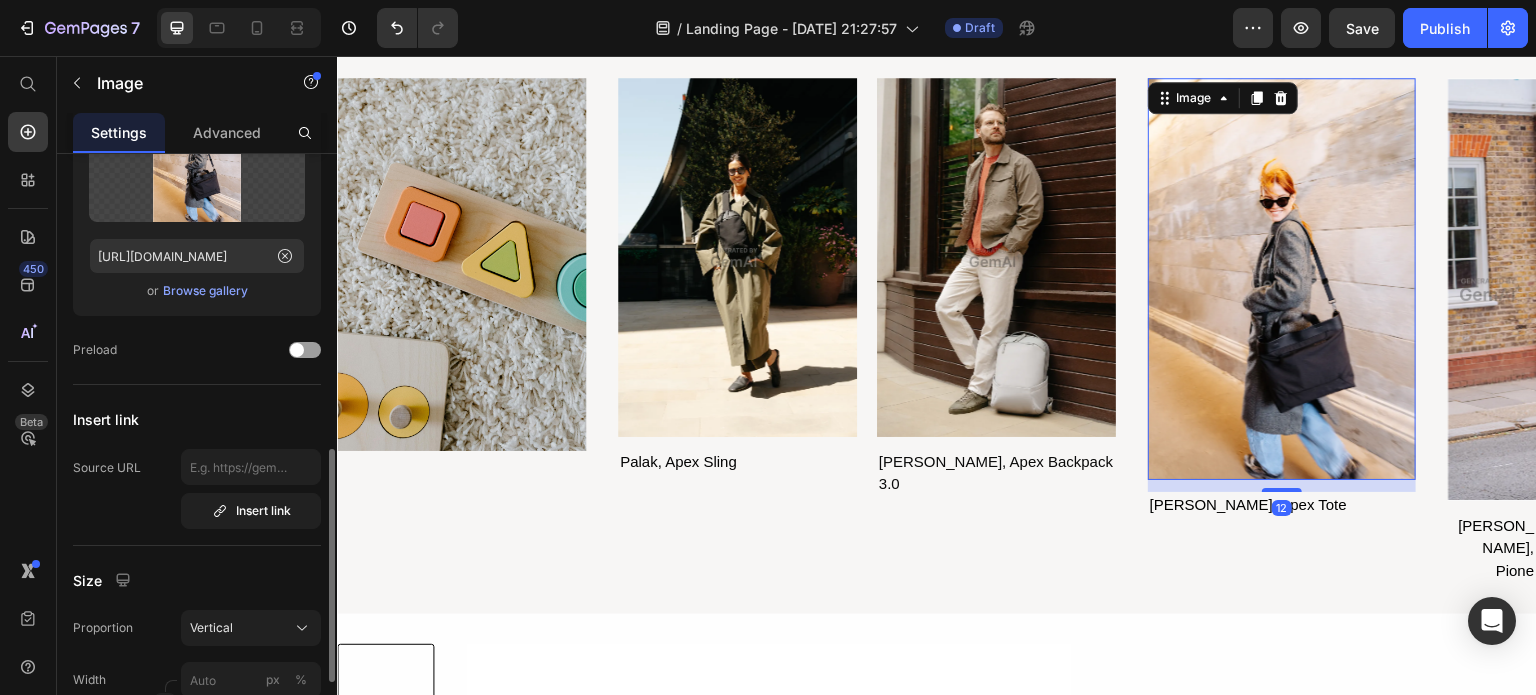 scroll, scrollTop: 332, scrollLeft: 0, axis: vertical 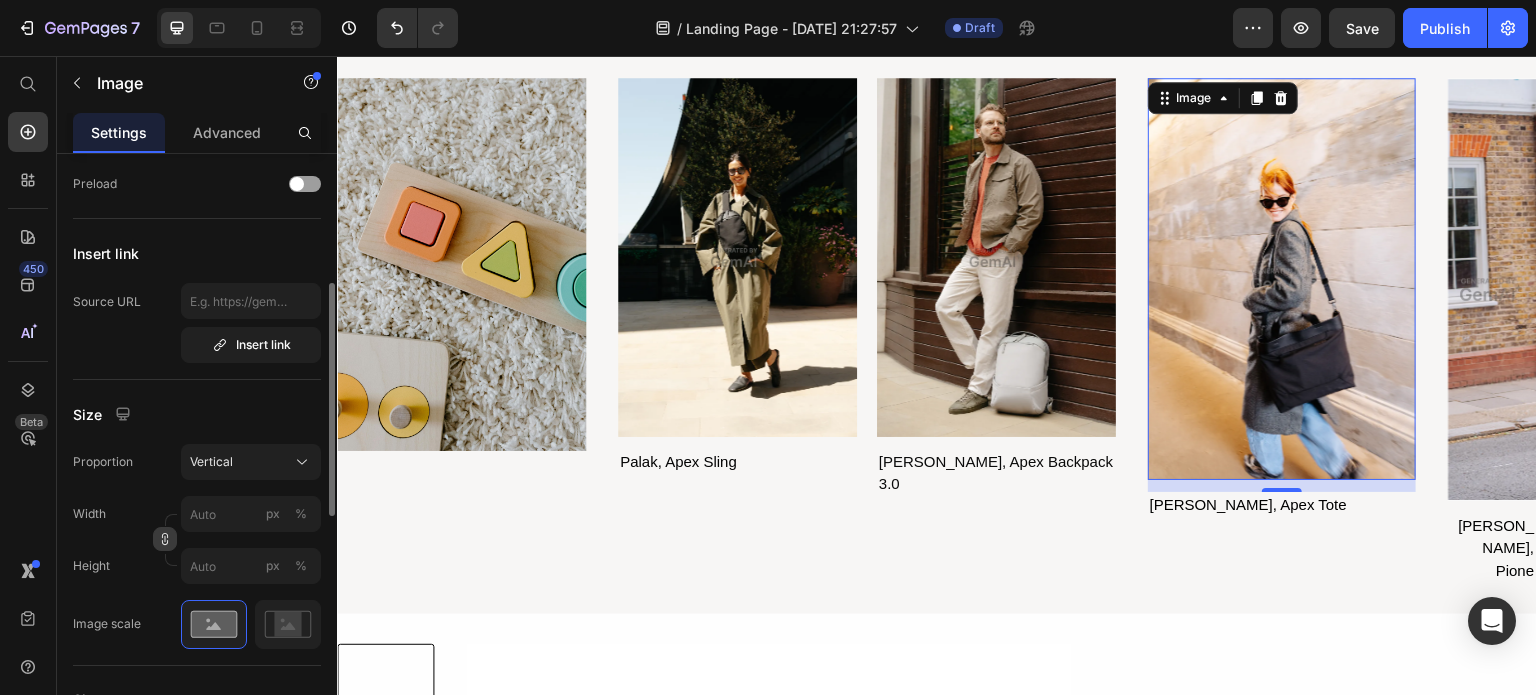 click 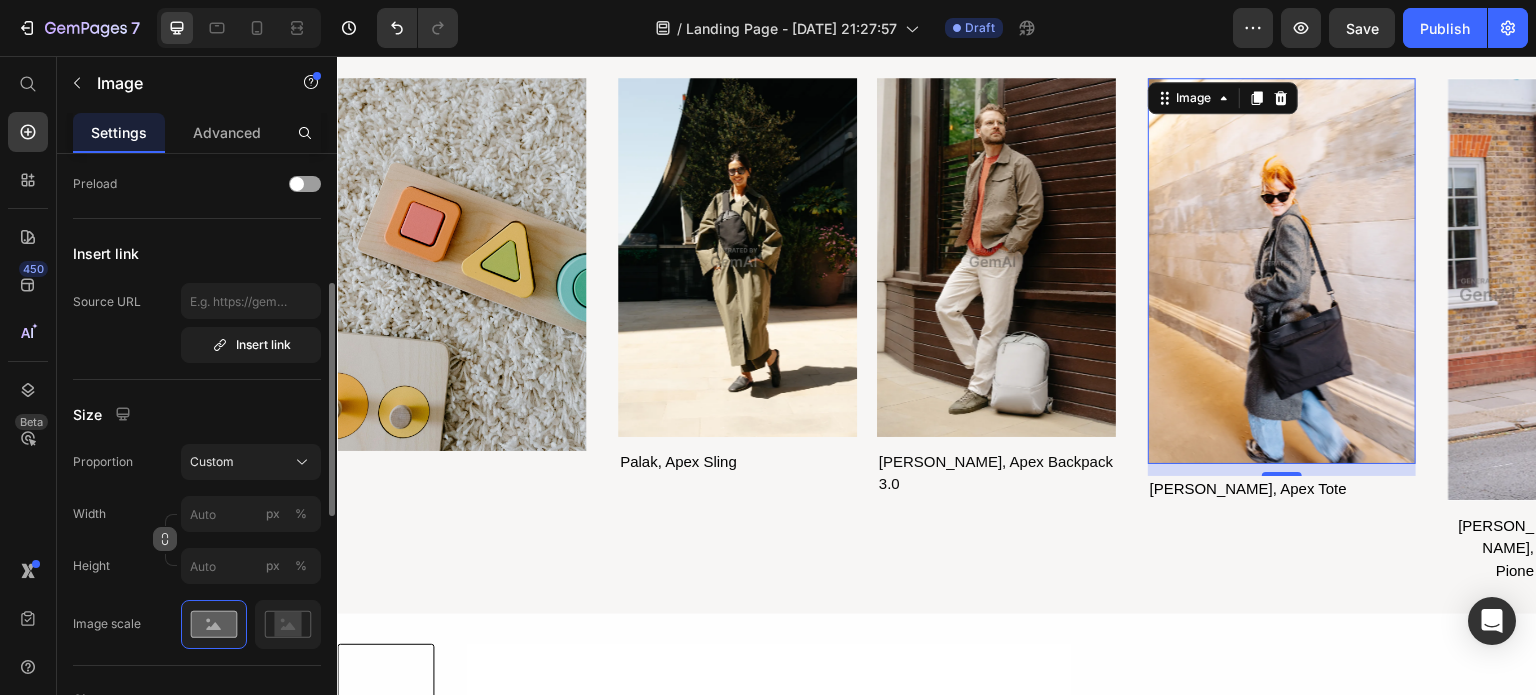click 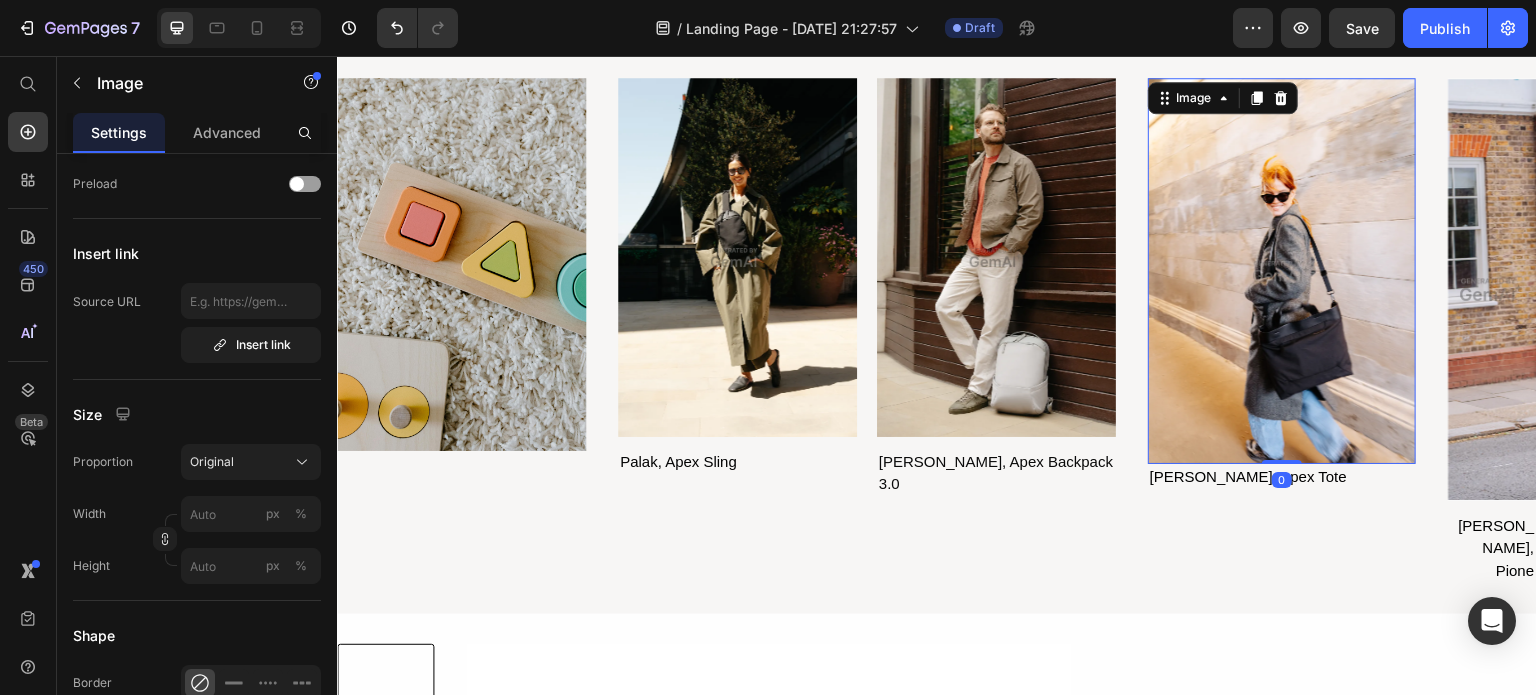 drag, startPoint x: 1268, startPoint y: 467, endPoint x: 1275, endPoint y: 426, distance: 41.59327 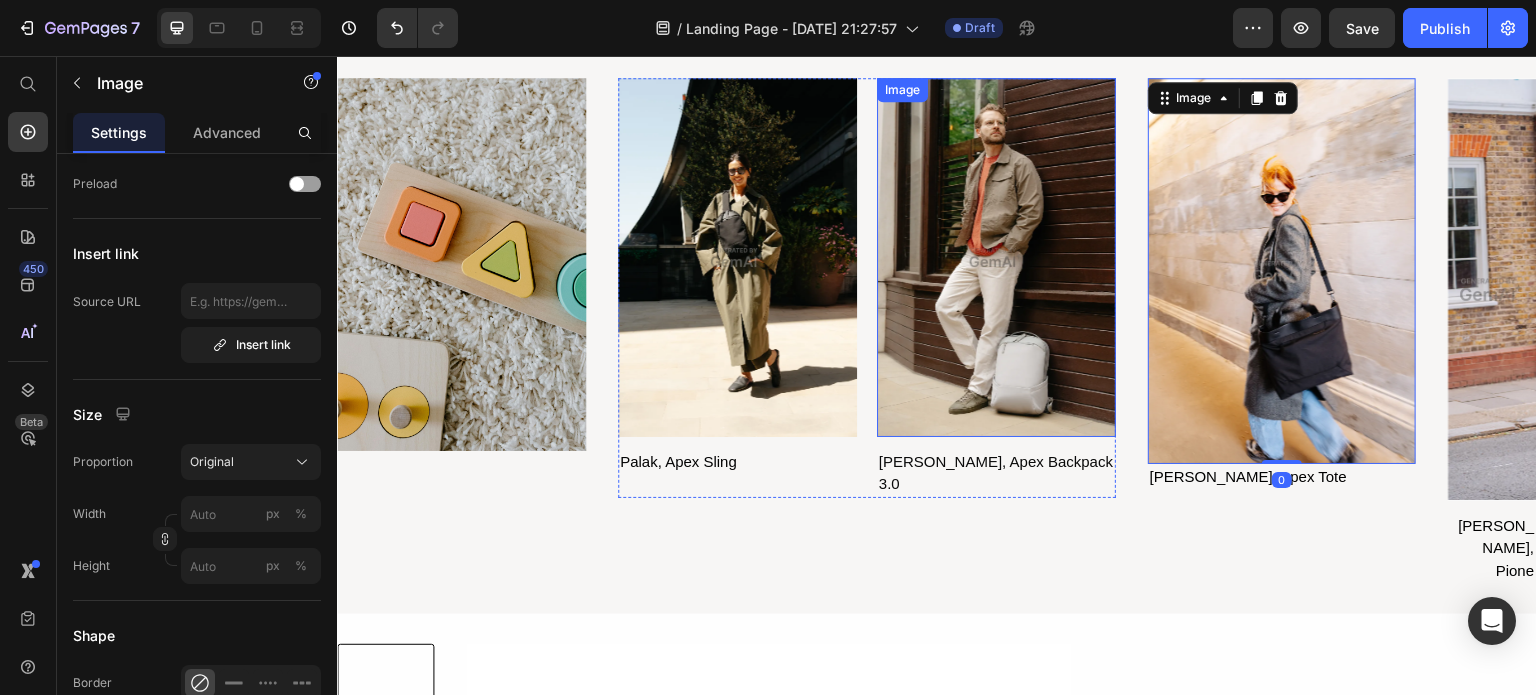 click at bounding box center [996, 257] 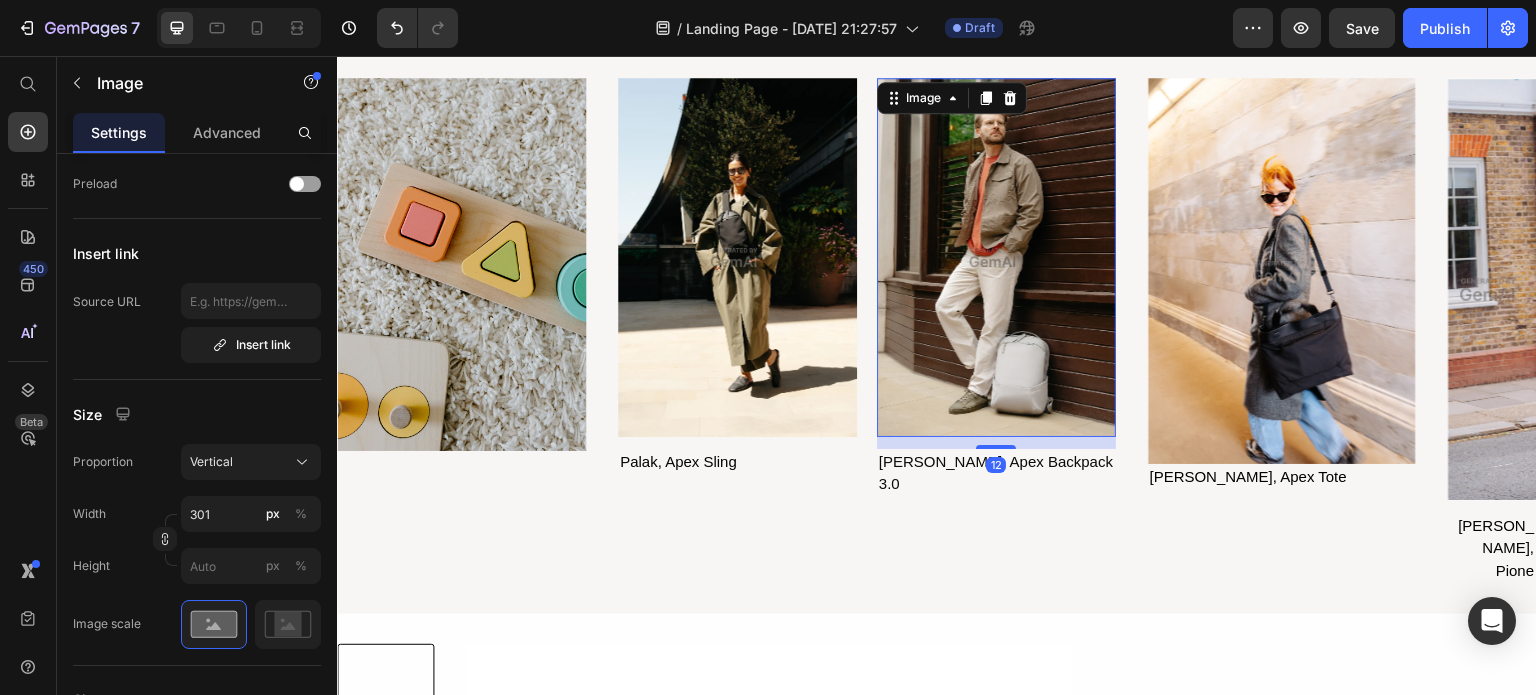 scroll, scrollTop: 332, scrollLeft: 0, axis: vertical 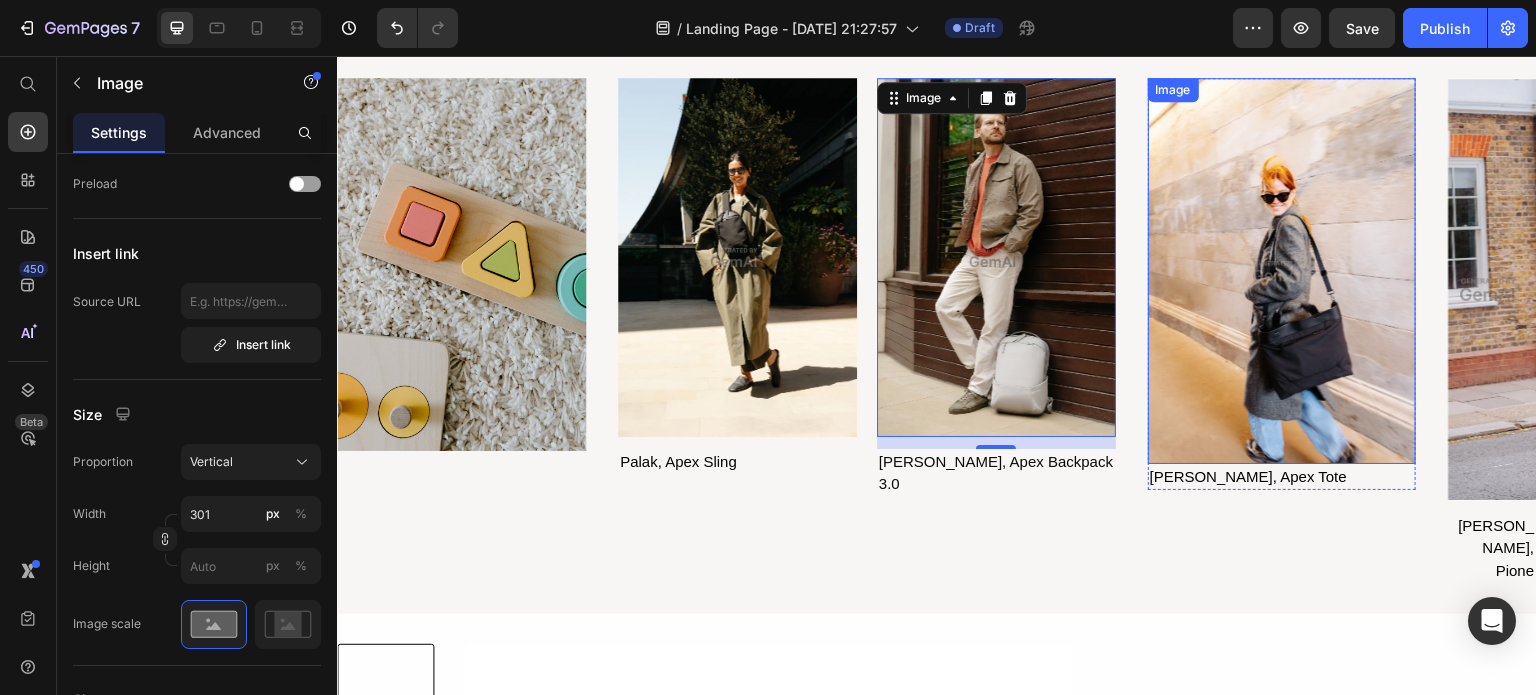 click at bounding box center [1282, 271] 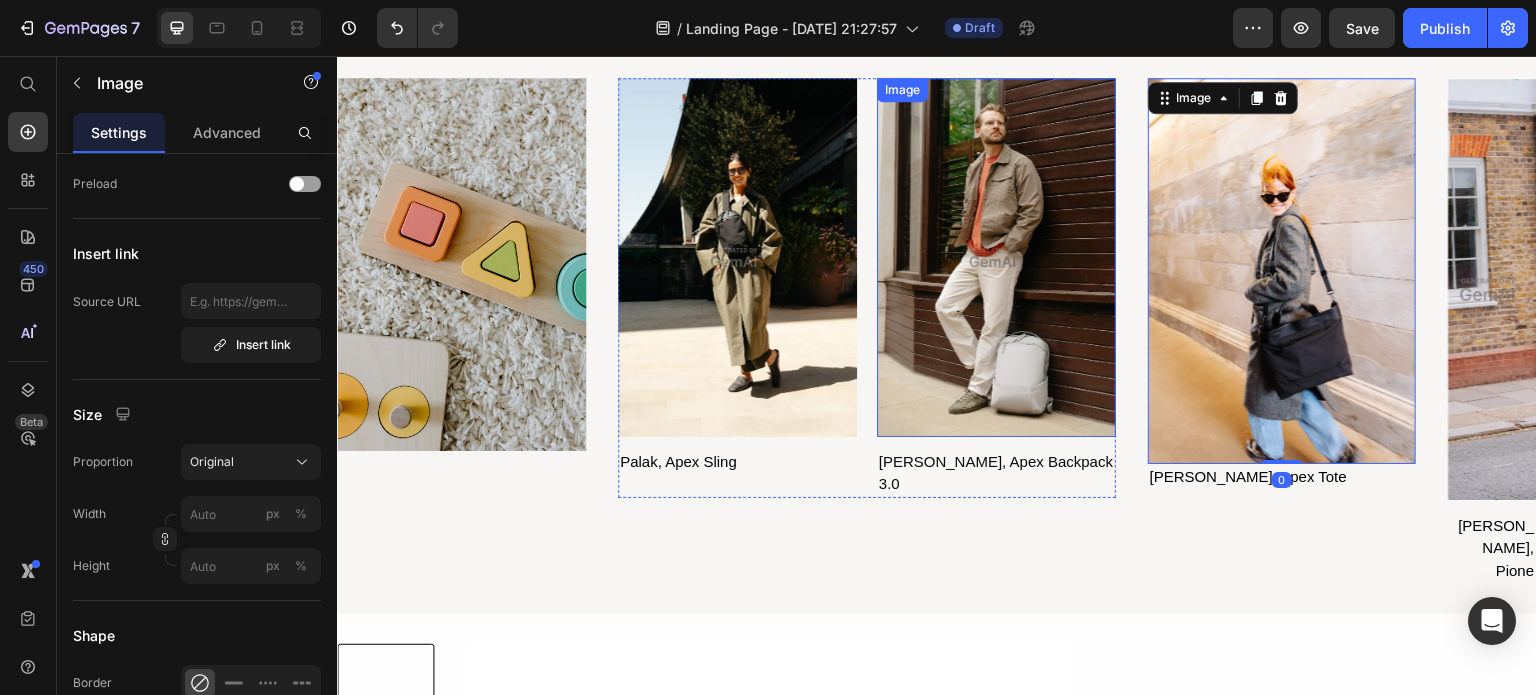 click at bounding box center [996, 257] 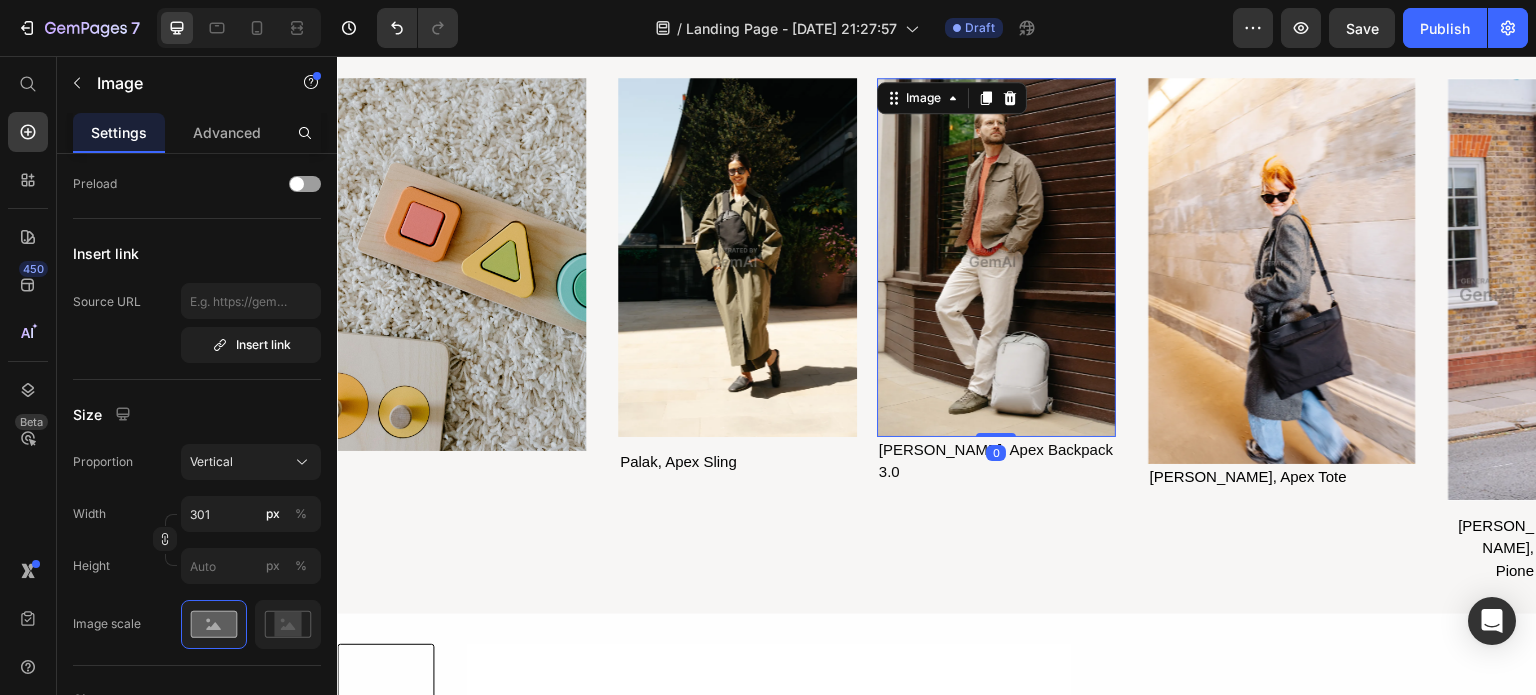 drag, startPoint x: 978, startPoint y: 441, endPoint x: 982, endPoint y: 404, distance: 37.215588 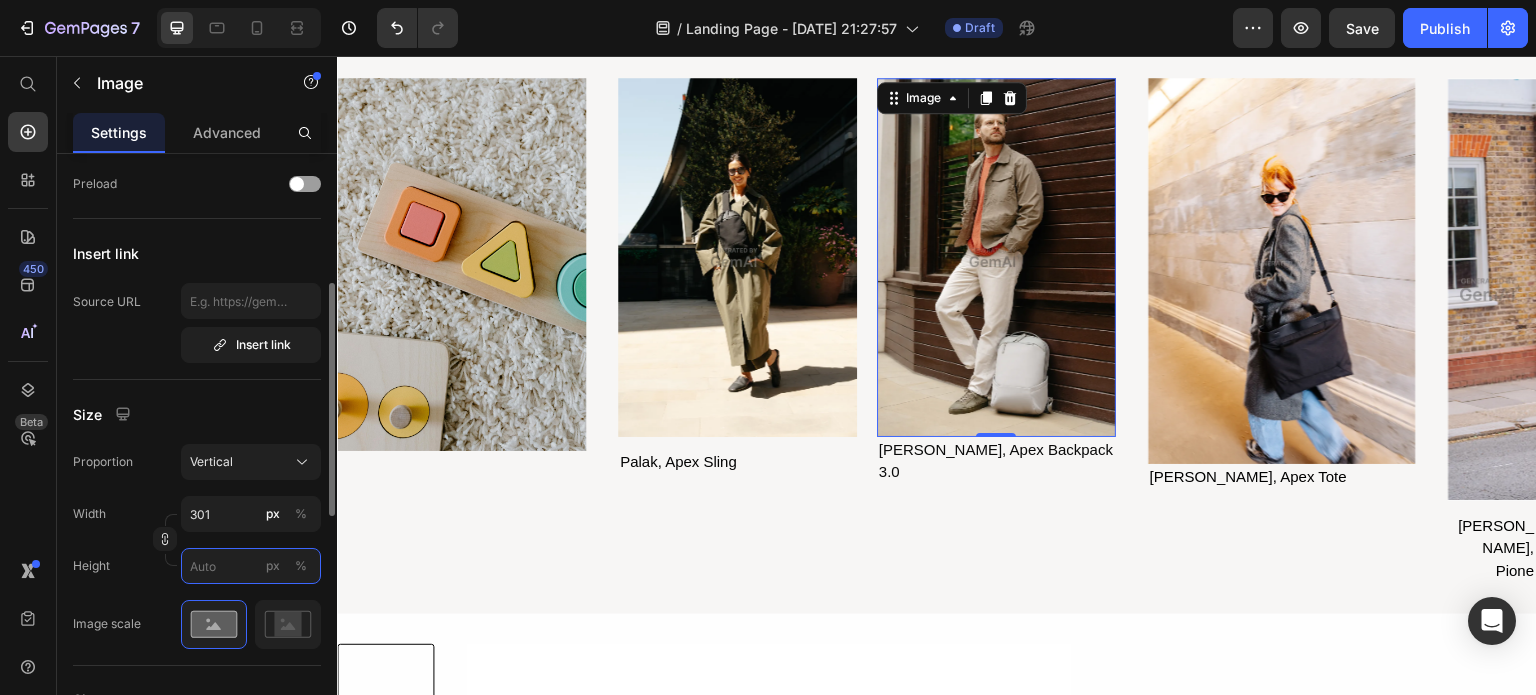 click on "px %" at bounding box center (251, 566) 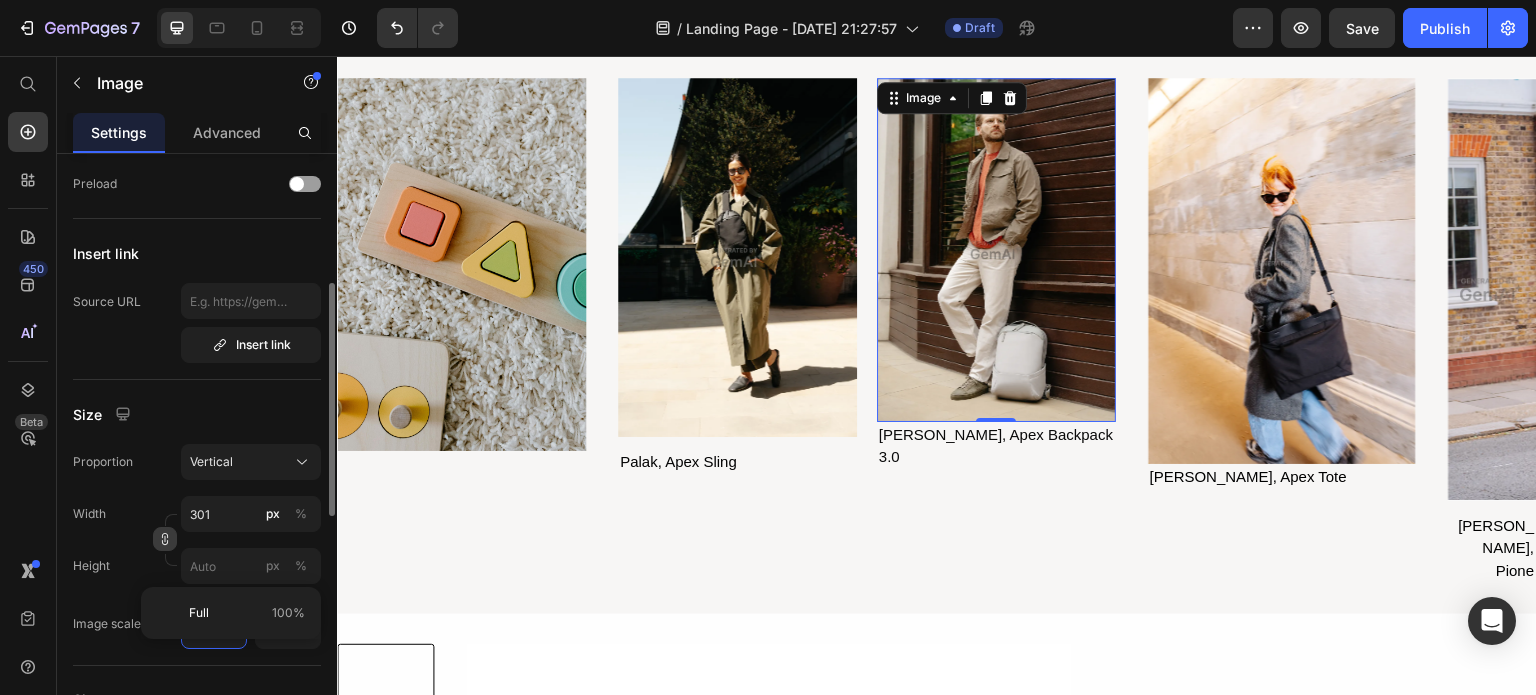 click 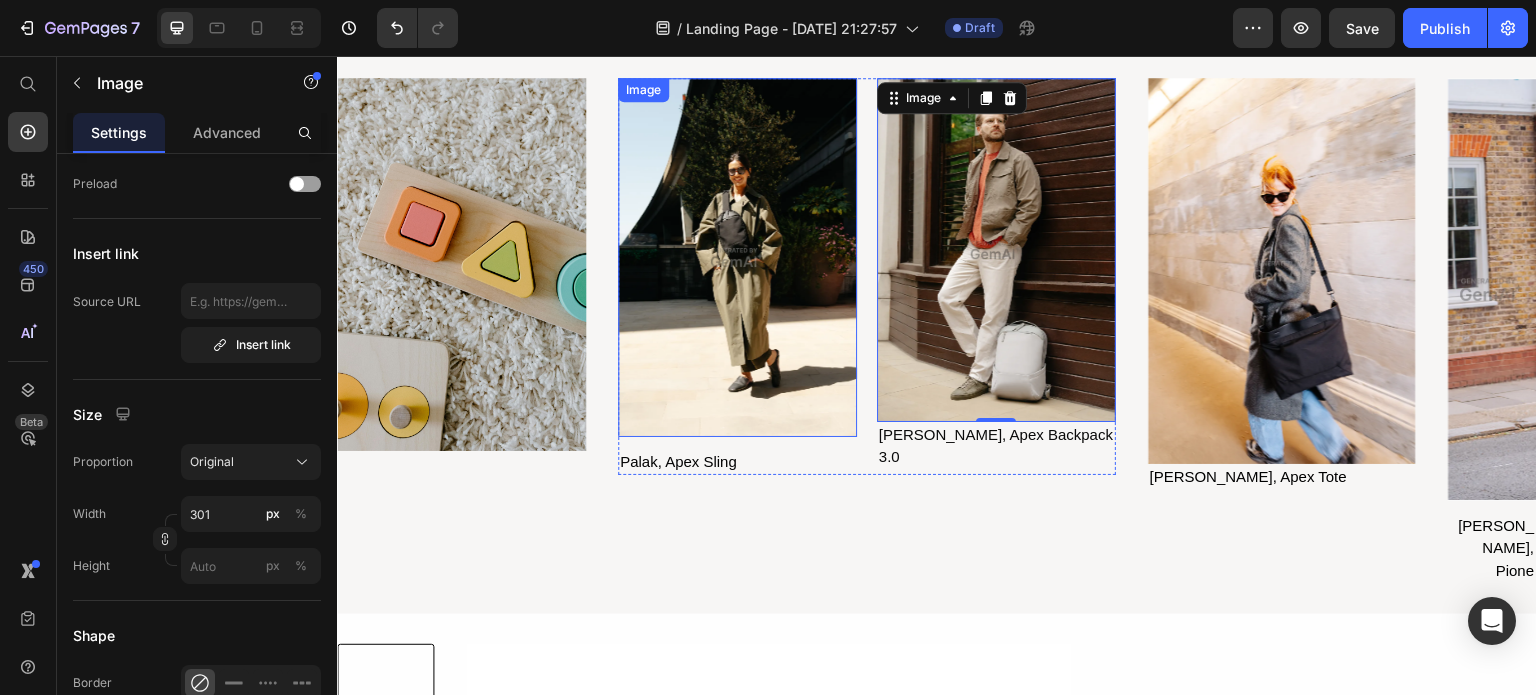 click at bounding box center [737, 257] 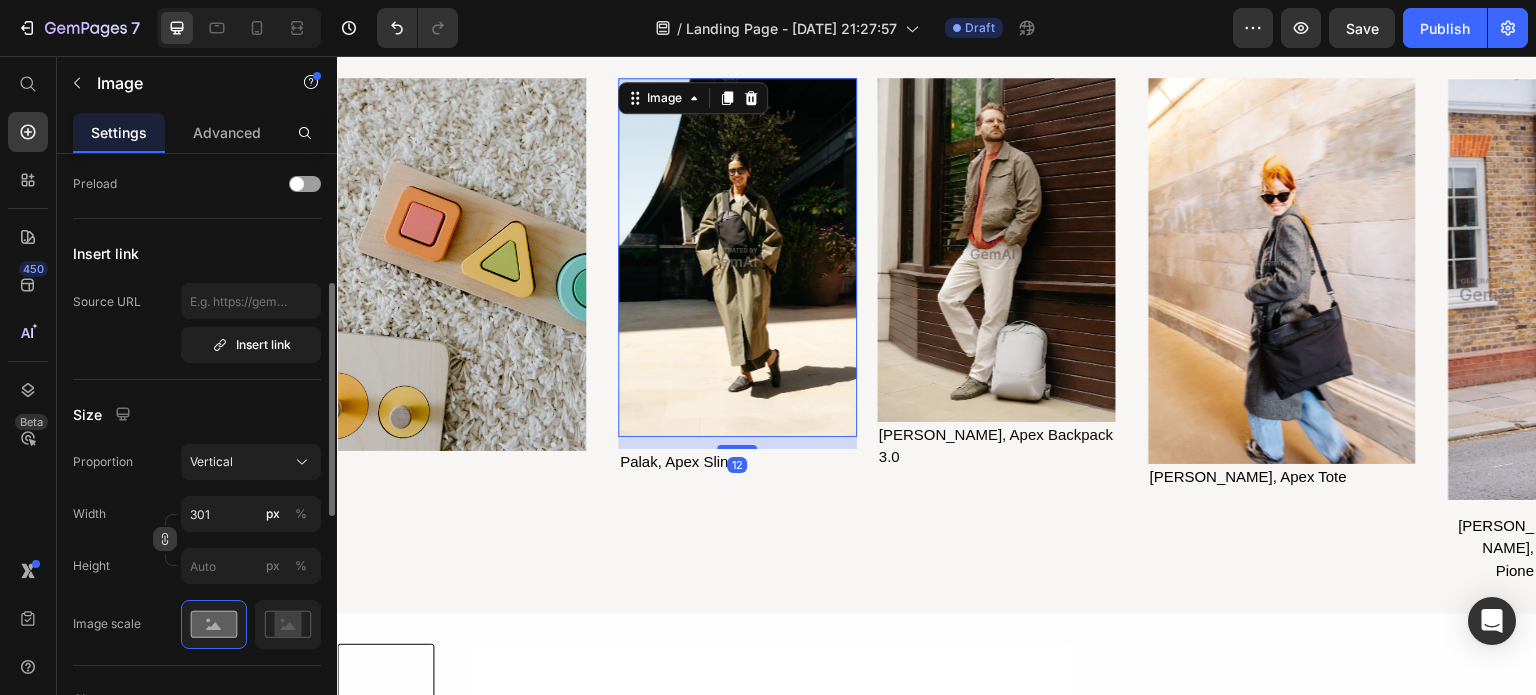 click 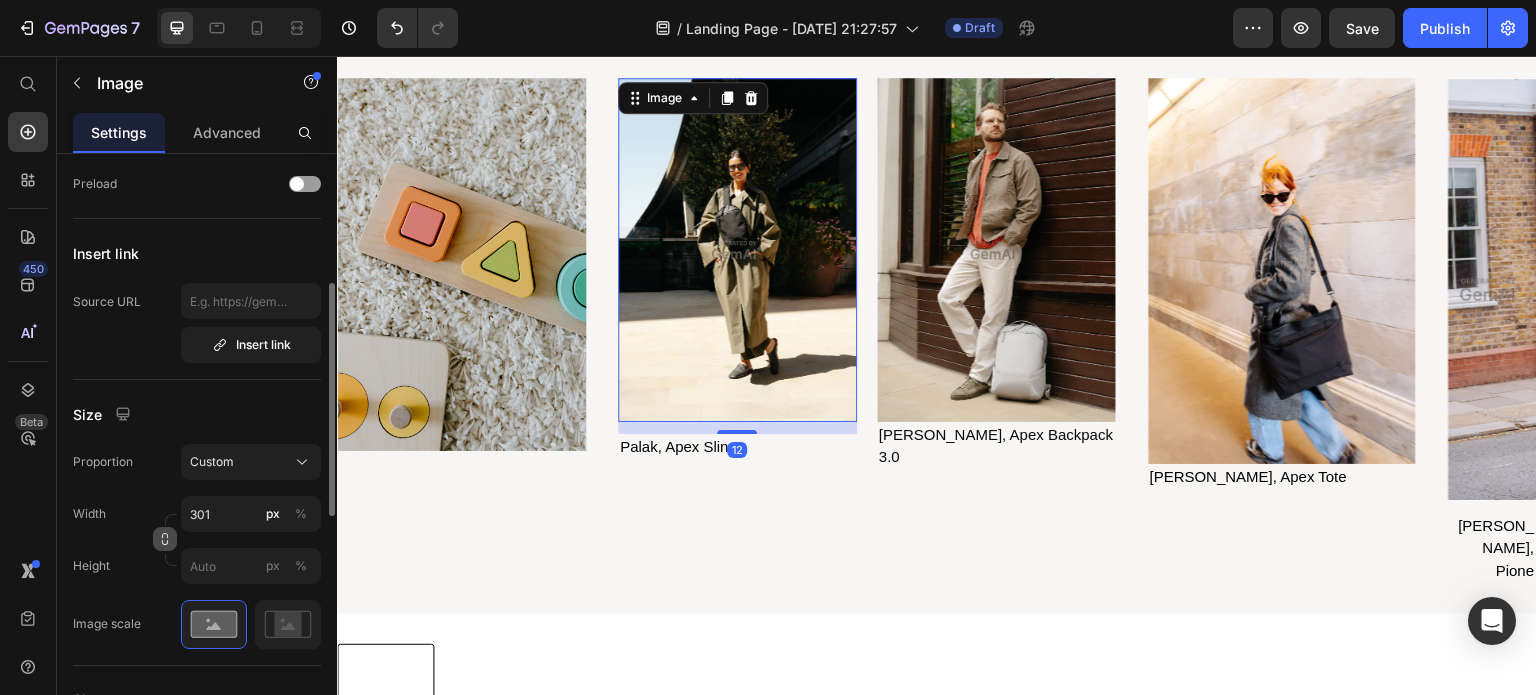 click 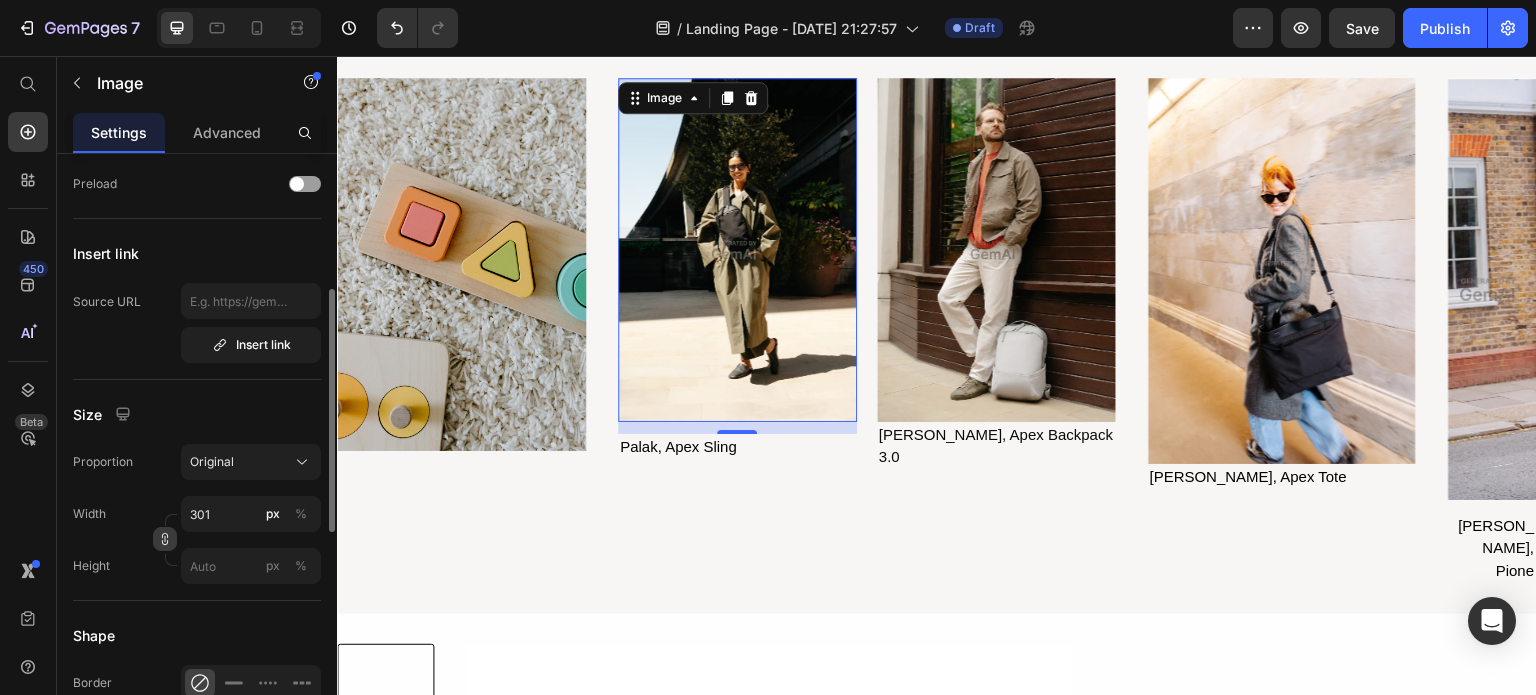 click 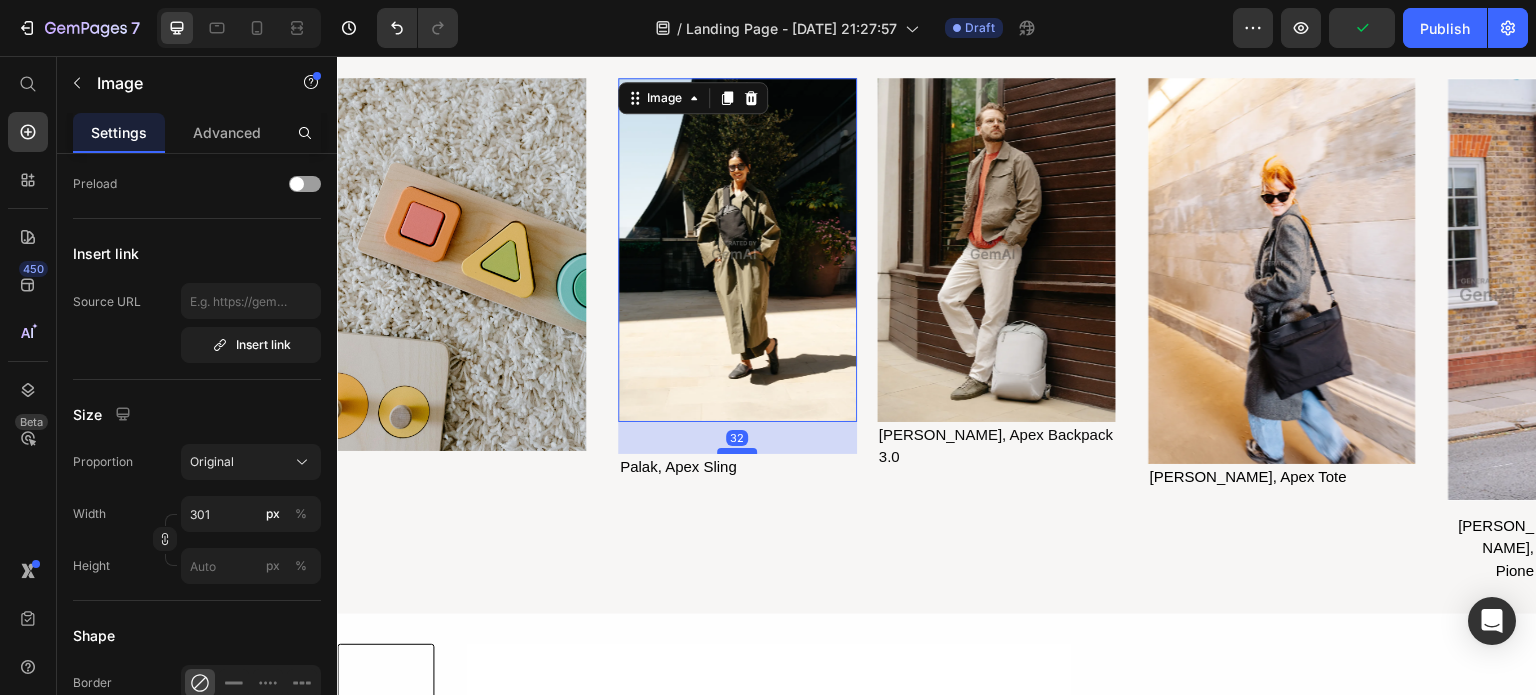 drag, startPoint x: 730, startPoint y: 425, endPoint x: 731, endPoint y: 445, distance: 20.024984 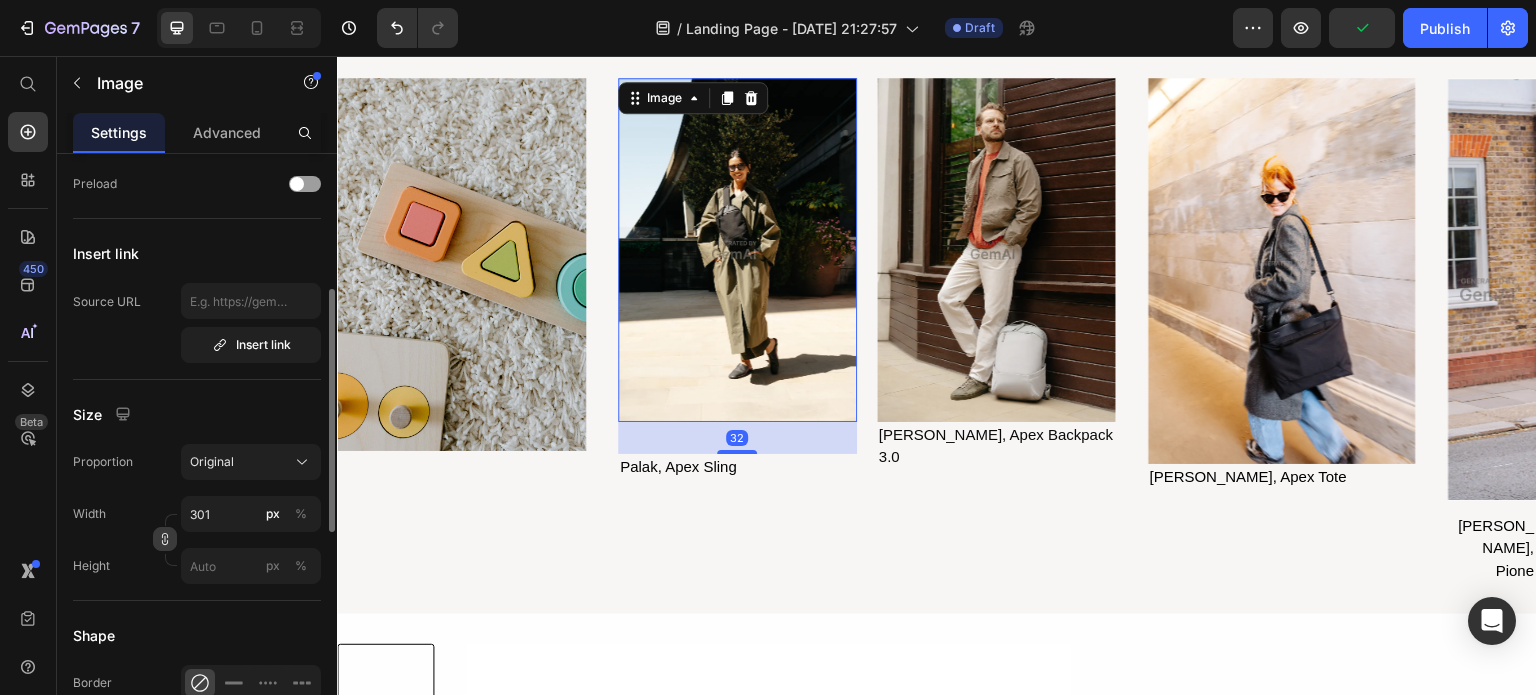 click 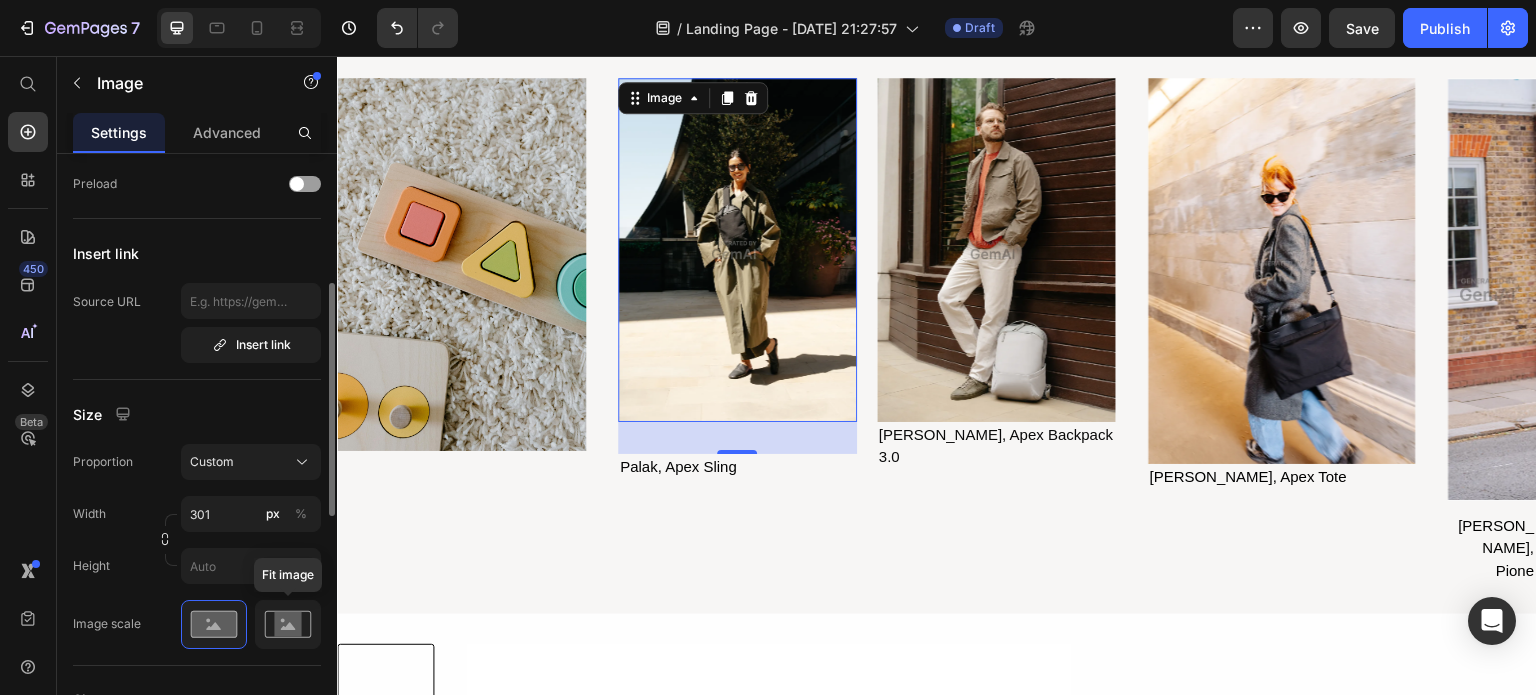 click 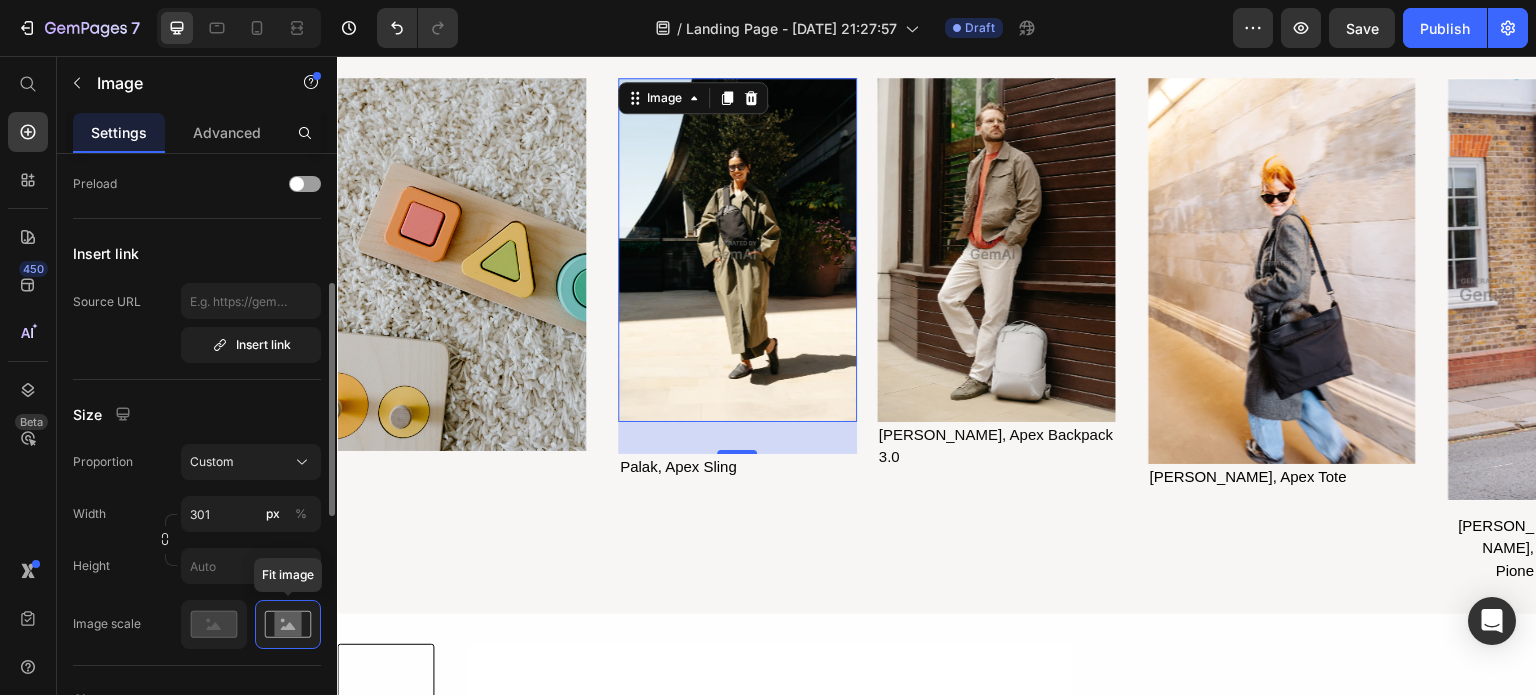 click 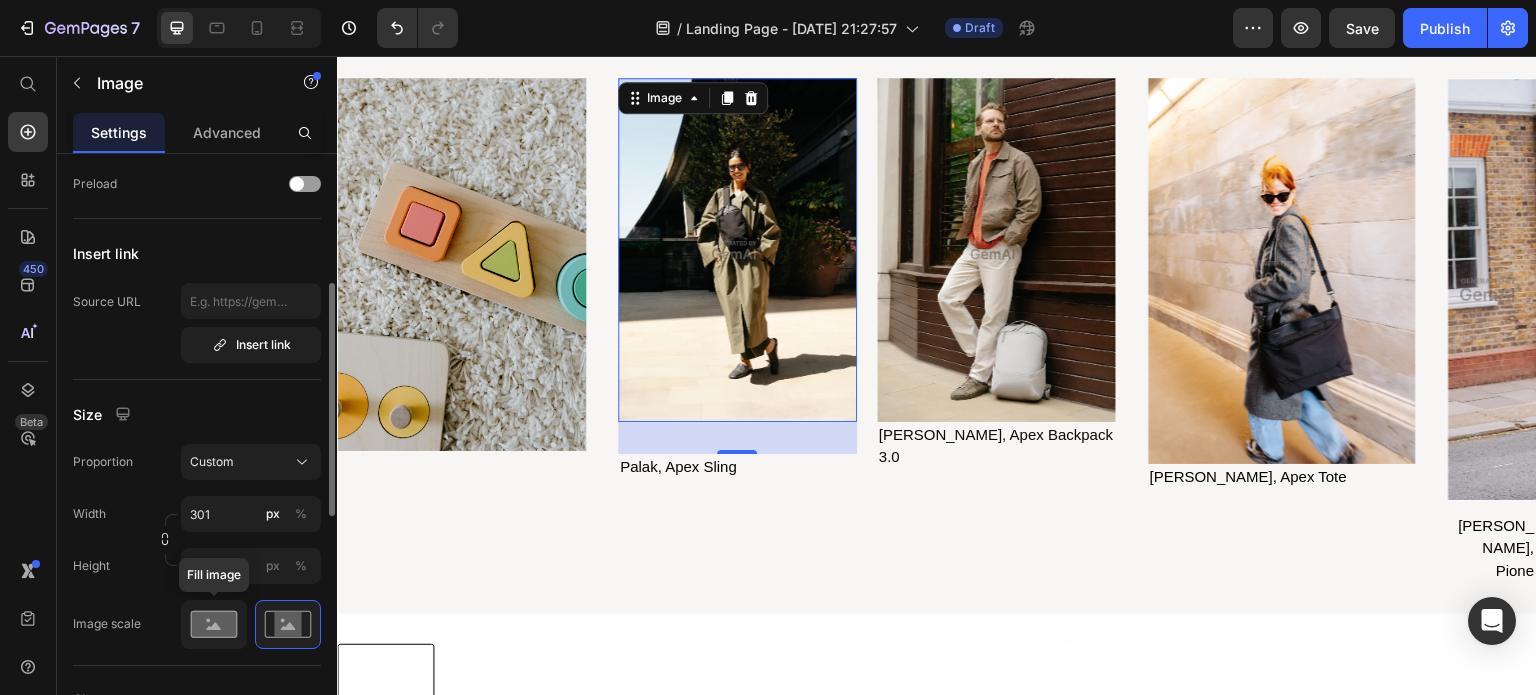 click 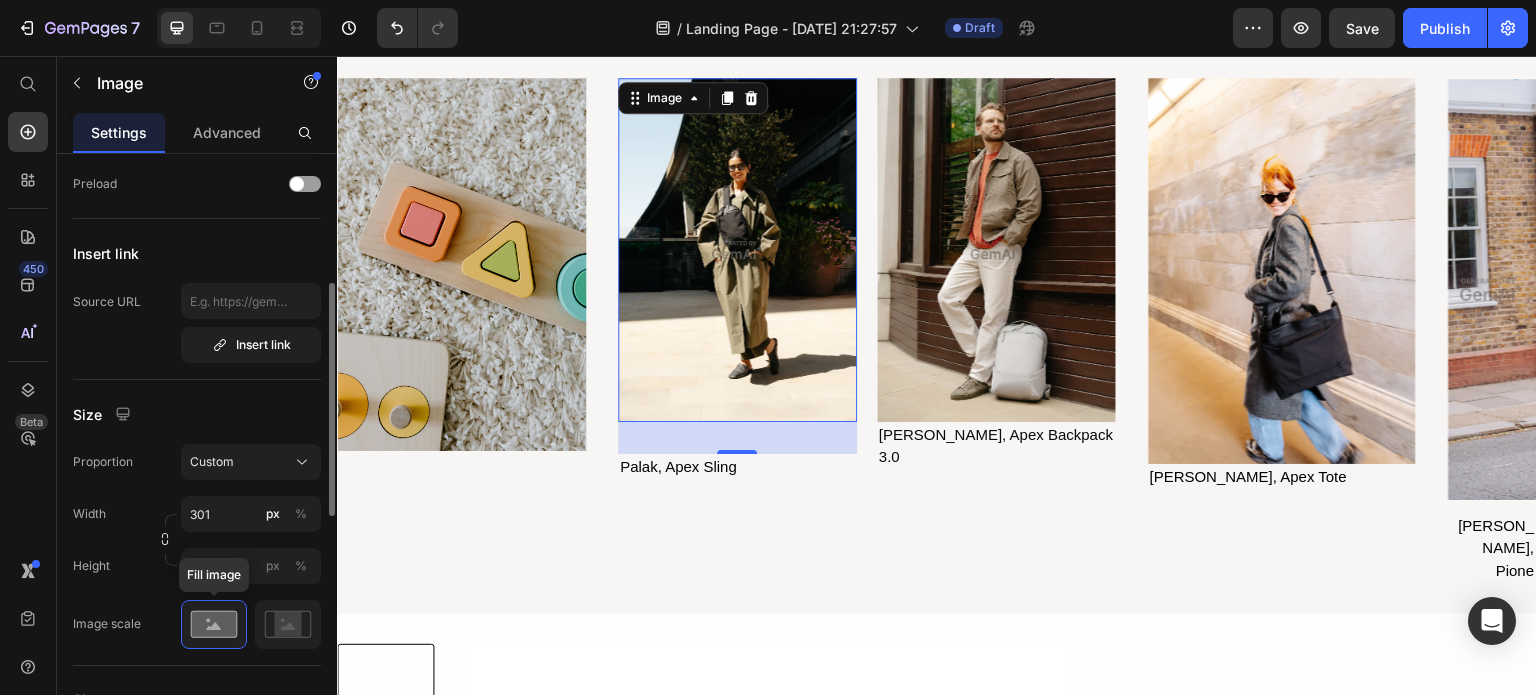 click 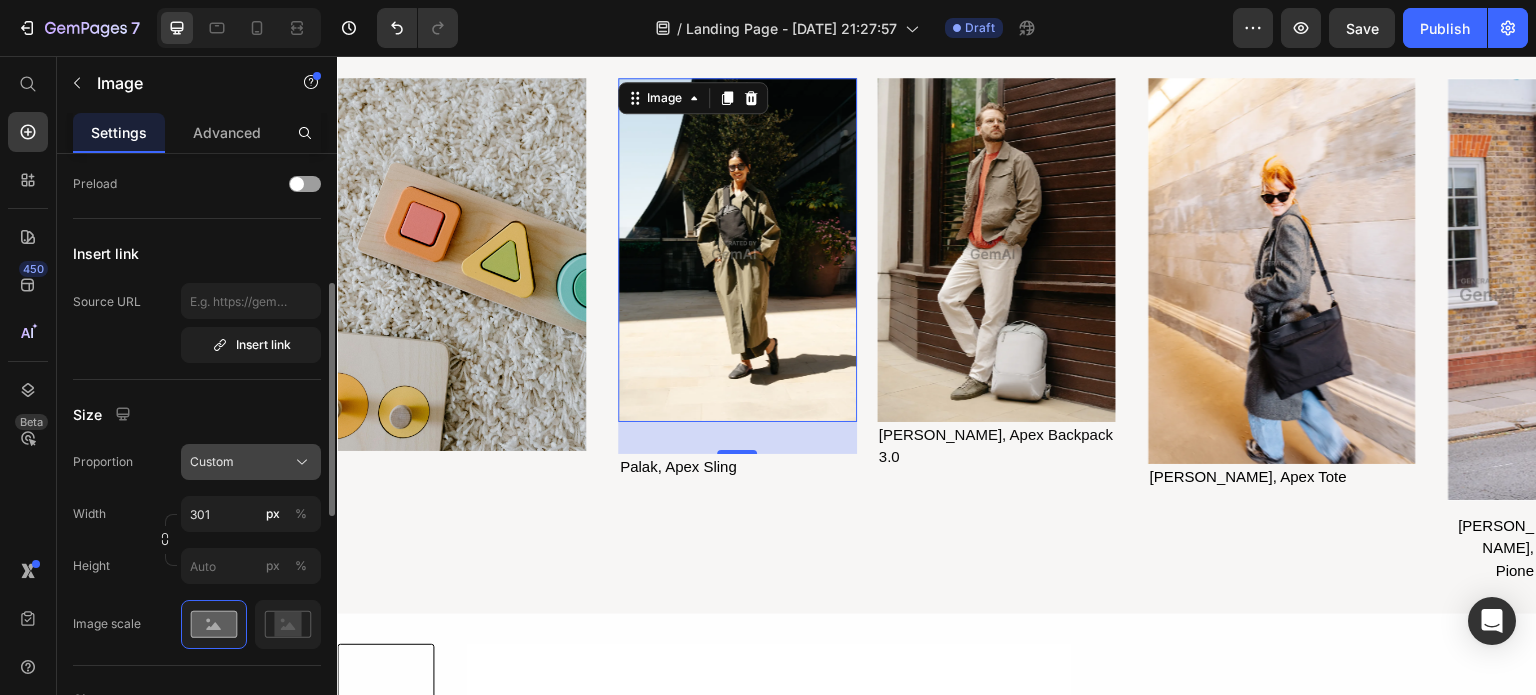 click on "Custom" 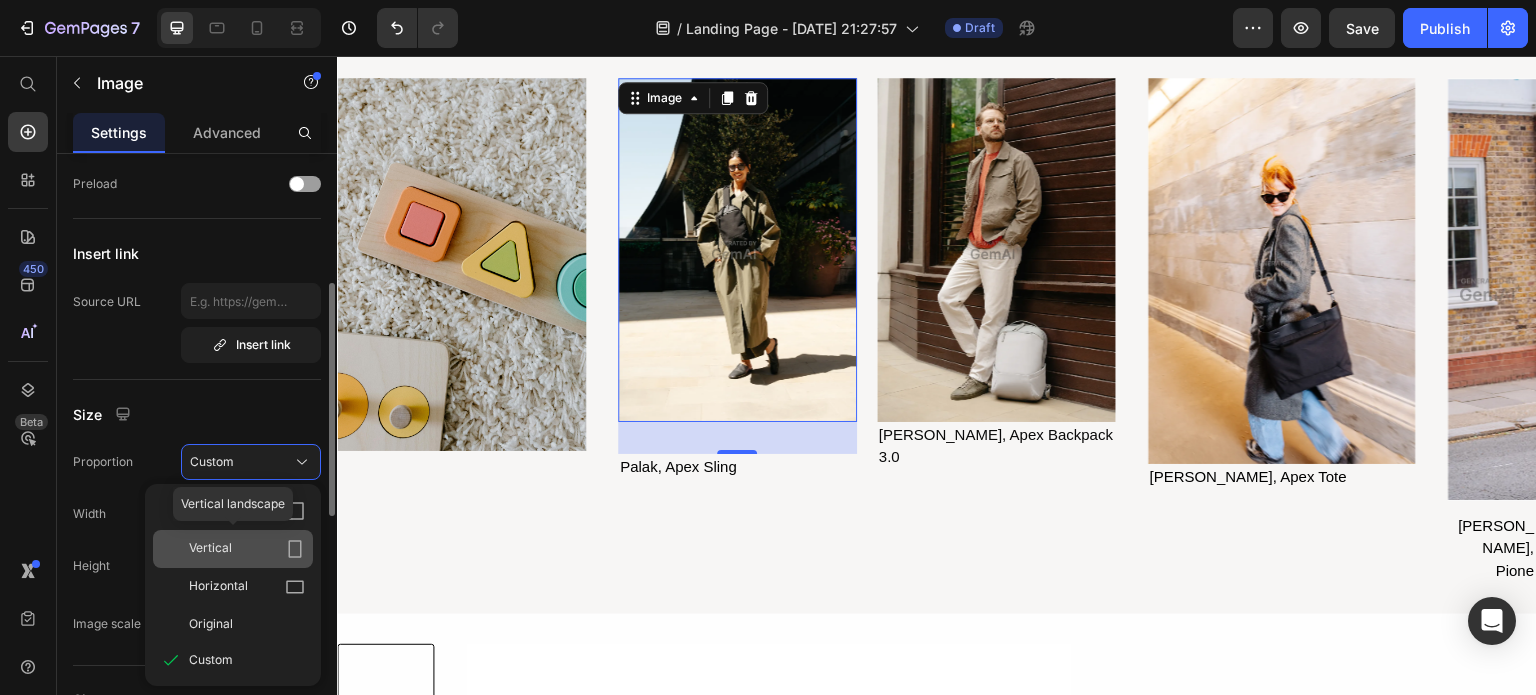 click on "Vertical" 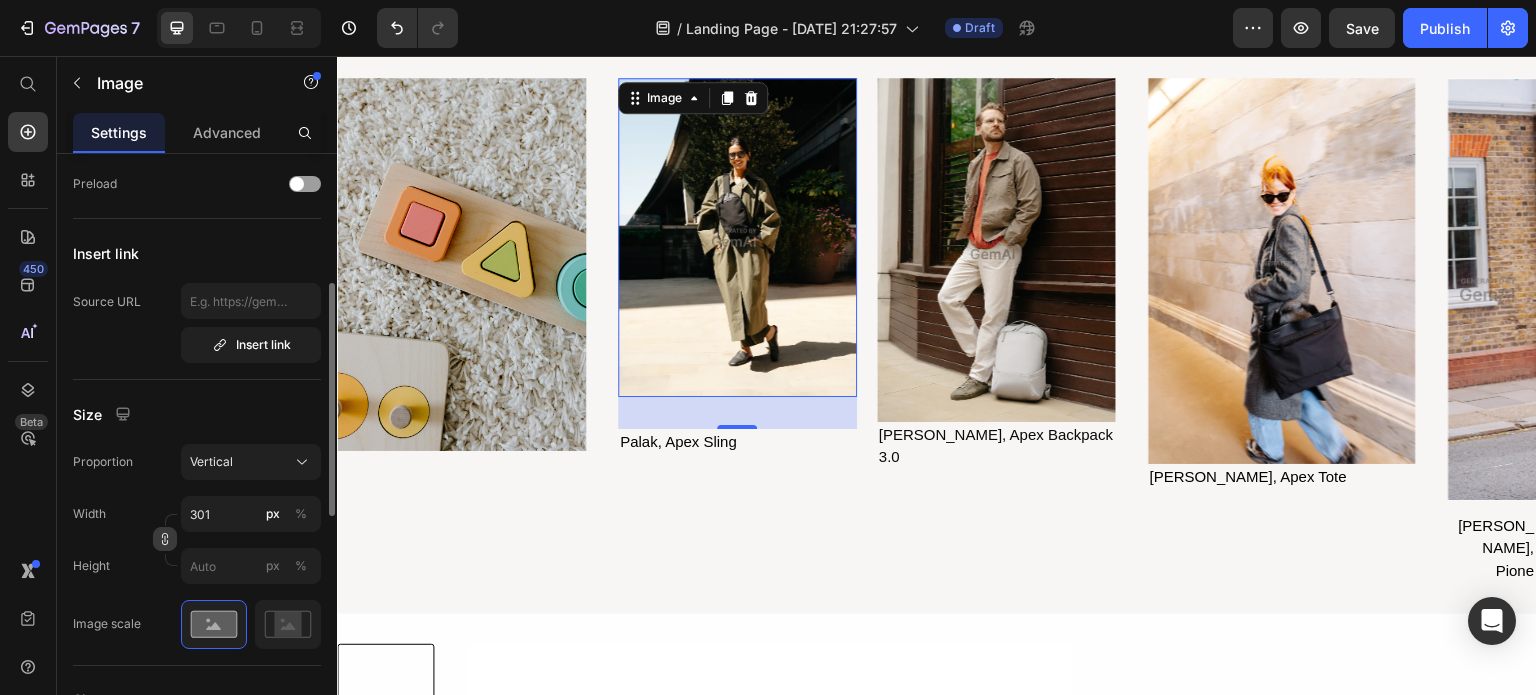 click 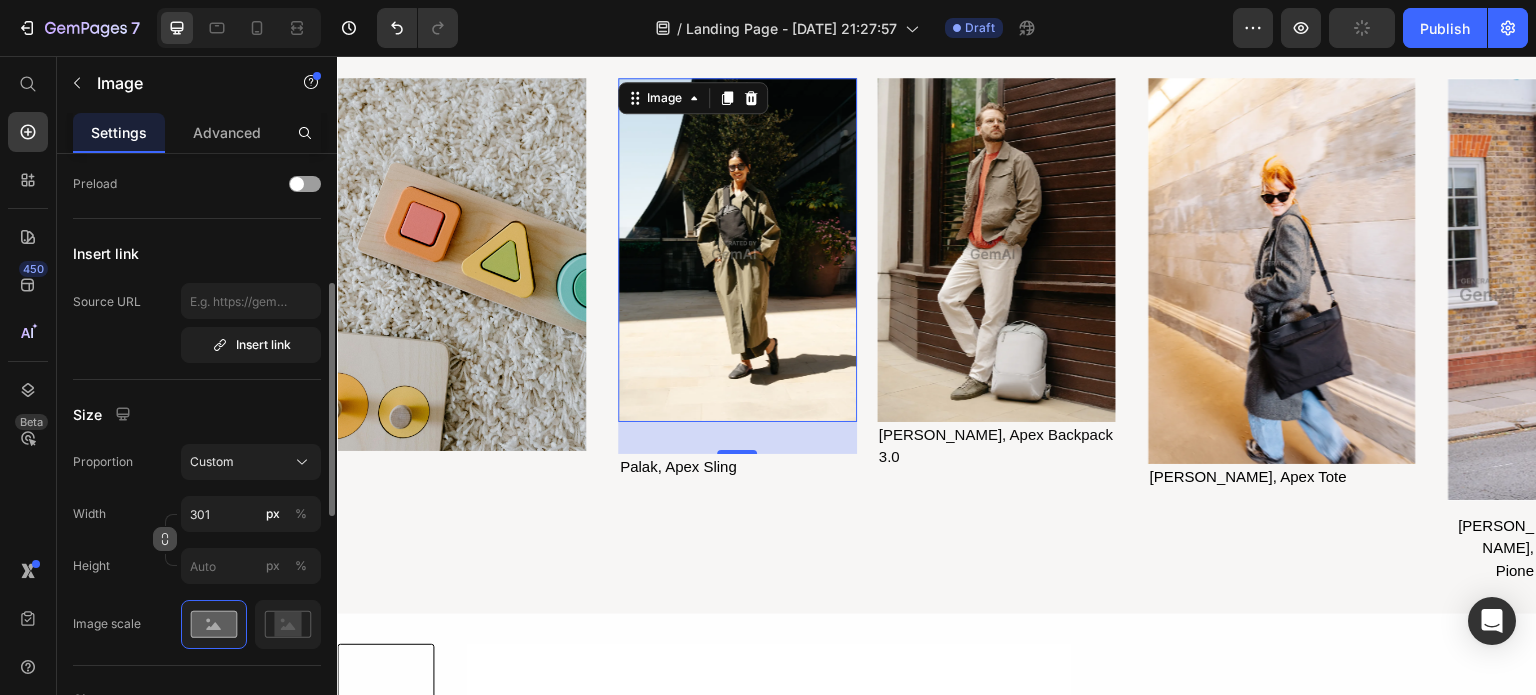 click 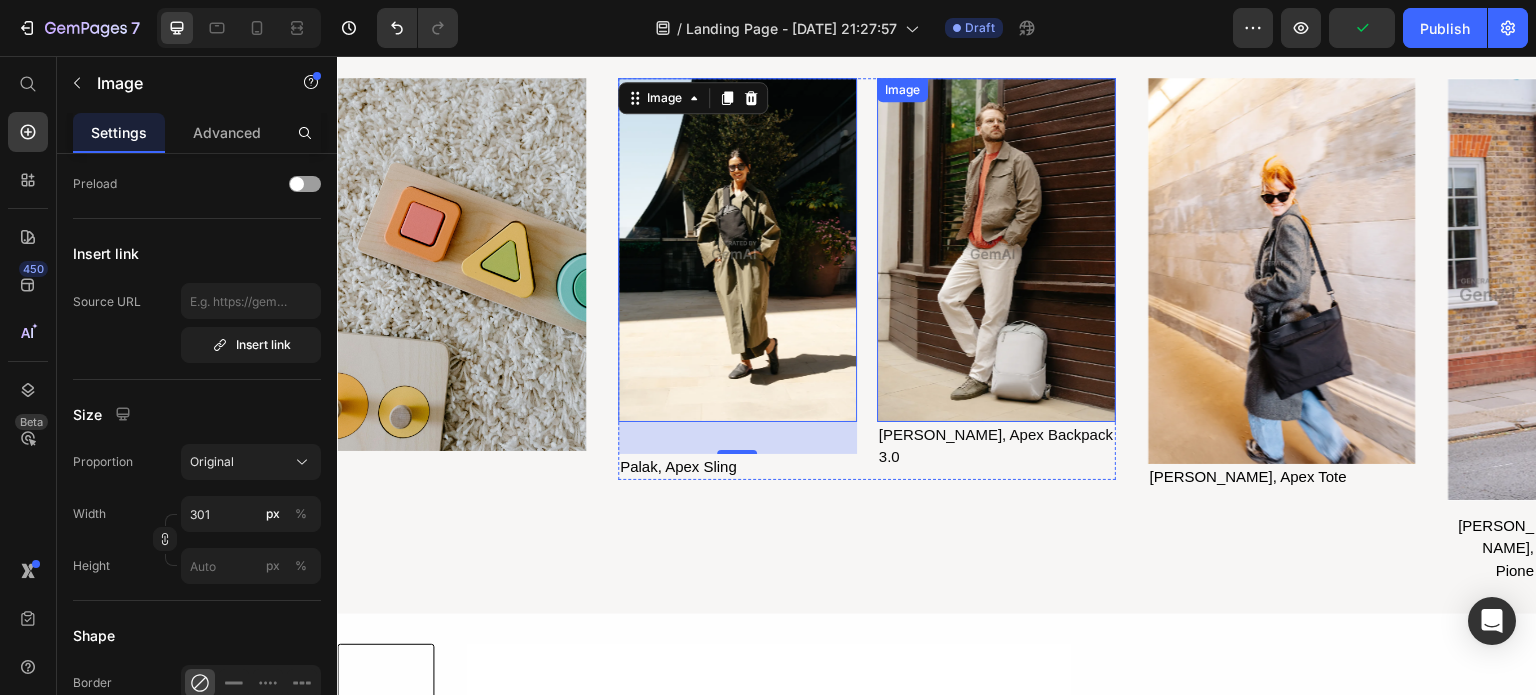 click at bounding box center (996, 250) 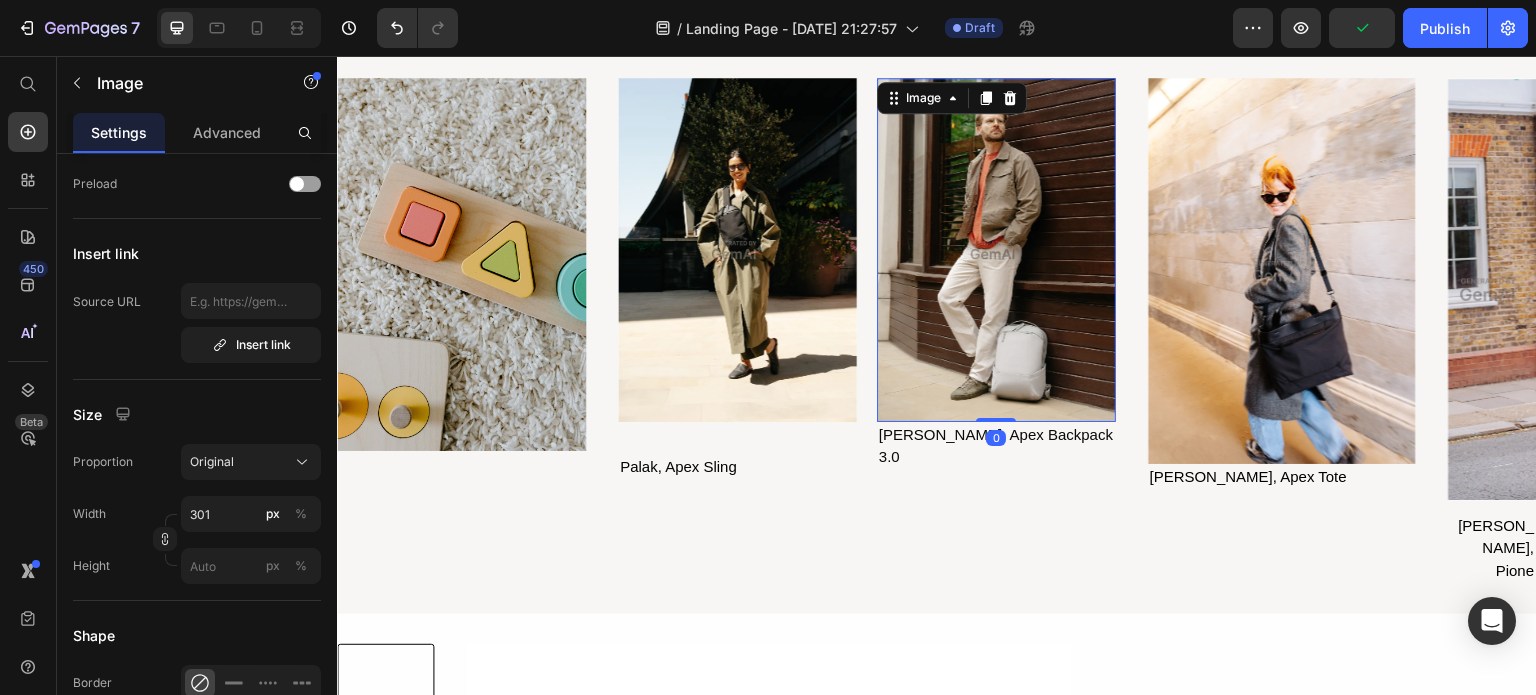 click at bounding box center [1282, 271] 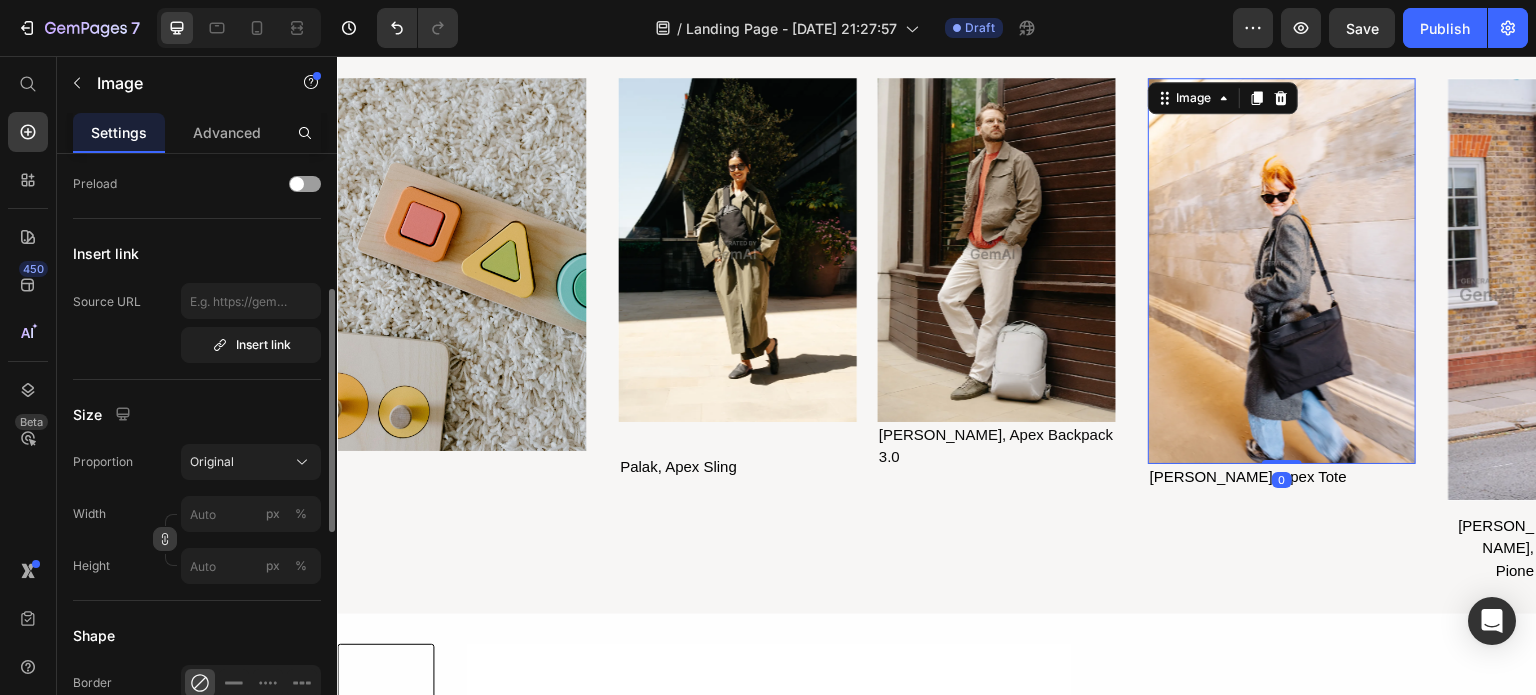 click 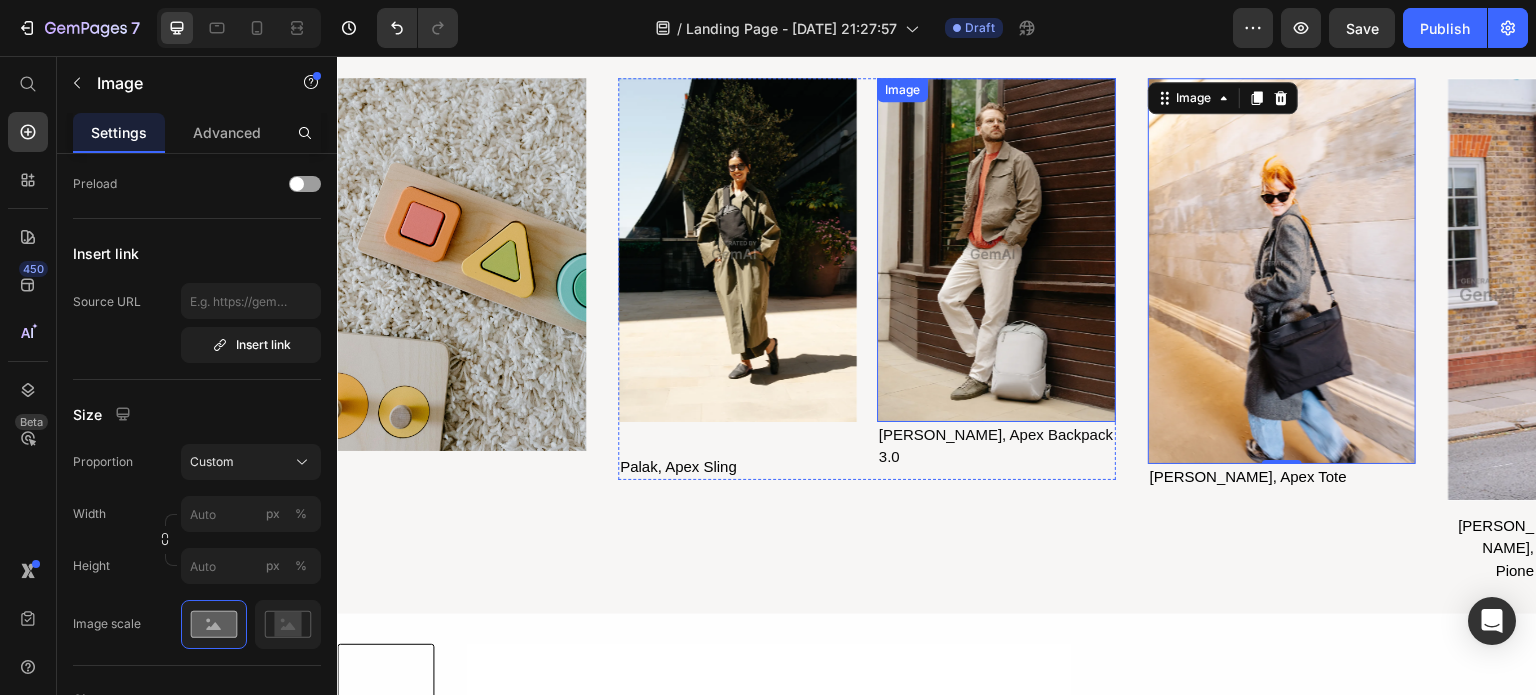 click at bounding box center (996, 250) 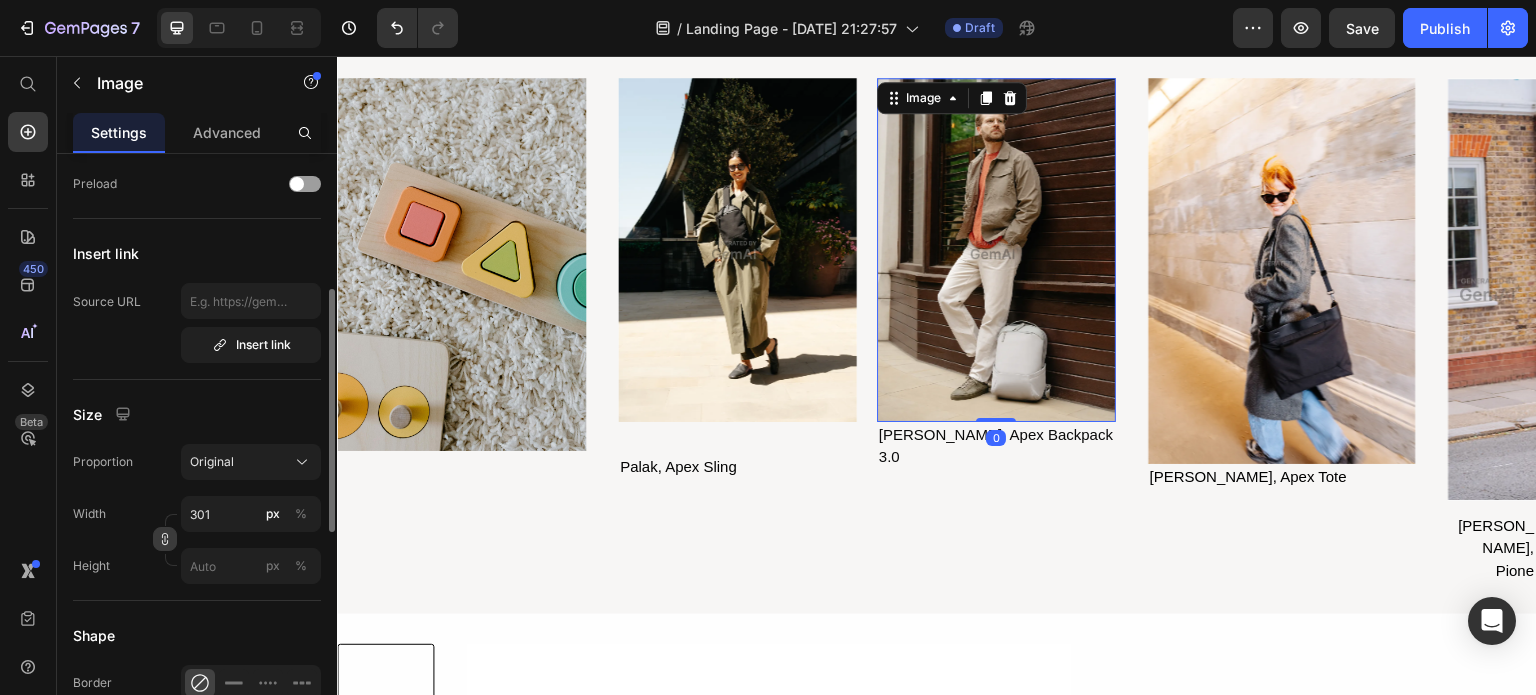 click 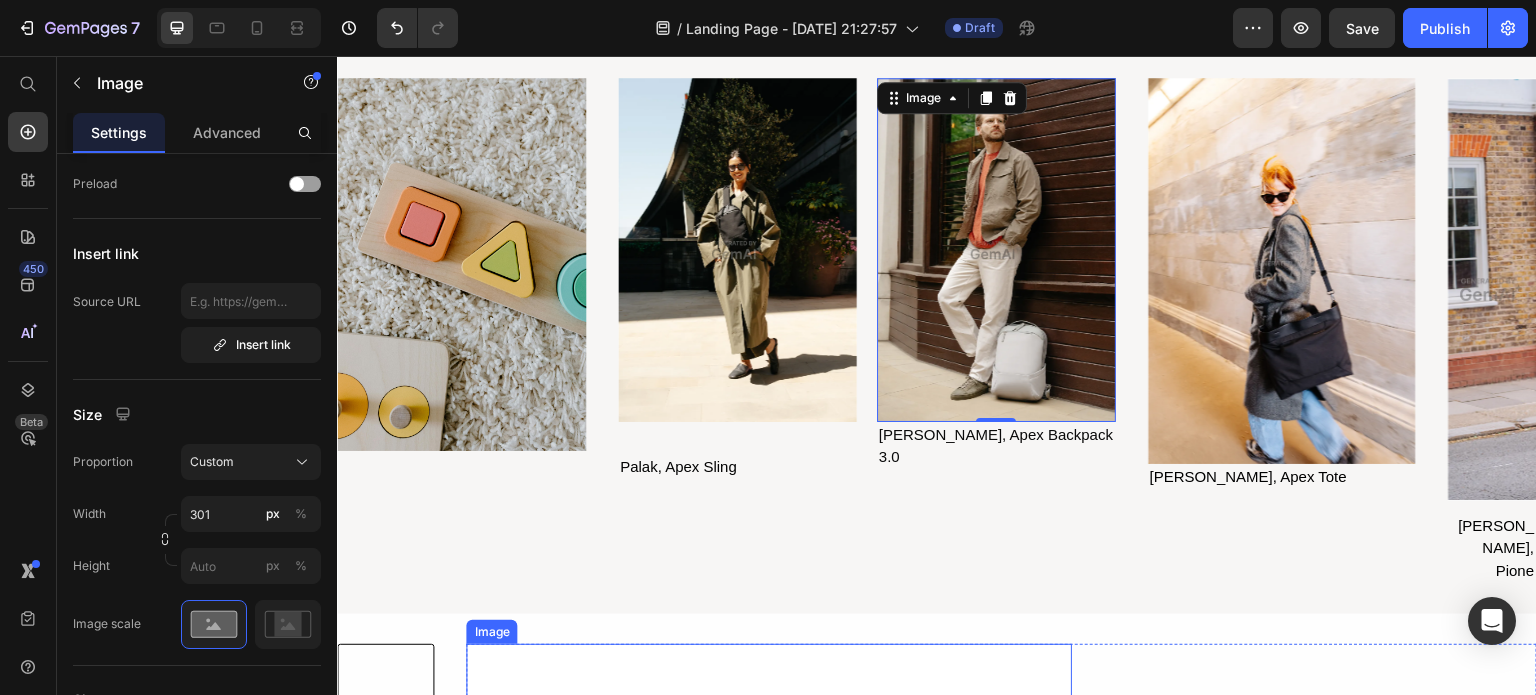 scroll, scrollTop: 1833, scrollLeft: 0, axis: vertical 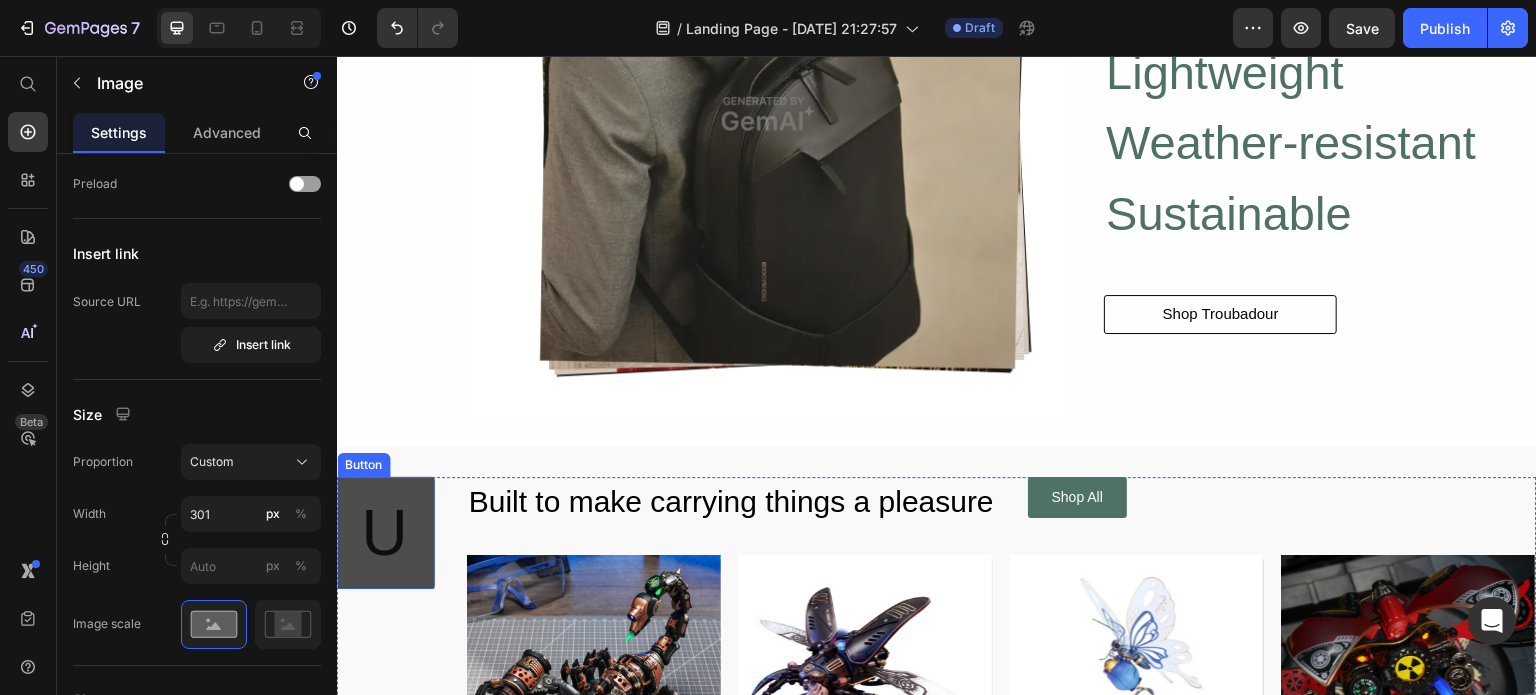 click on "UUEEEEEEEESE" at bounding box center (385, 533) 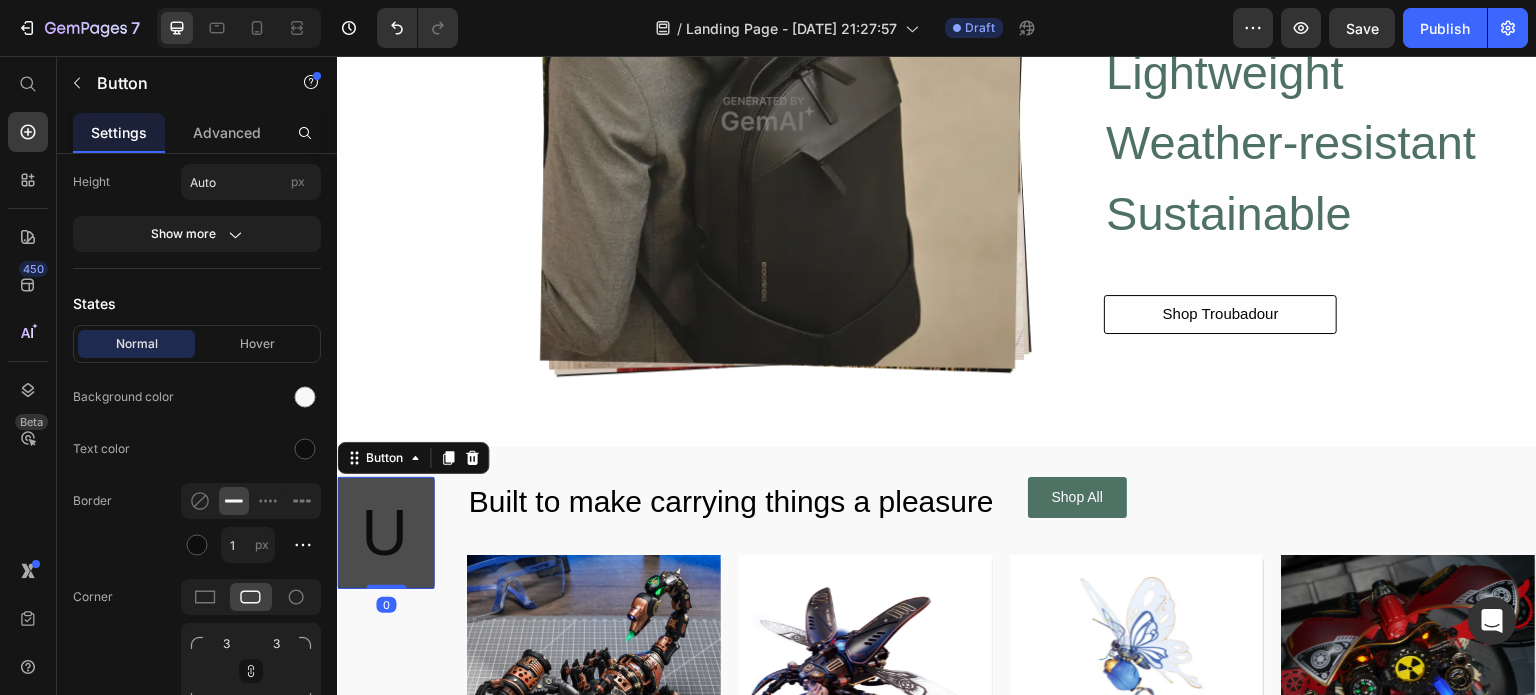 scroll, scrollTop: 0, scrollLeft: 0, axis: both 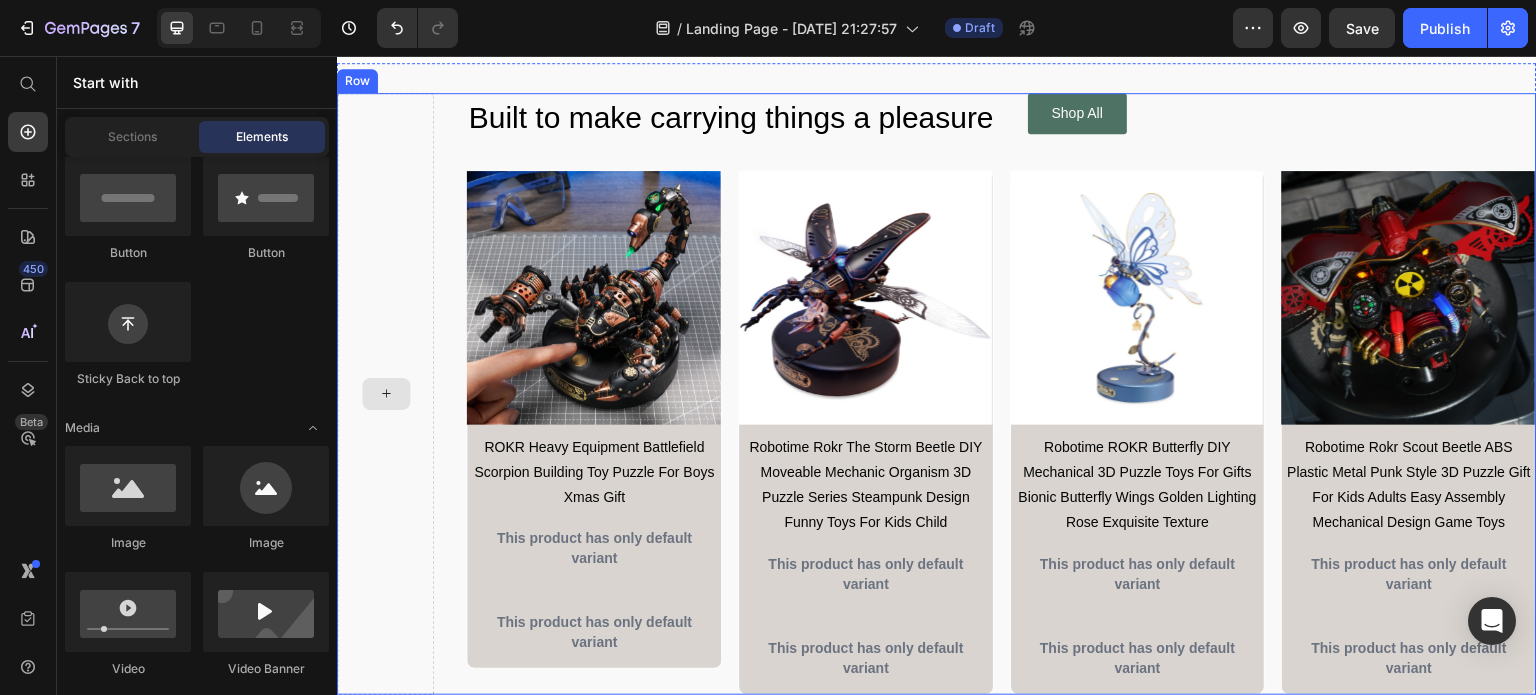 click at bounding box center (385, 393) 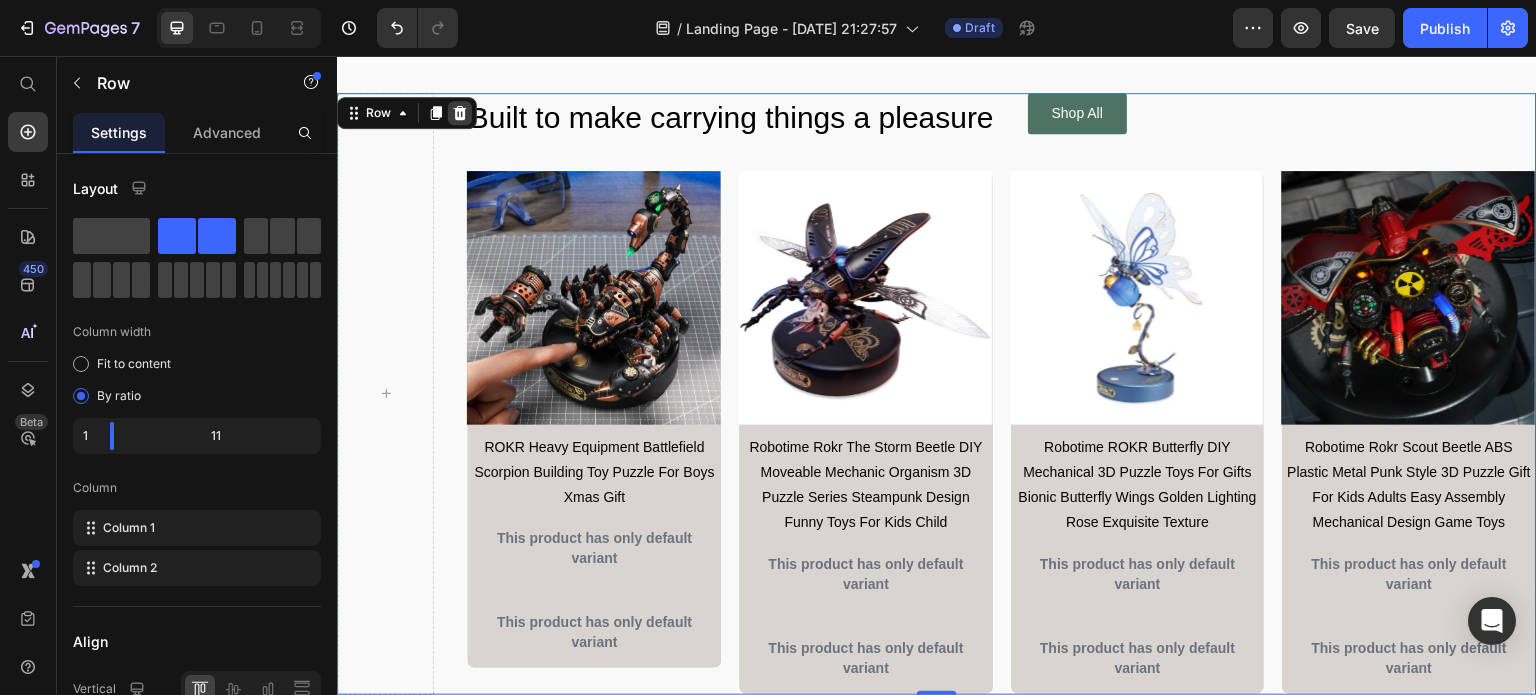 click 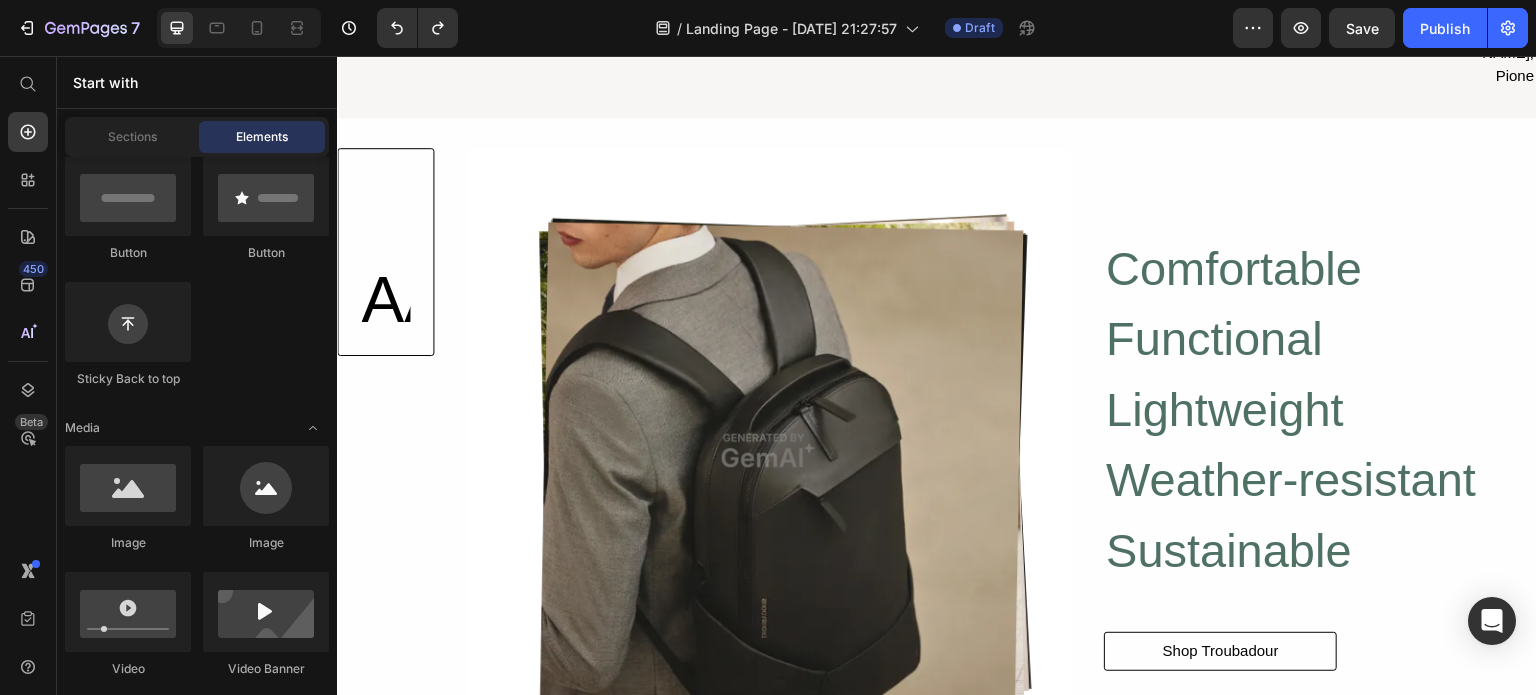 scroll, scrollTop: 1333, scrollLeft: 0, axis: vertical 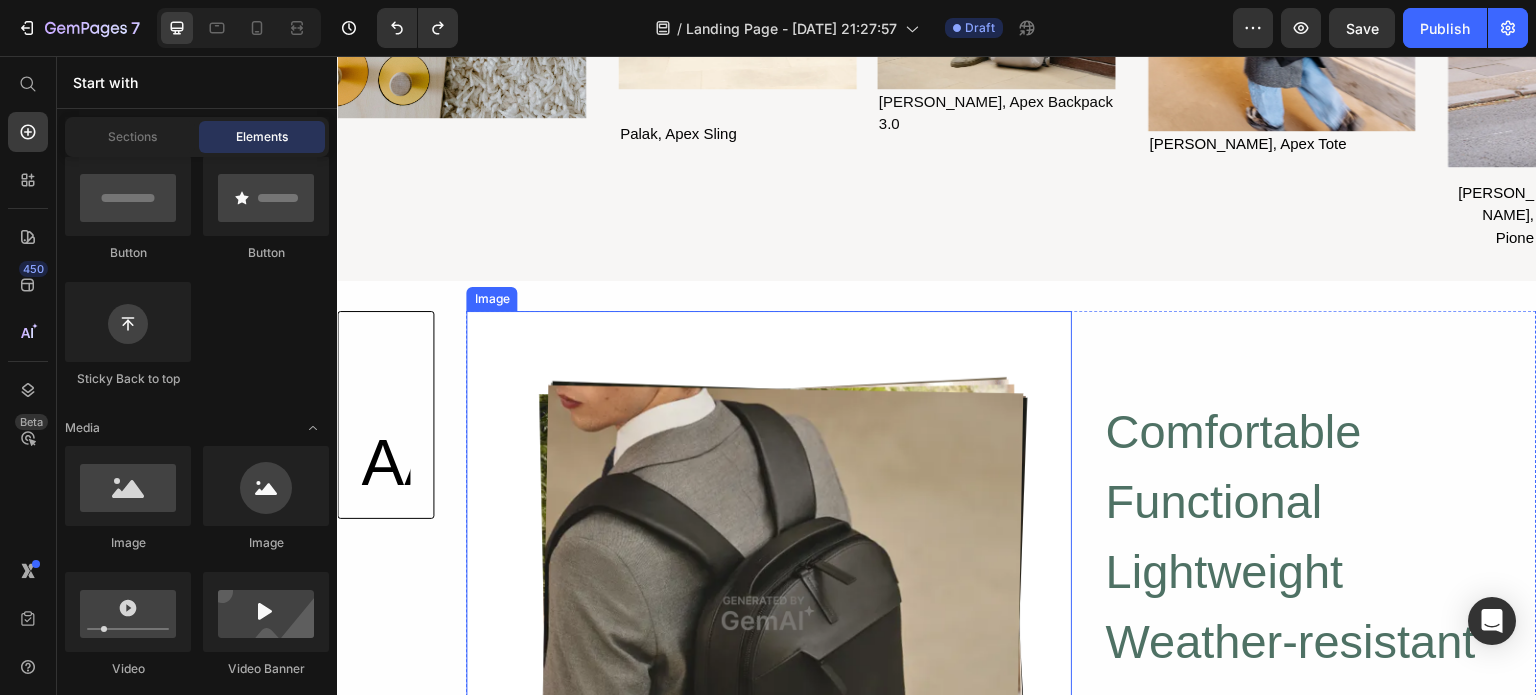 click at bounding box center [769, 614] 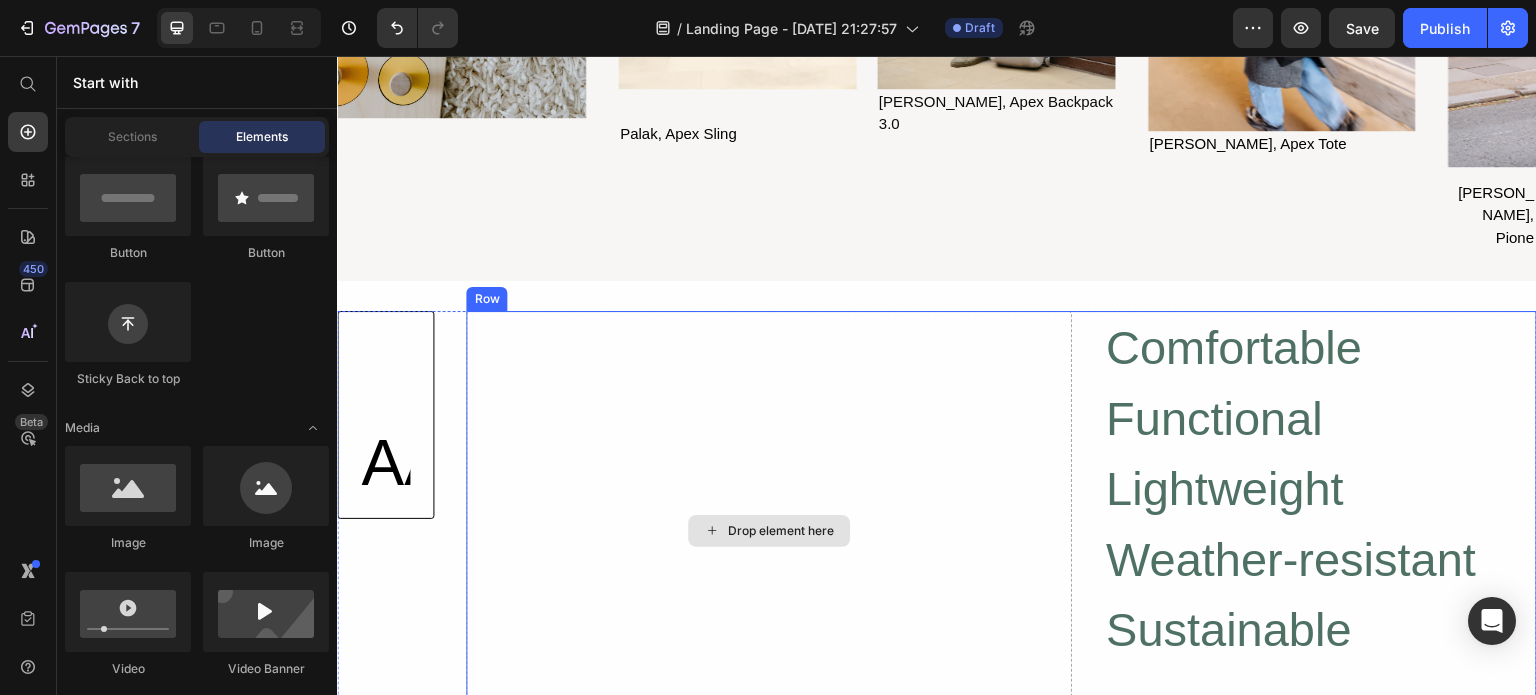 click on "Drop element here" at bounding box center [769, 530] 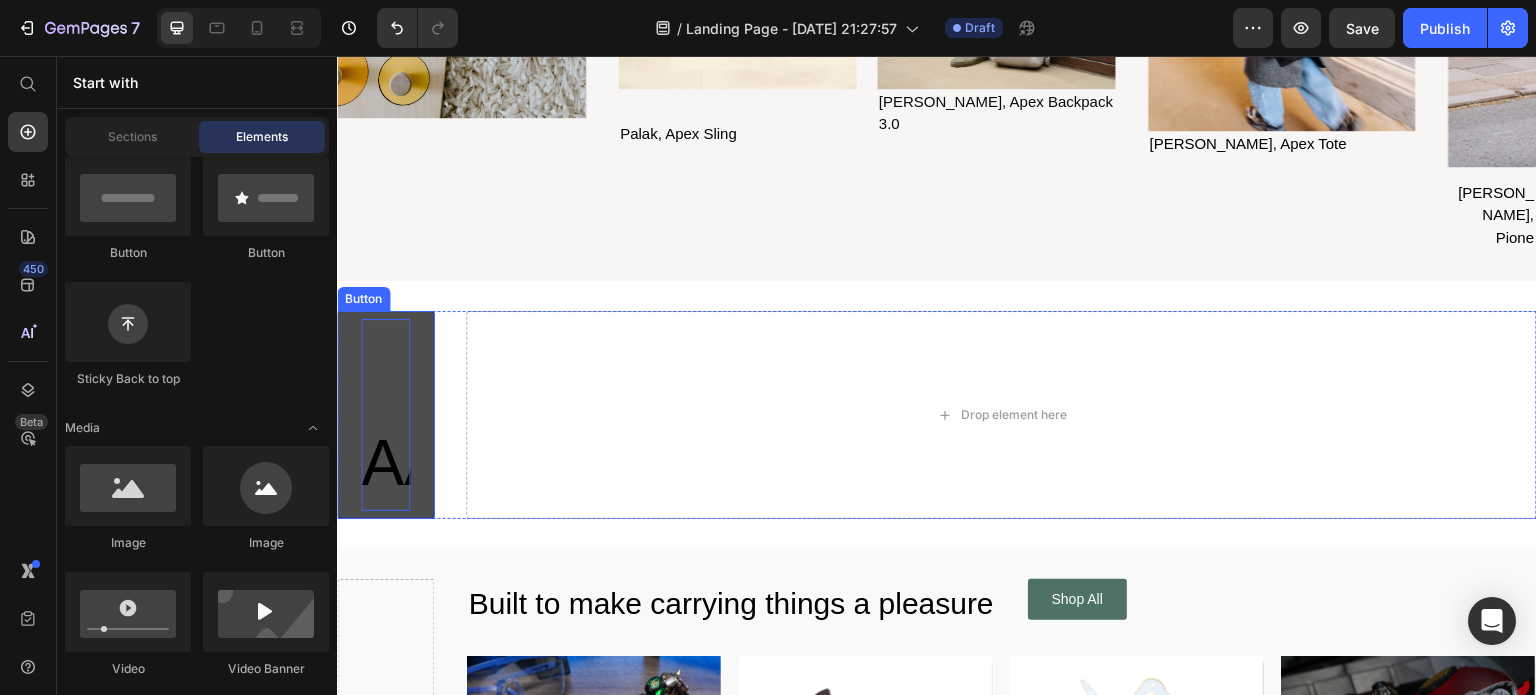 click on "MINNC AAPPPPCH" at bounding box center [385, 415] 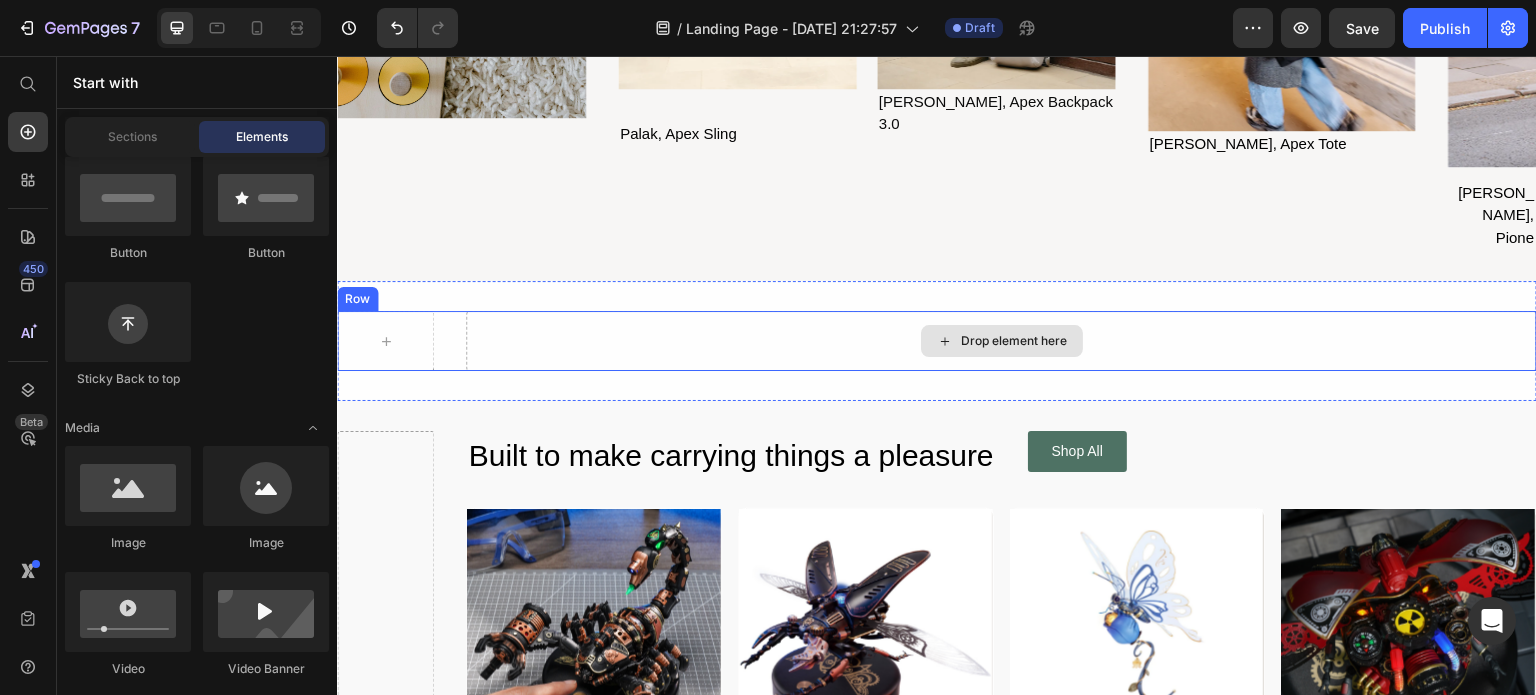 click on "Drop element here" at bounding box center [1001, 341] 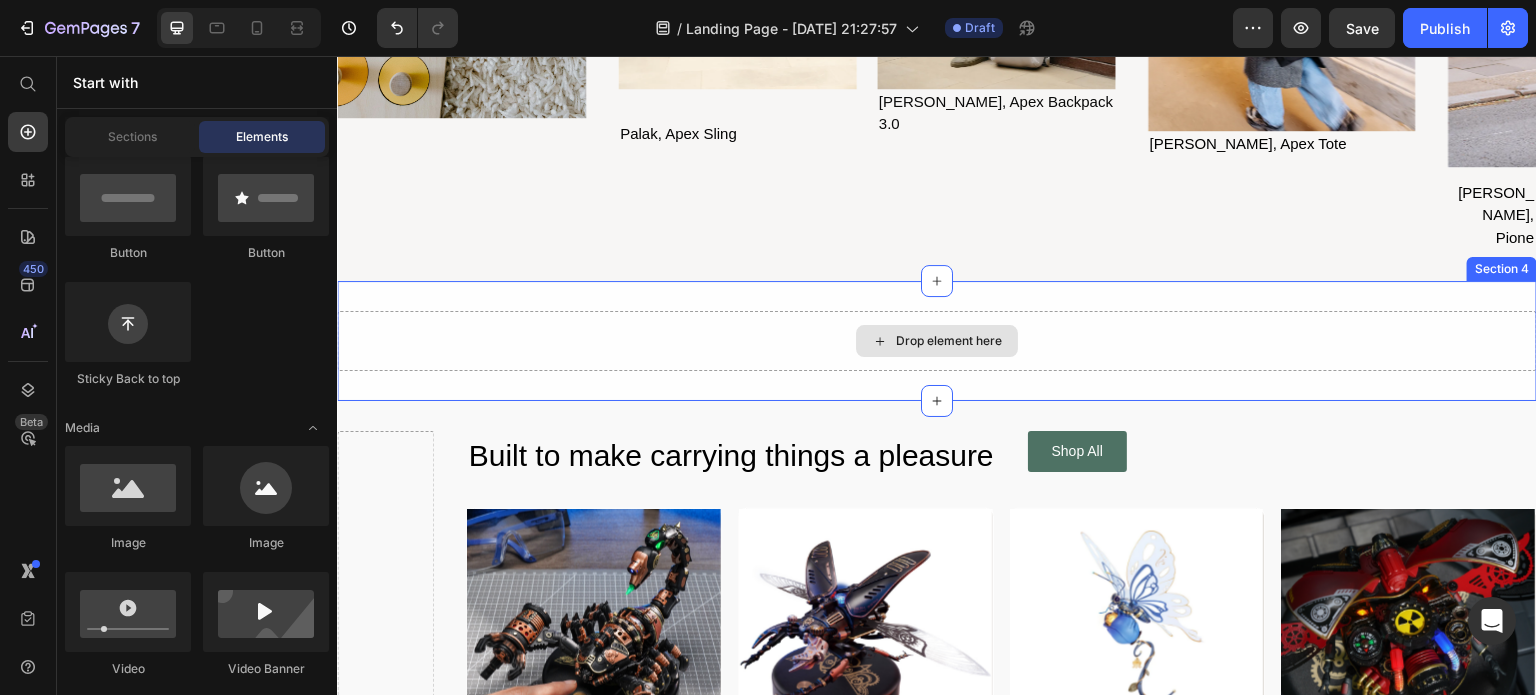 click on "Drop element here" at bounding box center [937, 341] 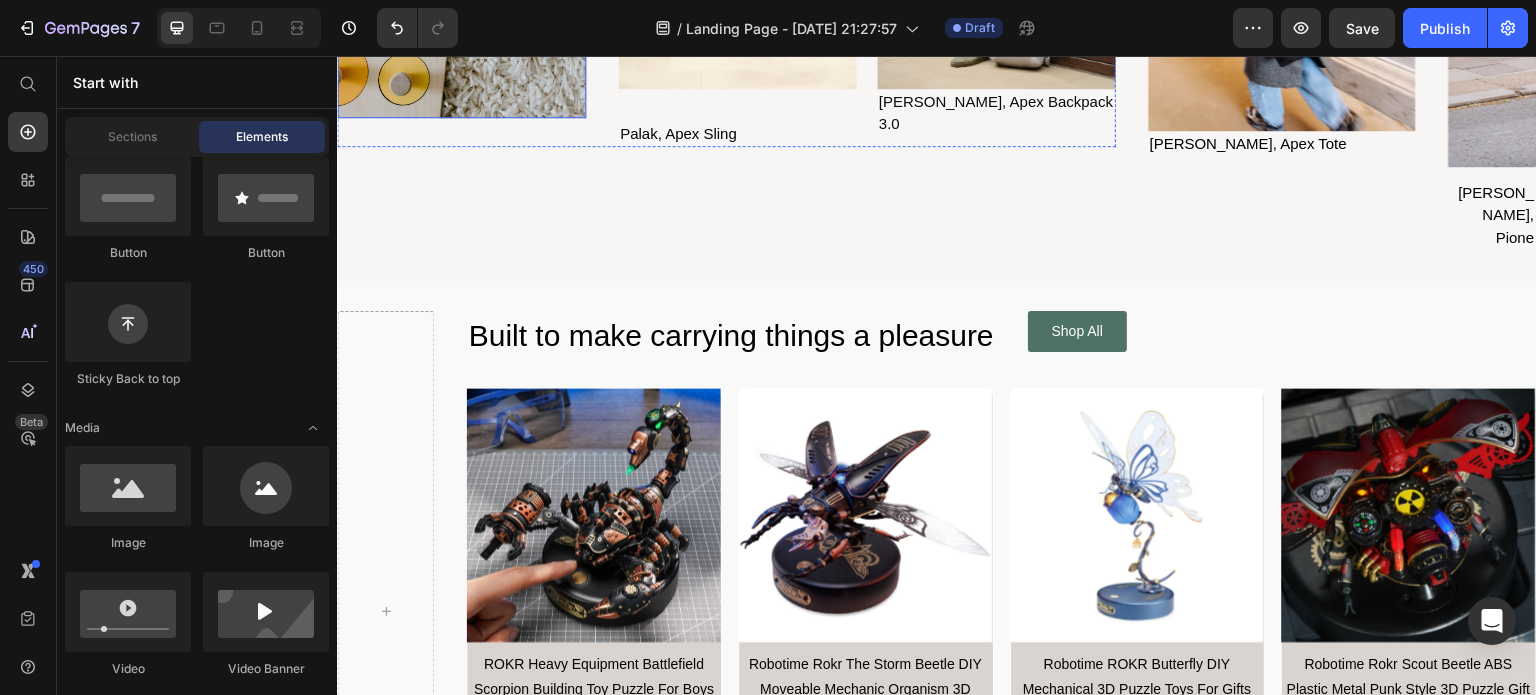 scroll, scrollTop: 1500, scrollLeft: 0, axis: vertical 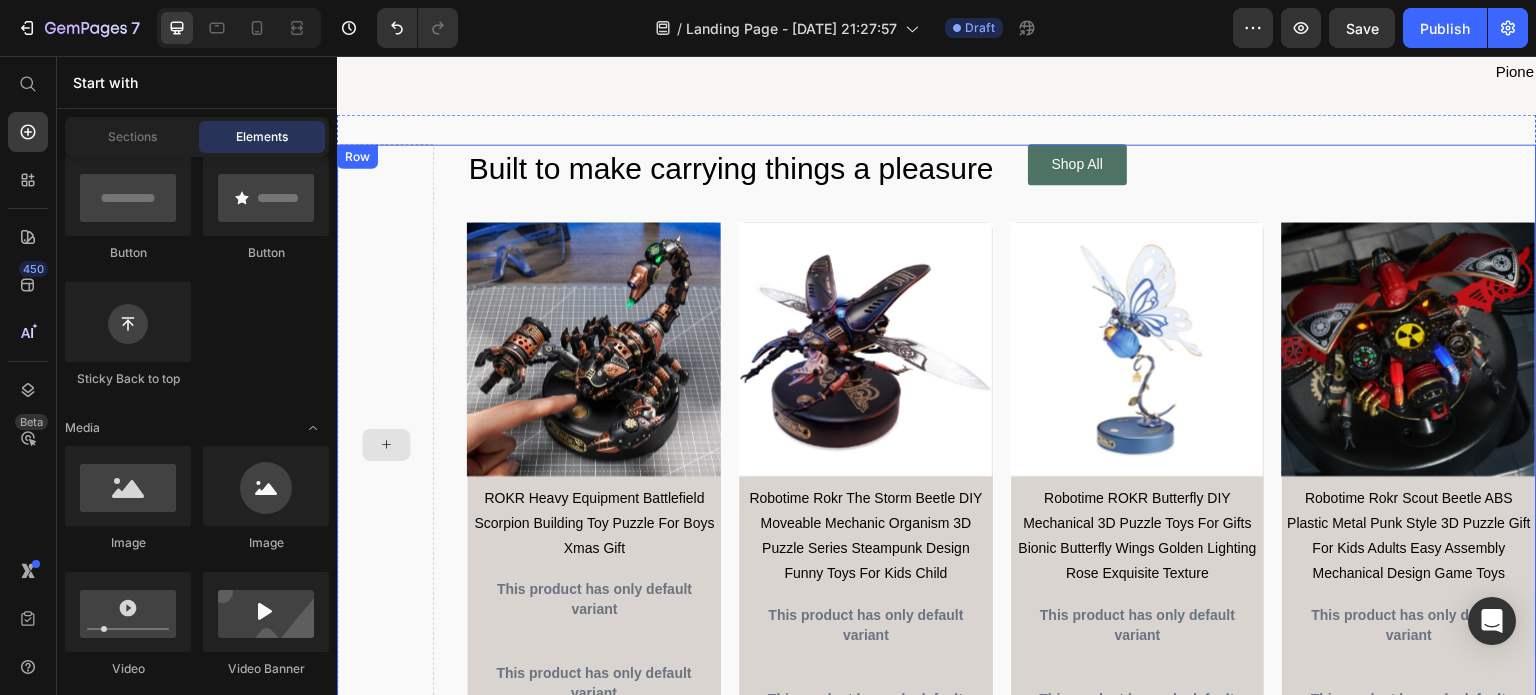 click at bounding box center (386, 445) 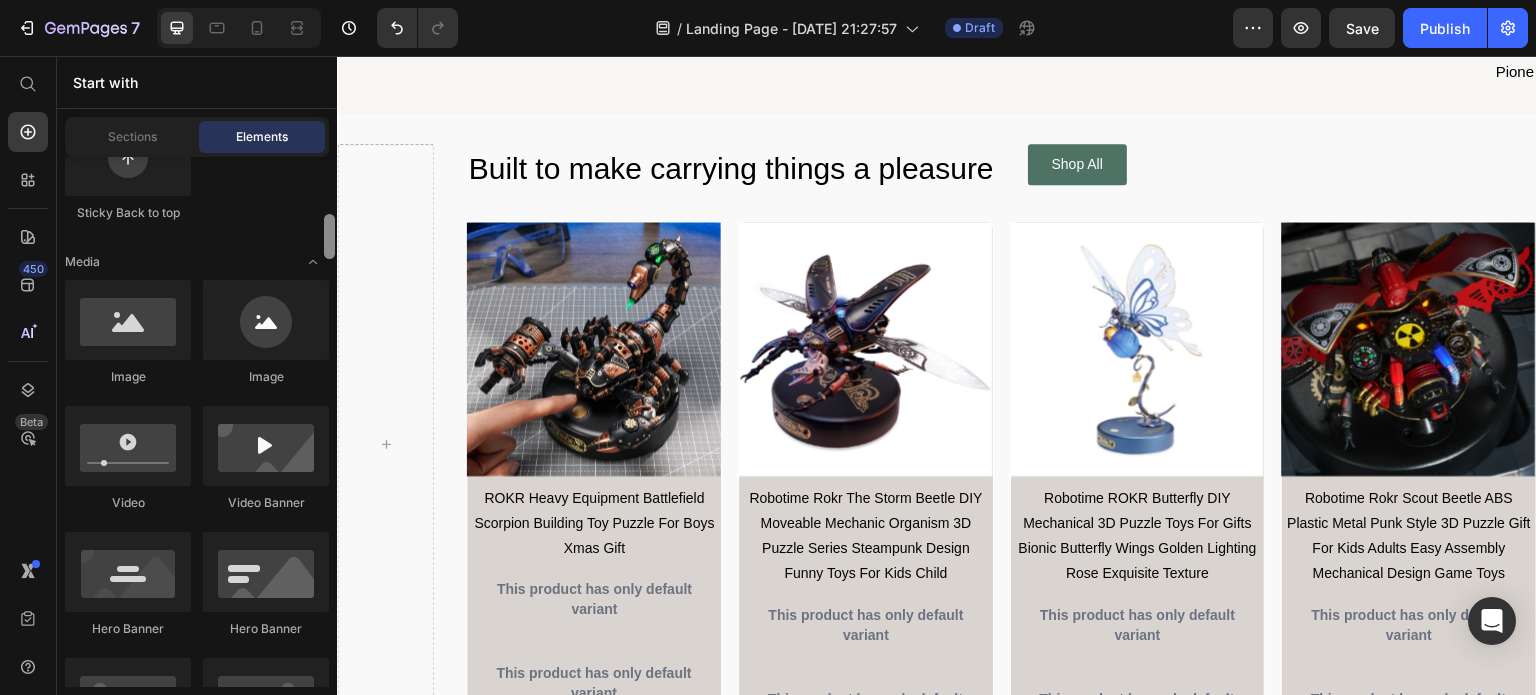 scroll, scrollTop: 832, scrollLeft: 0, axis: vertical 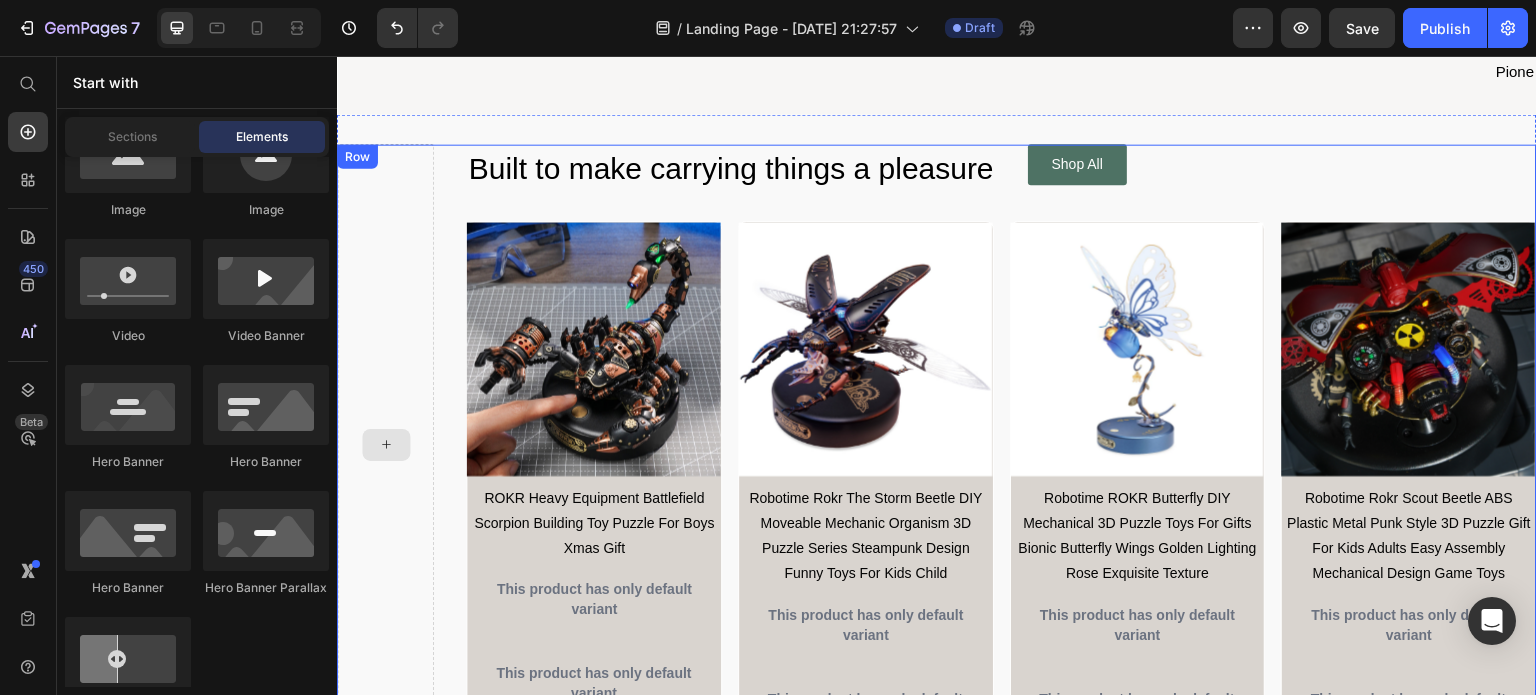 click 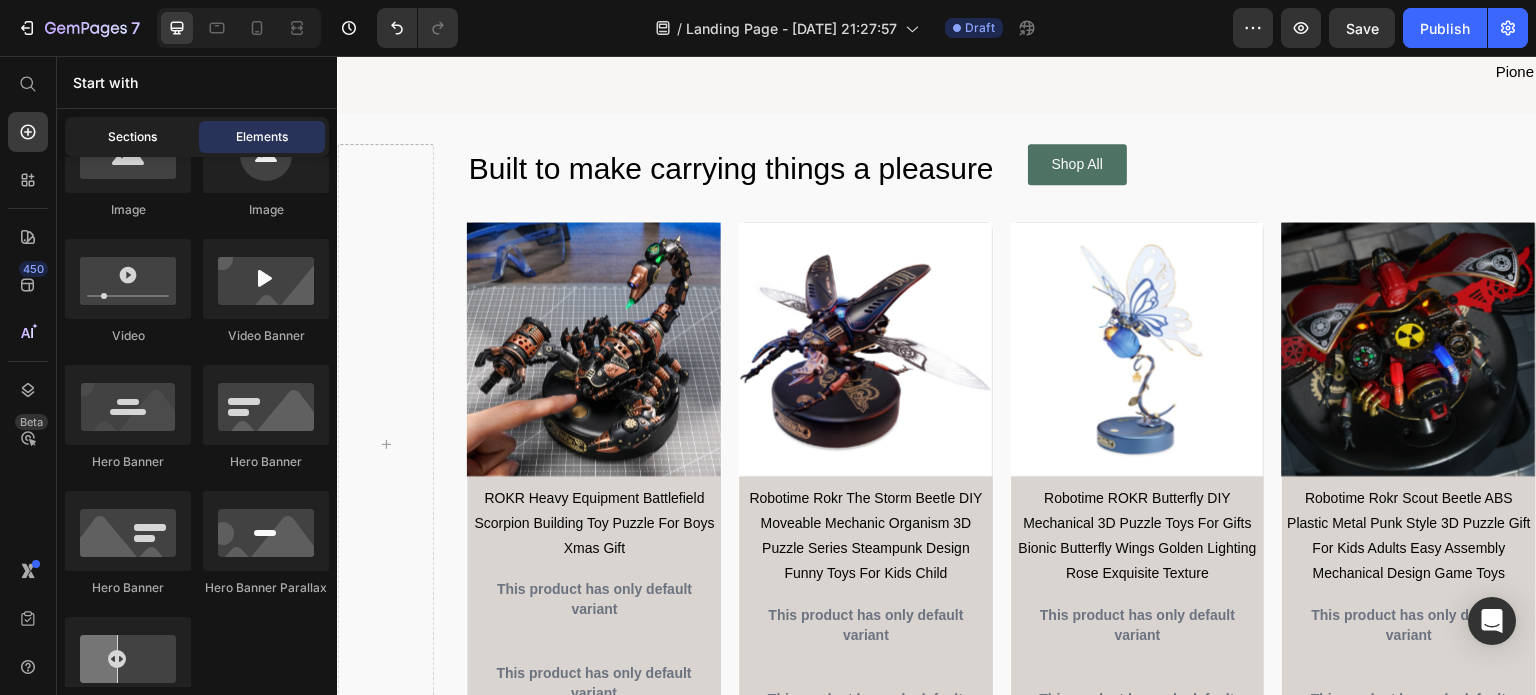 click on "Sections" at bounding box center [132, 137] 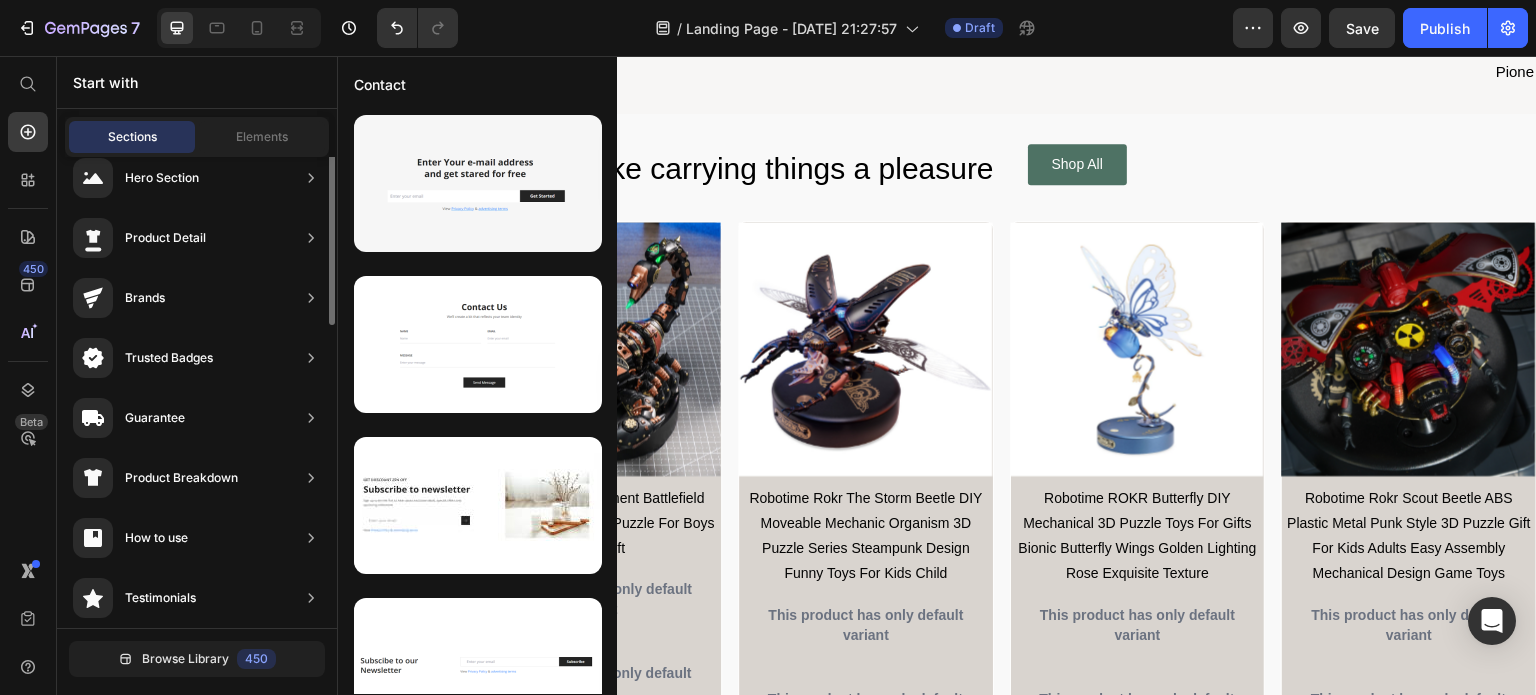 scroll, scrollTop: 0, scrollLeft: 0, axis: both 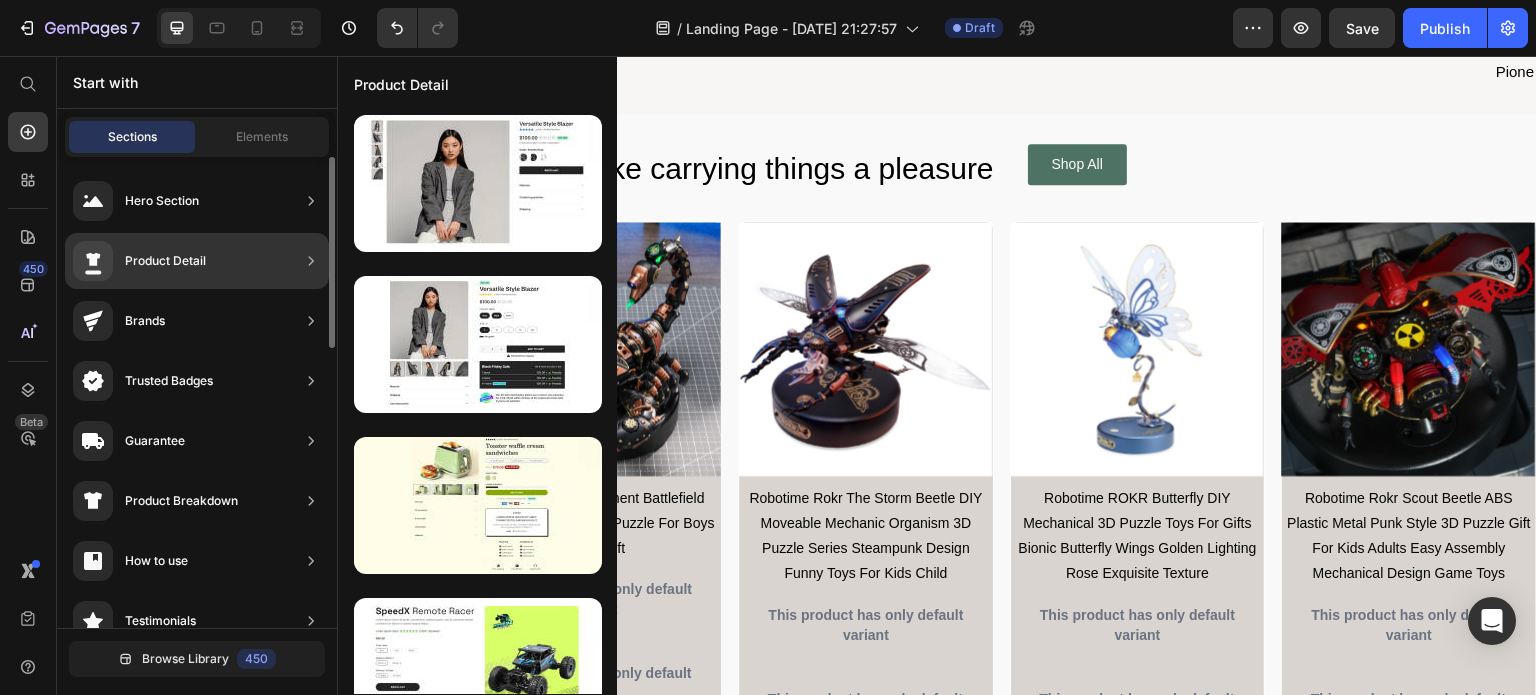 click on "Product Detail" at bounding box center [165, 261] 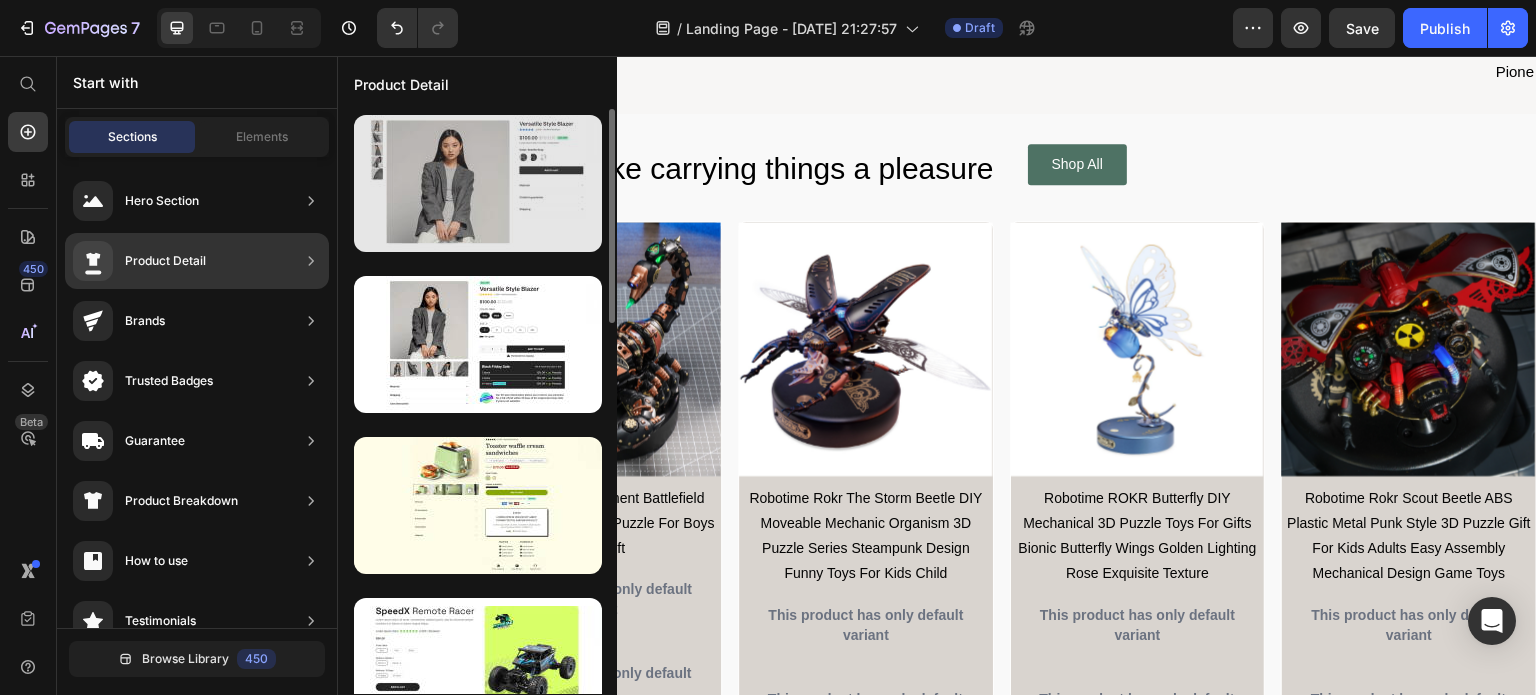 click at bounding box center (478, 183) 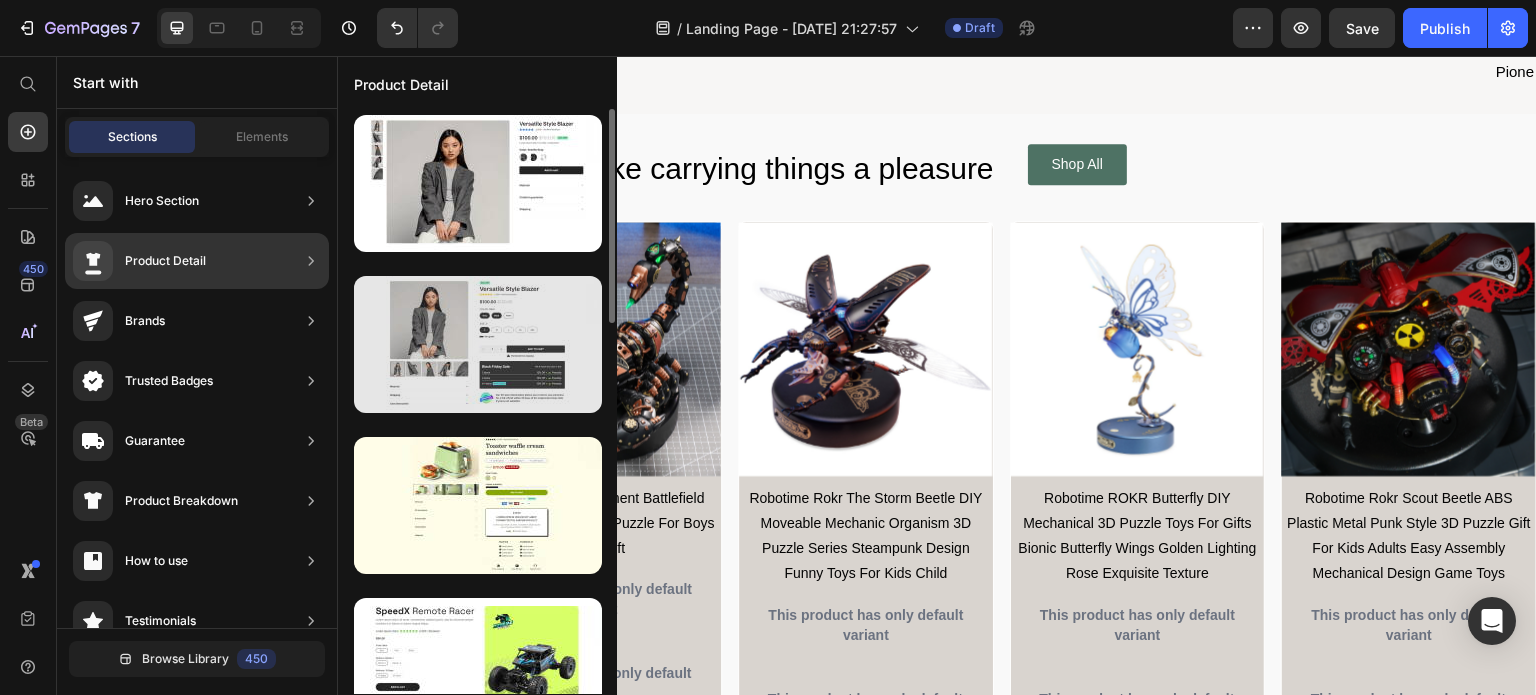 click at bounding box center (478, 344) 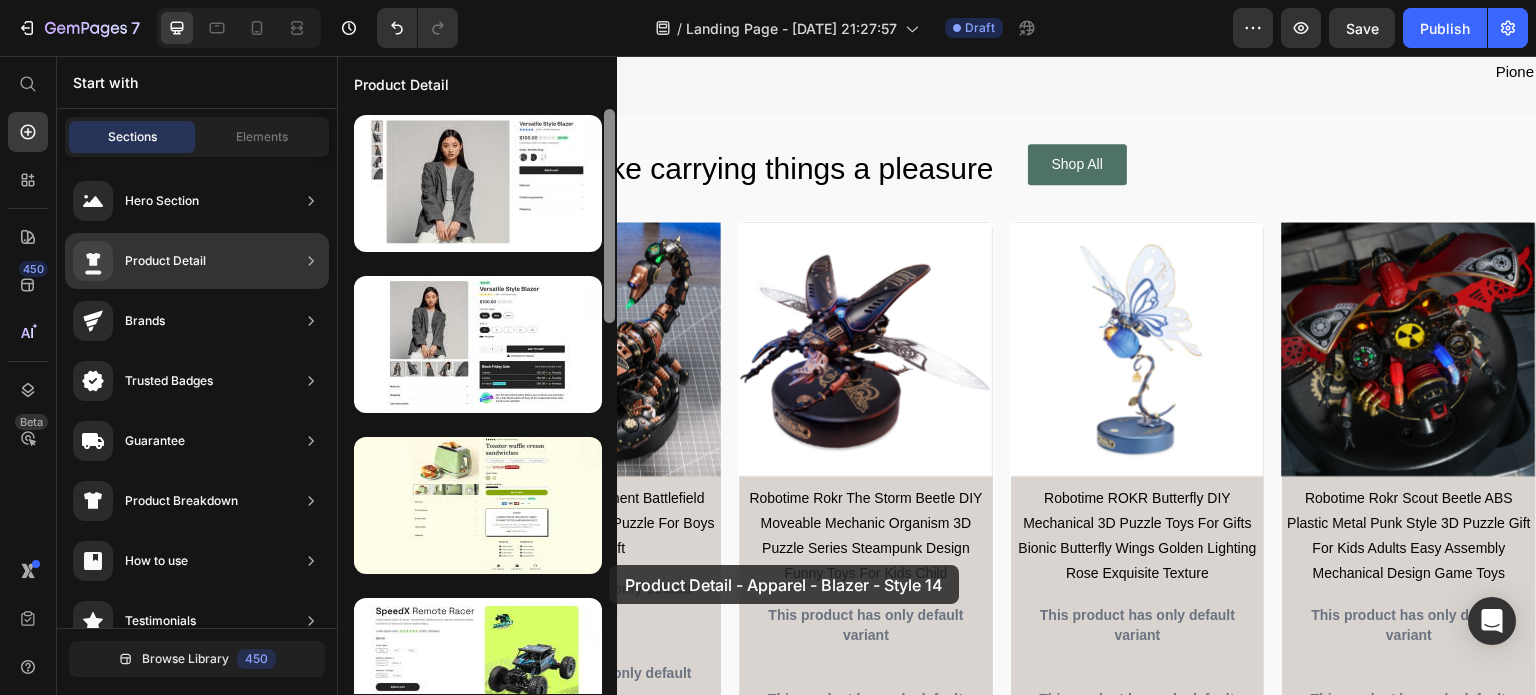 scroll, scrollTop: 1538, scrollLeft: 0, axis: vertical 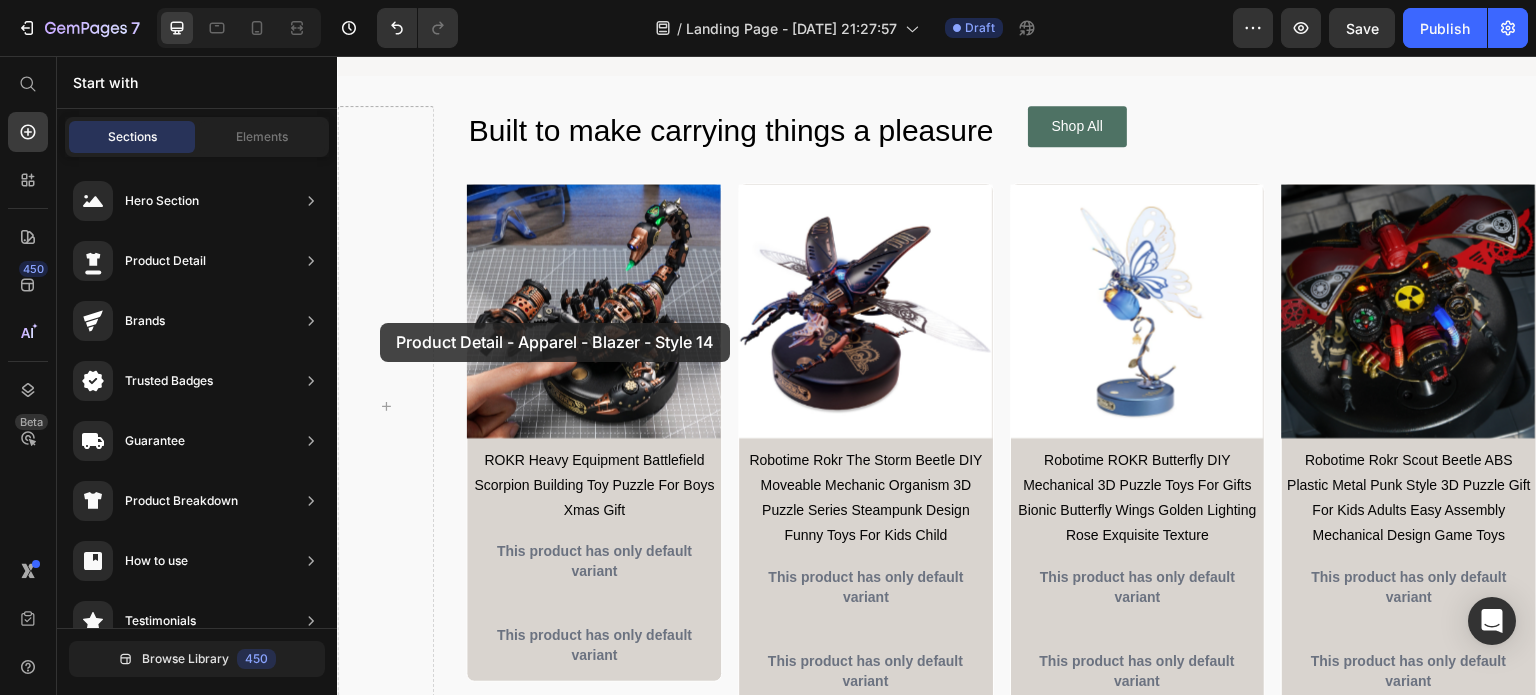 drag, startPoint x: 771, startPoint y: 241, endPoint x: 380, endPoint y: 323, distance: 399.50595 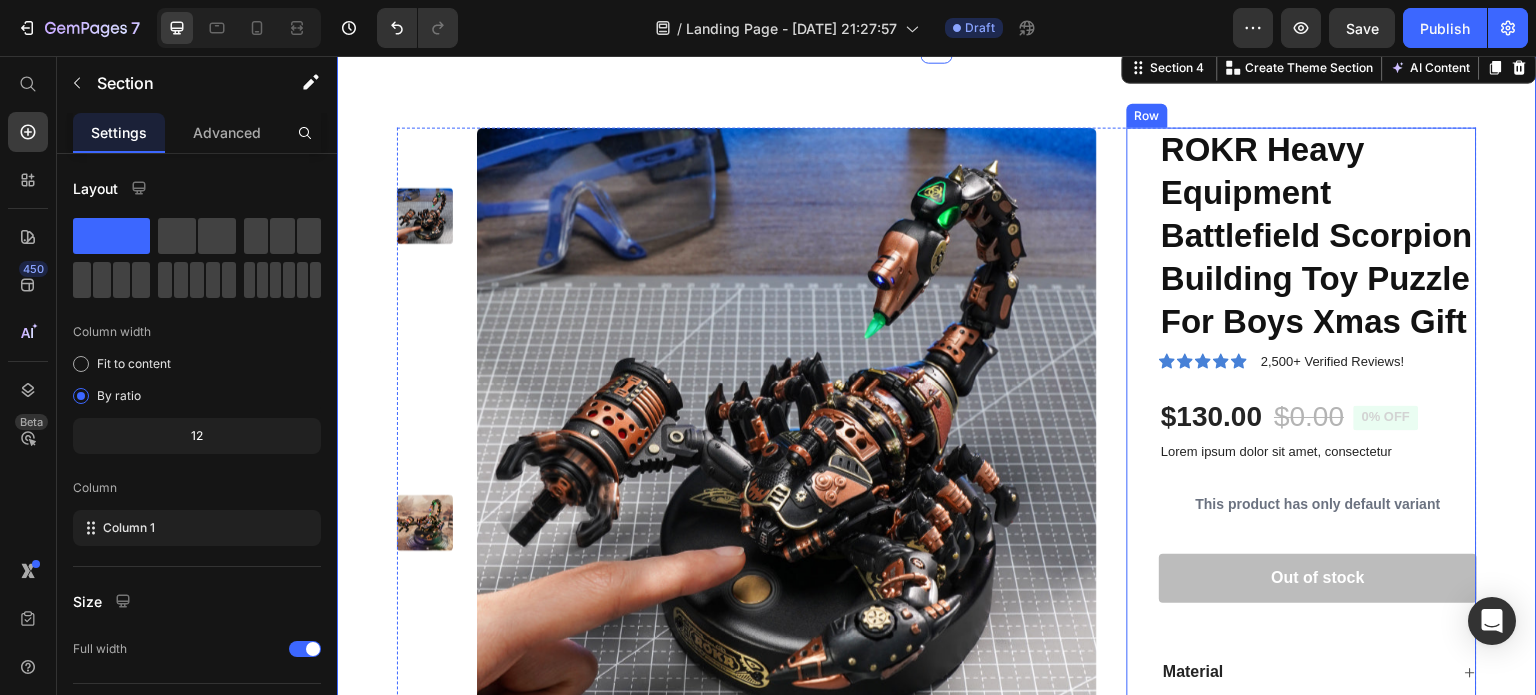 scroll, scrollTop: 1270, scrollLeft: 0, axis: vertical 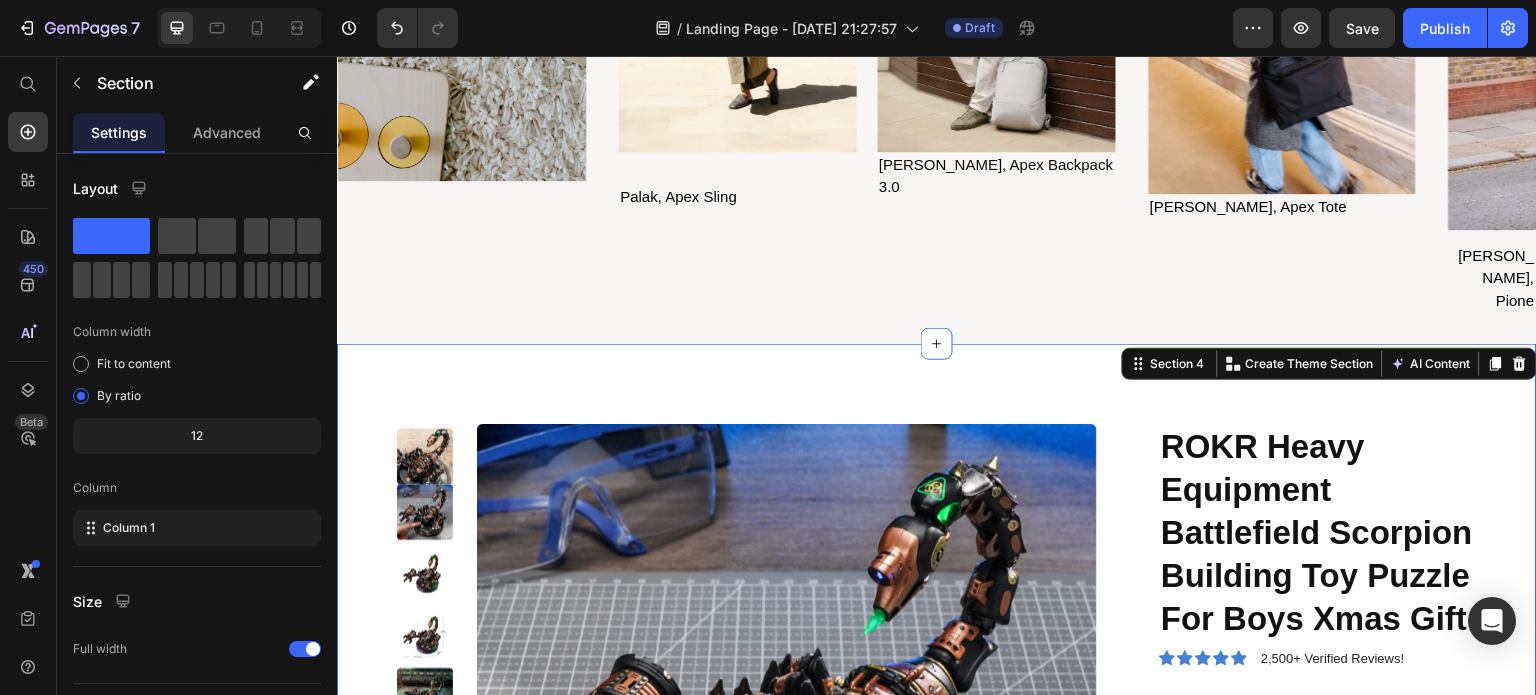 click on "Product Images ROKR Heavy Equipment Battlefield Scorpion Building Toy Puzzle For Boys Xmas Gift Product Title Icon Icon Icon Icon Icon Icon List 2,500+ Verified Reviews! Text Block Row $130.00 Product Price $0.00 Product Price 0% off Product Badge Row Lorem ipsum dolor sit amet, consectetur  Text Block This product has only default variant Product Variants & Swatches 1 Product Quantity Row Out of stock Add to Cart Row
Material
Comfort guarantee
Shipping Accordion Row Product Section 4   You can create reusable sections Create Theme Section AI Content Write with GemAI What would you like to describe here? Tone and Voice Persuasive Product ROKR Heavy Equipment Battlefield Scorpion Building Toy Puzzle For Boys Xmas Gift Show more Generate" at bounding box center (937, 792) 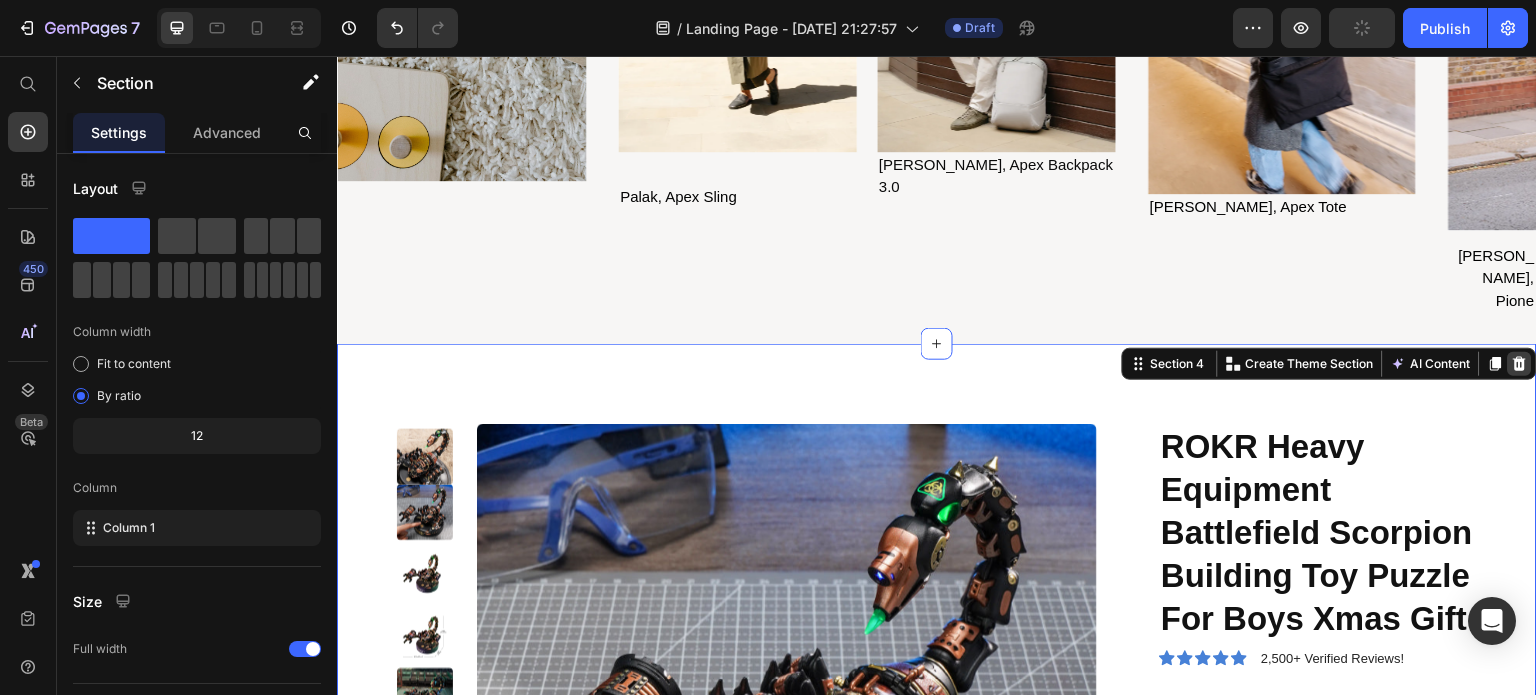 click at bounding box center [1520, 364] 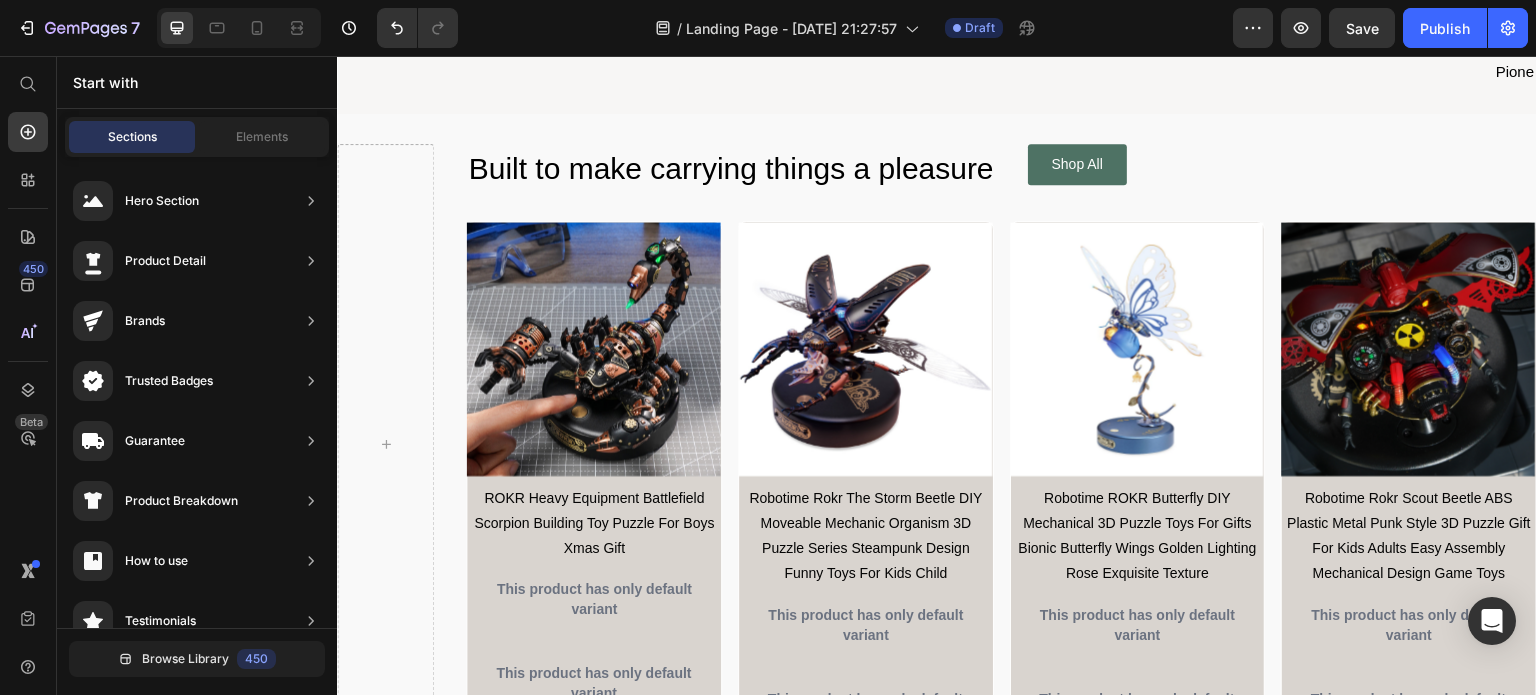scroll, scrollTop: 1442, scrollLeft: 0, axis: vertical 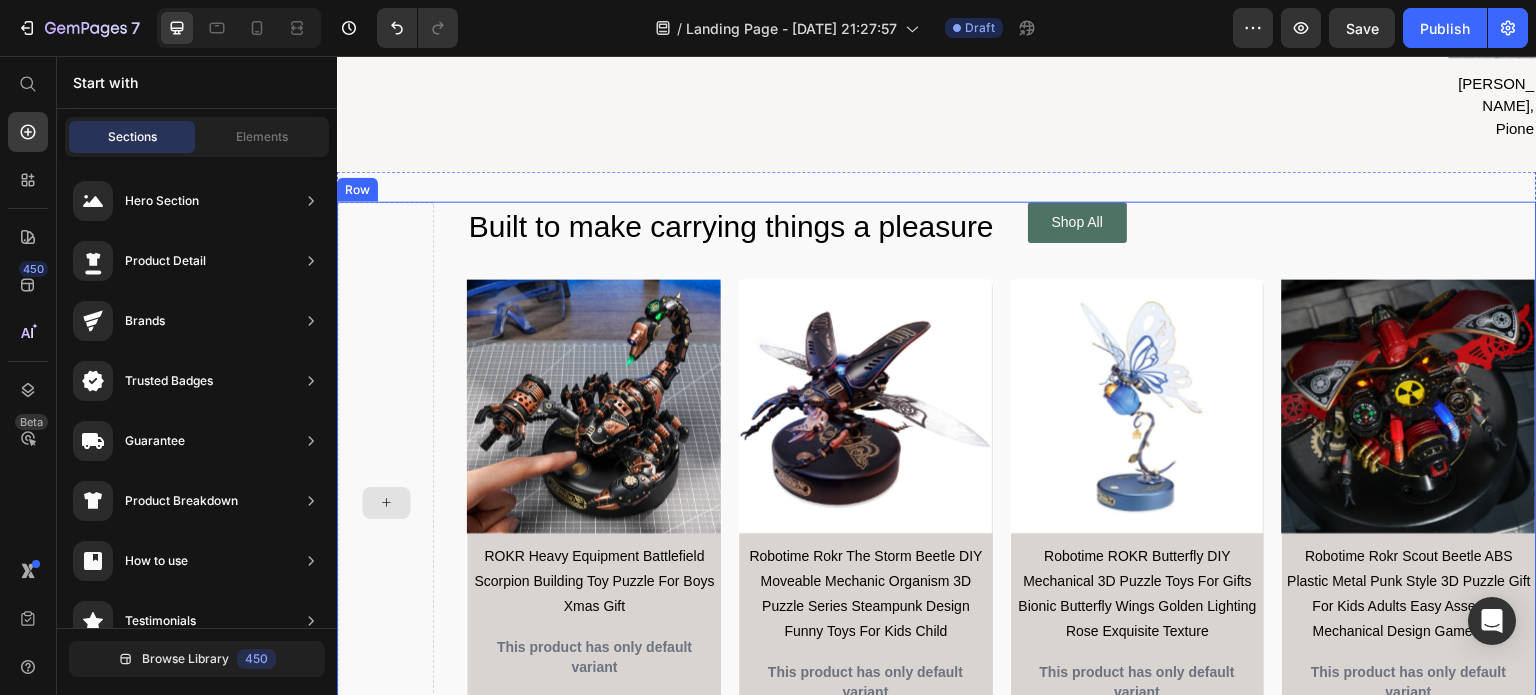 click at bounding box center (385, 502) 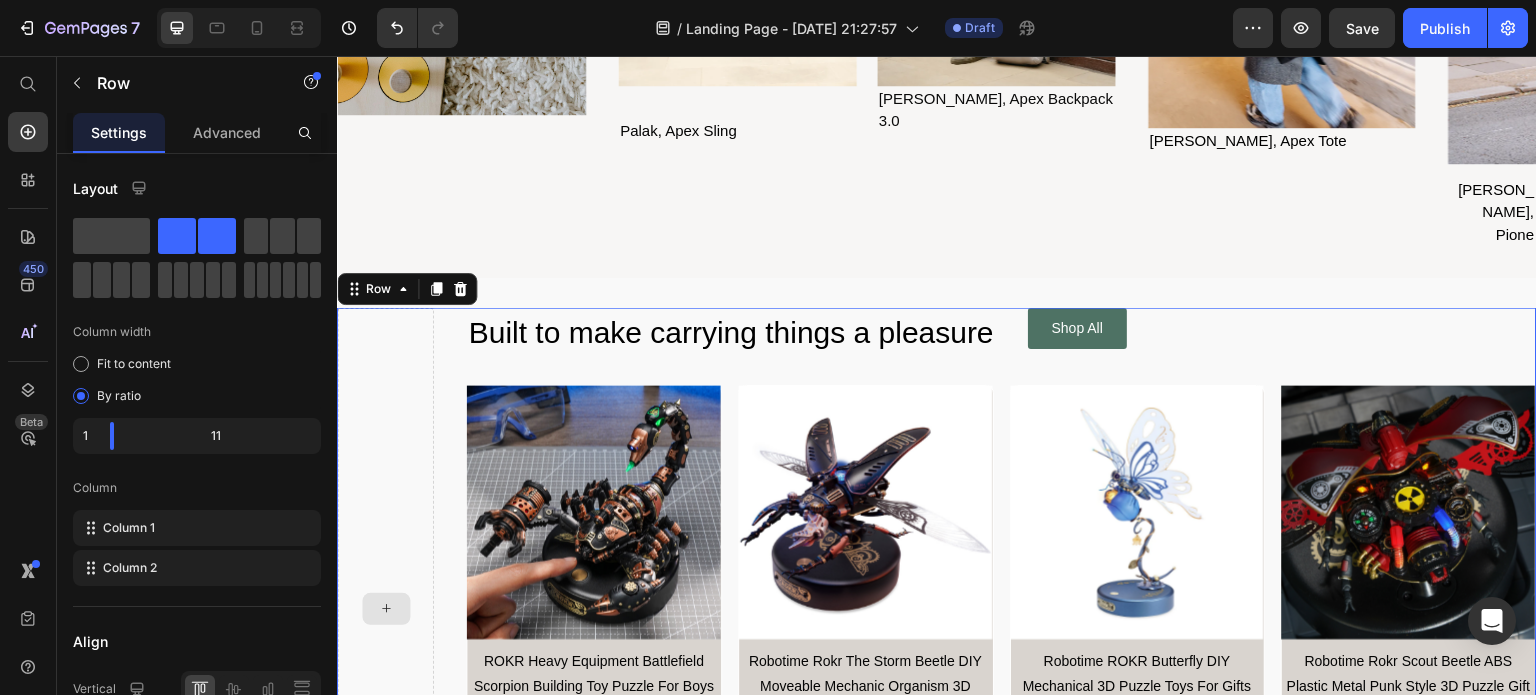 scroll, scrollTop: 1276, scrollLeft: 0, axis: vertical 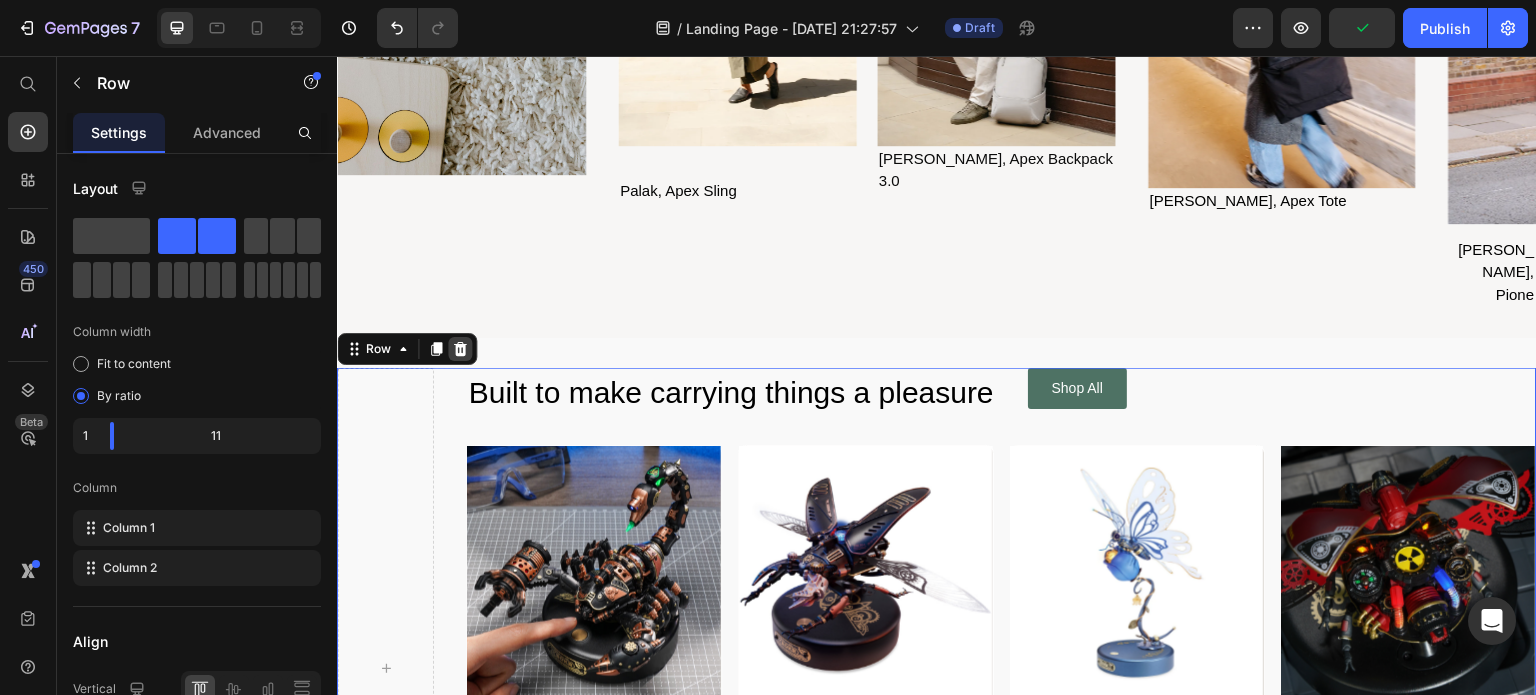 click 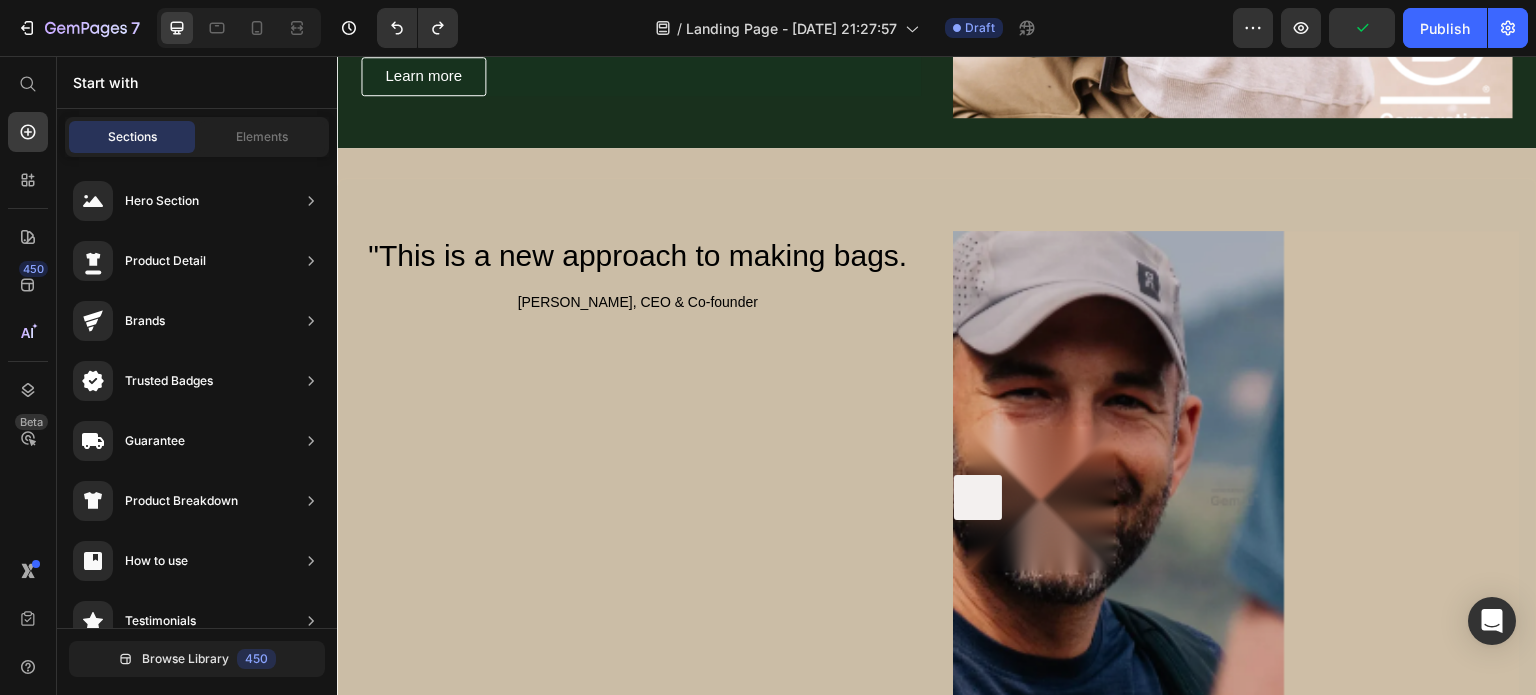 scroll, scrollTop: 3608, scrollLeft: 0, axis: vertical 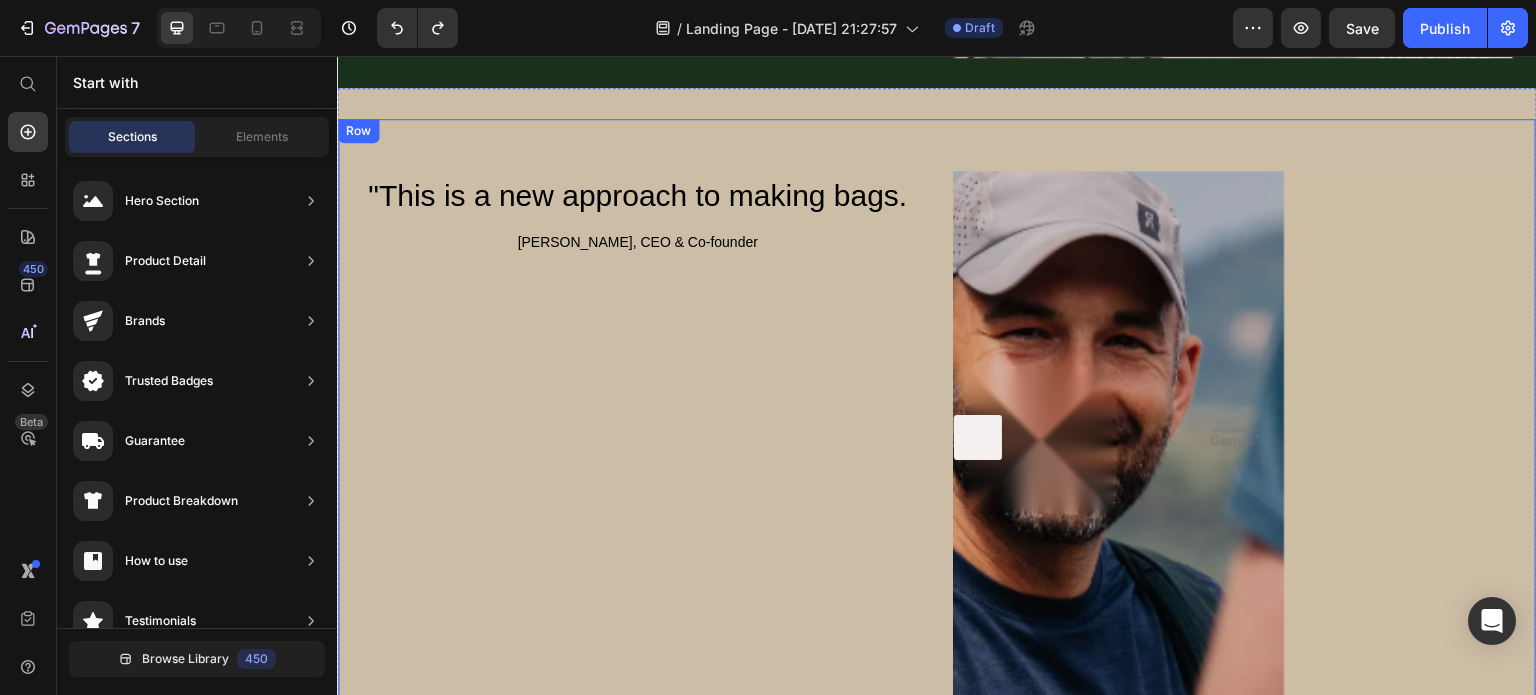 click on ""This is a new approach to making bags. Heading [PERSON_NAME], CEO & Co-founder Text Block" at bounding box center [637, 438] 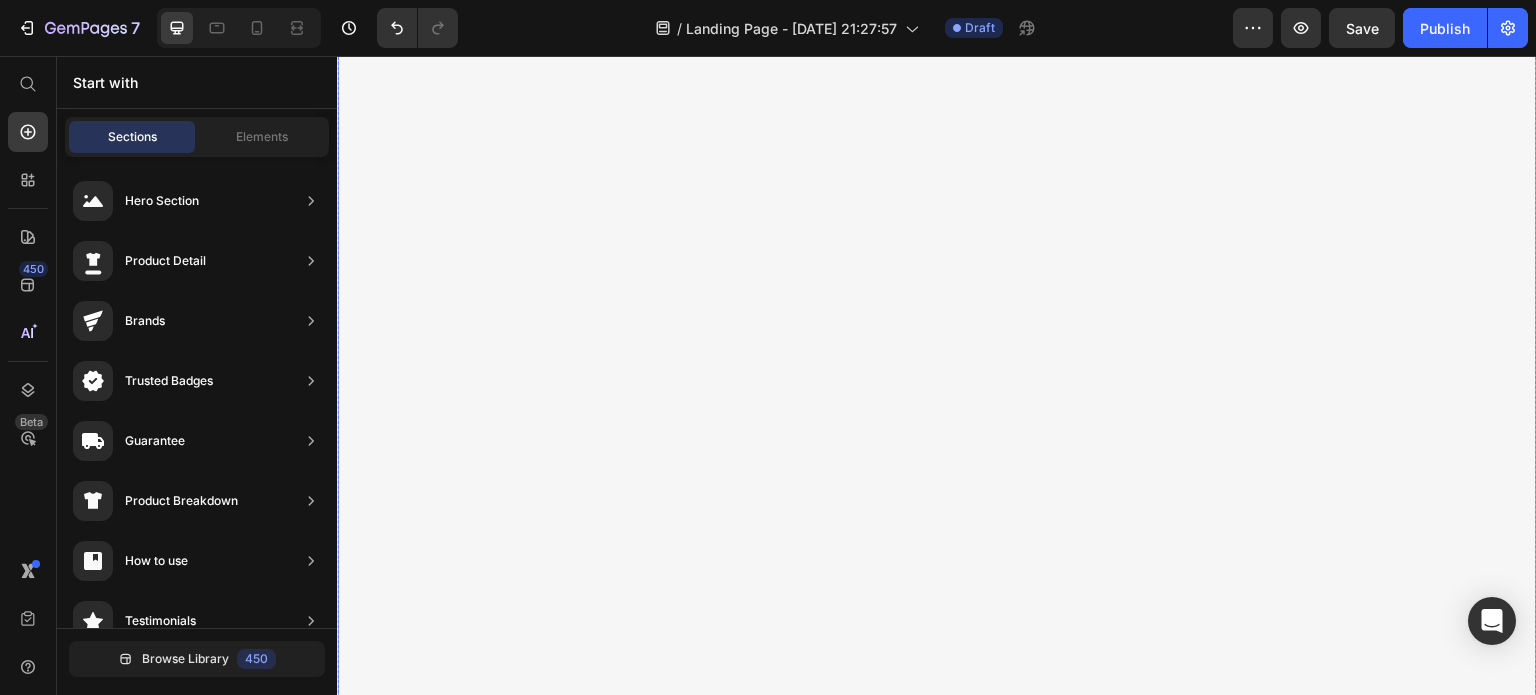 scroll, scrollTop: 3776, scrollLeft: 0, axis: vertical 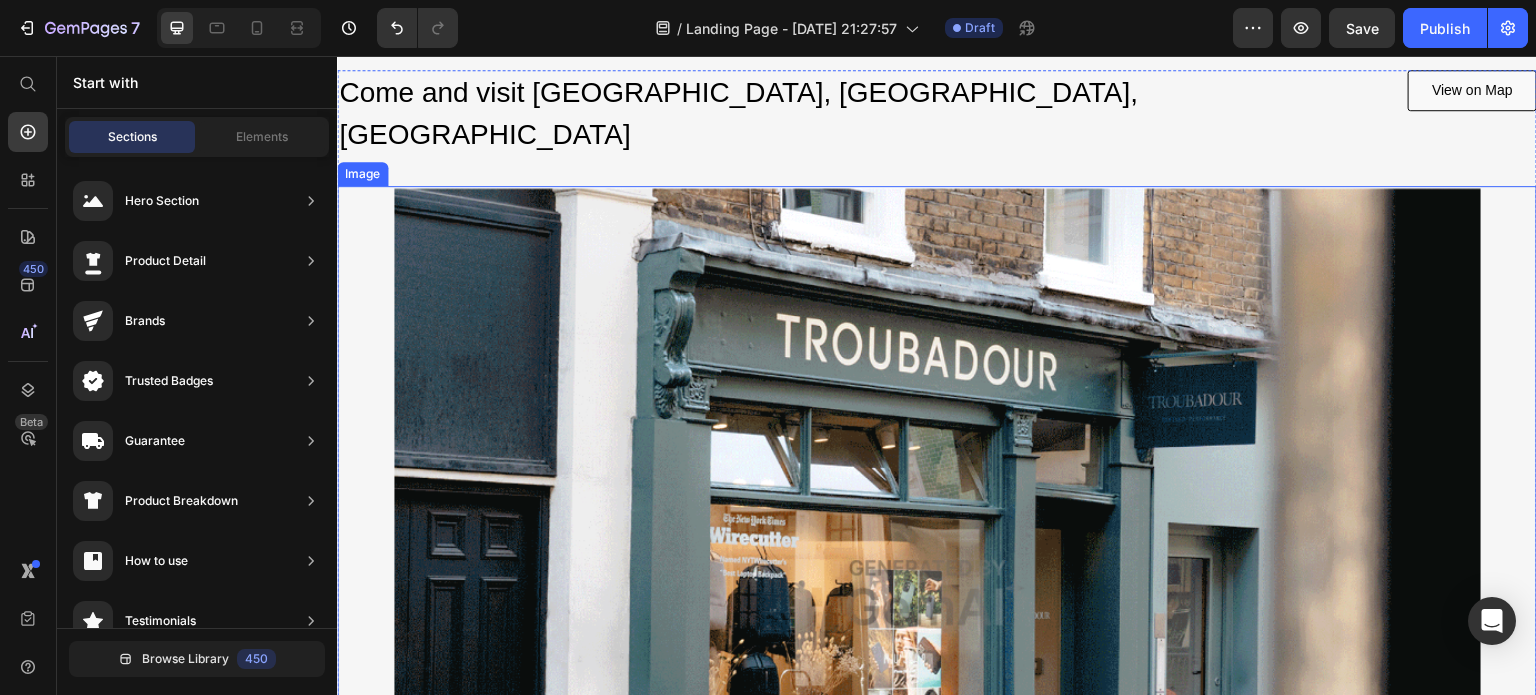 click at bounding box center [937, 593] 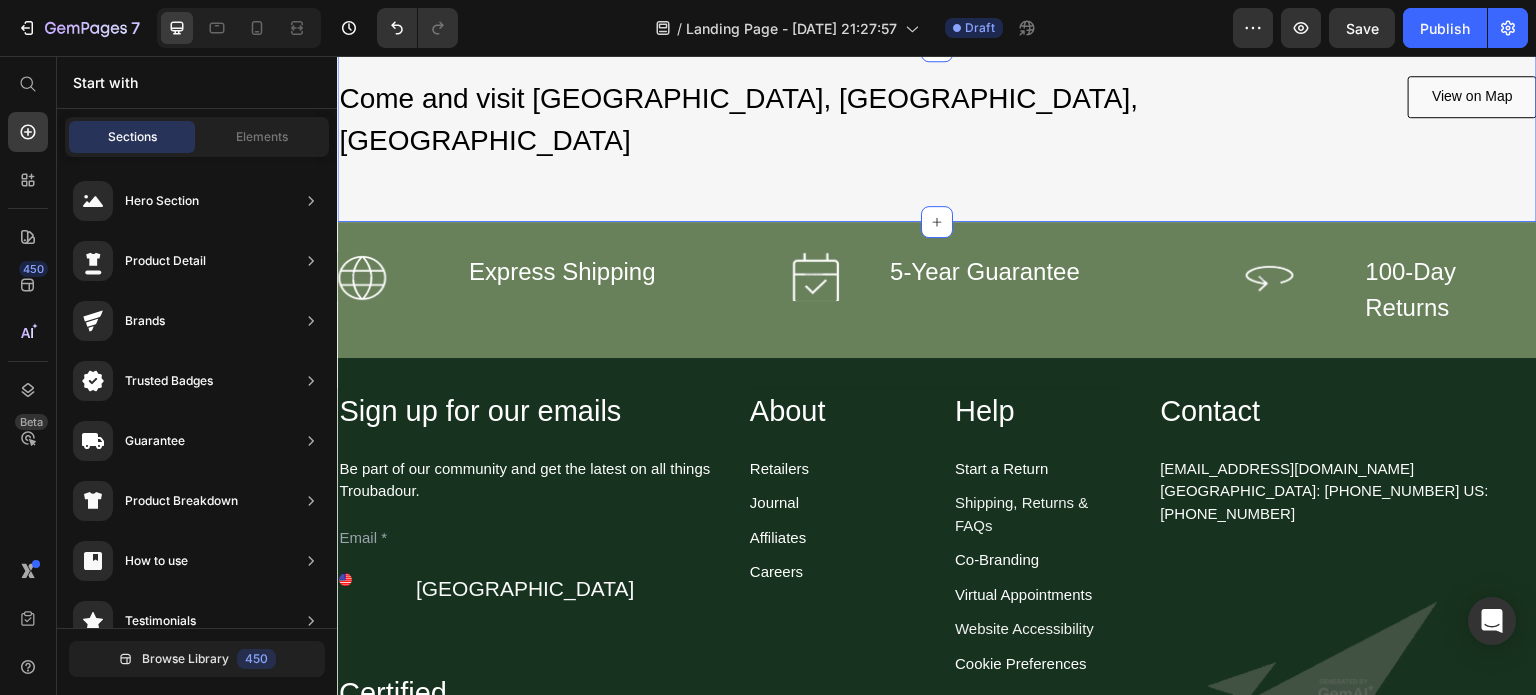 scroll, scrollTop: 3442, scrollLeft: 0, axis: vertical 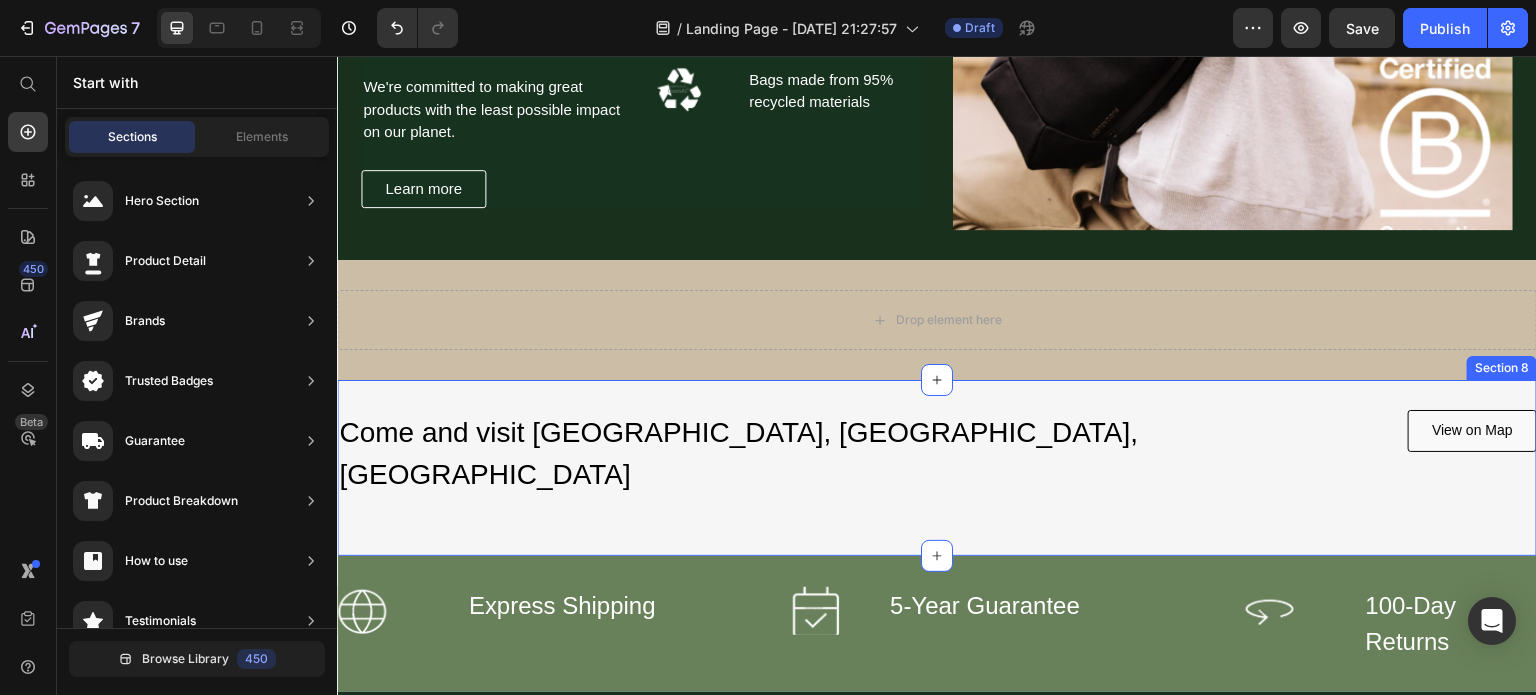 click on "Come and visit [GEOGRAPHIC_DATA], [GEOGRAPHIC_DATA], Soho Heading View on Map [GEOGRAPHIC_DATA] Section 8" at bounding box center [937, 468] 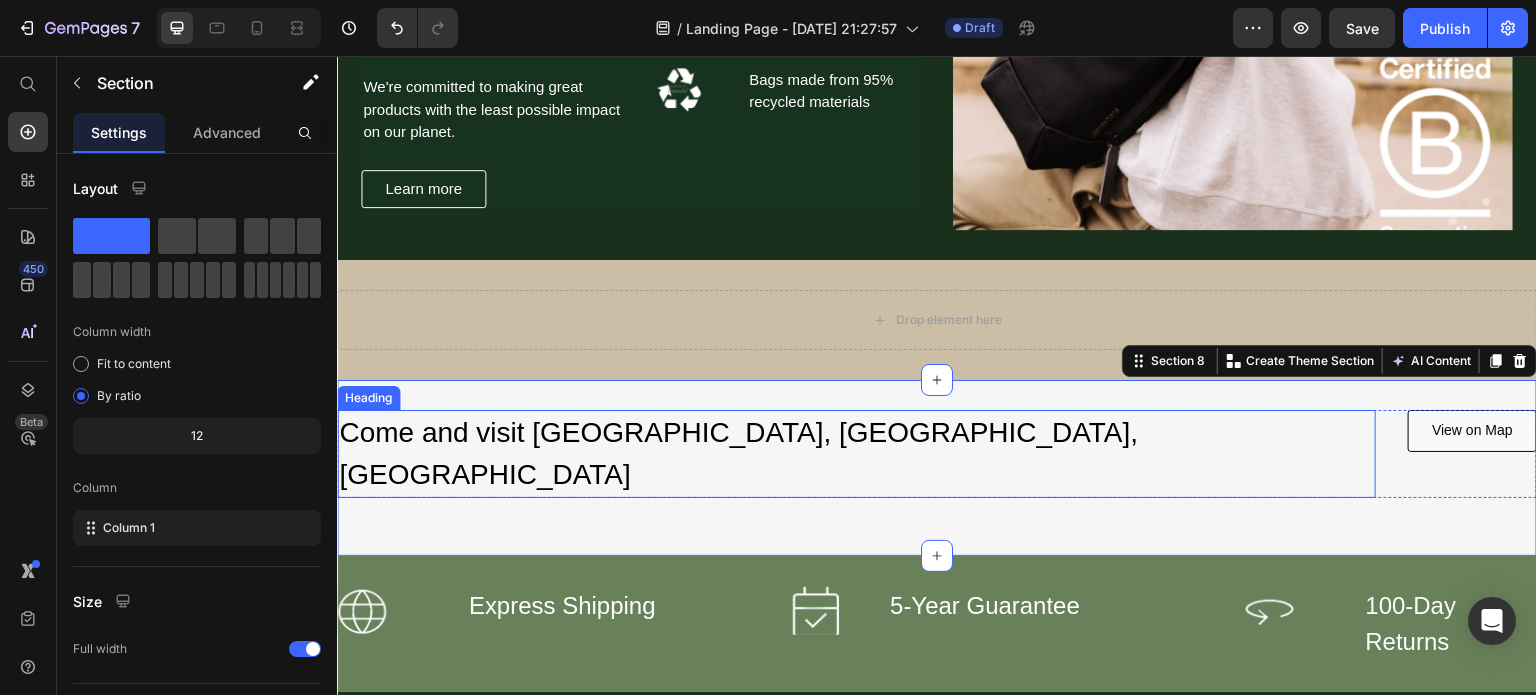 click on "Come and visit [GEOGRAPHIC_DATA], [GEOGRAPHIC_DATA], [GEOGRAPHIC_DATA]" at bounding box center [856, 454] 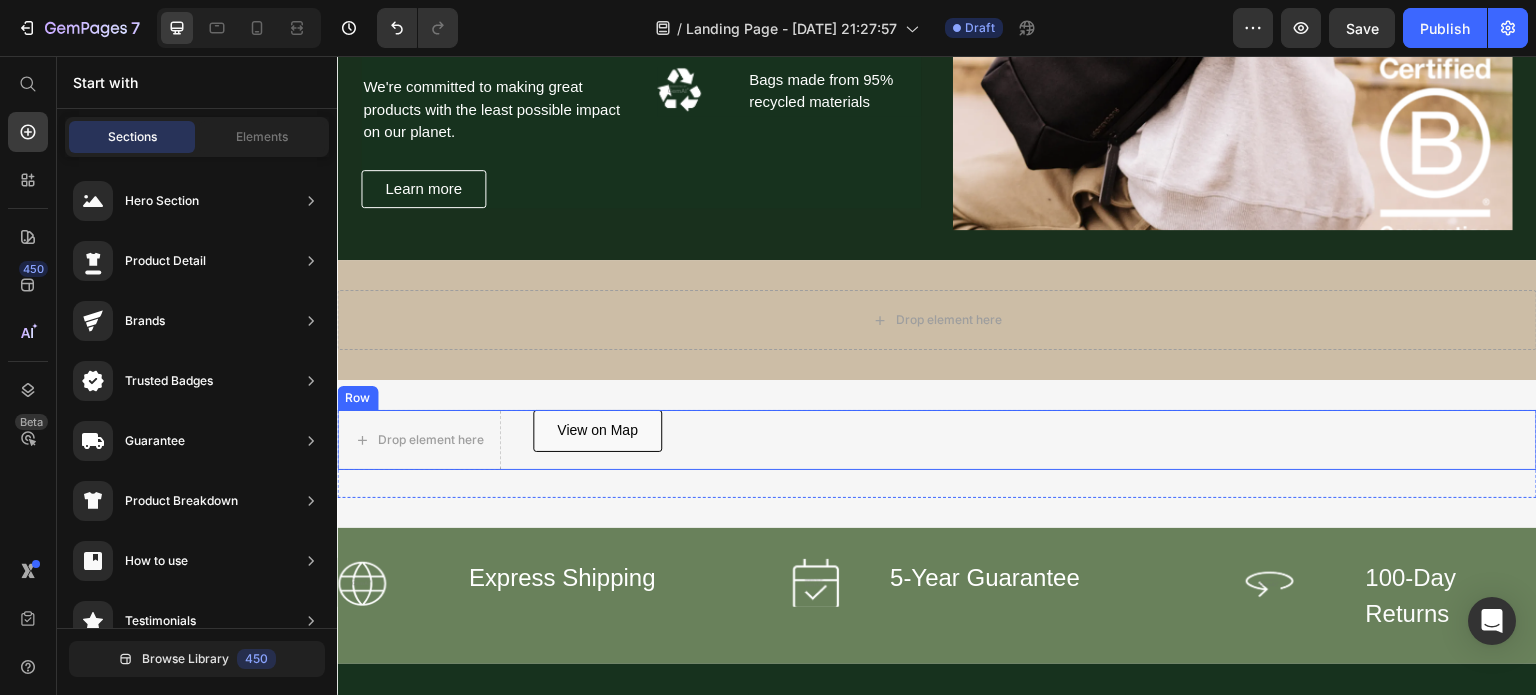 click on "Drop element here View on Map Button Row" at bounding box center [937, 440] 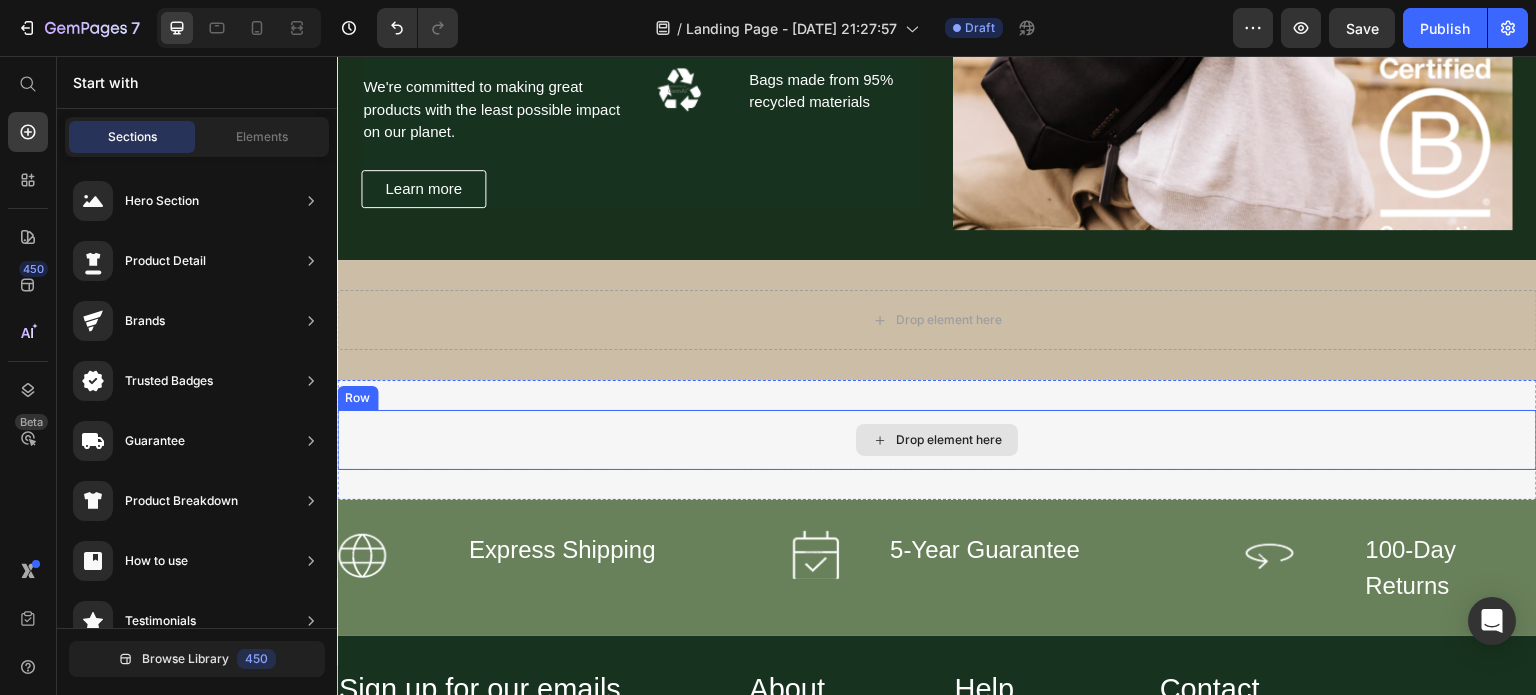 click on "Drop element here" at bounding box center (937, 440) 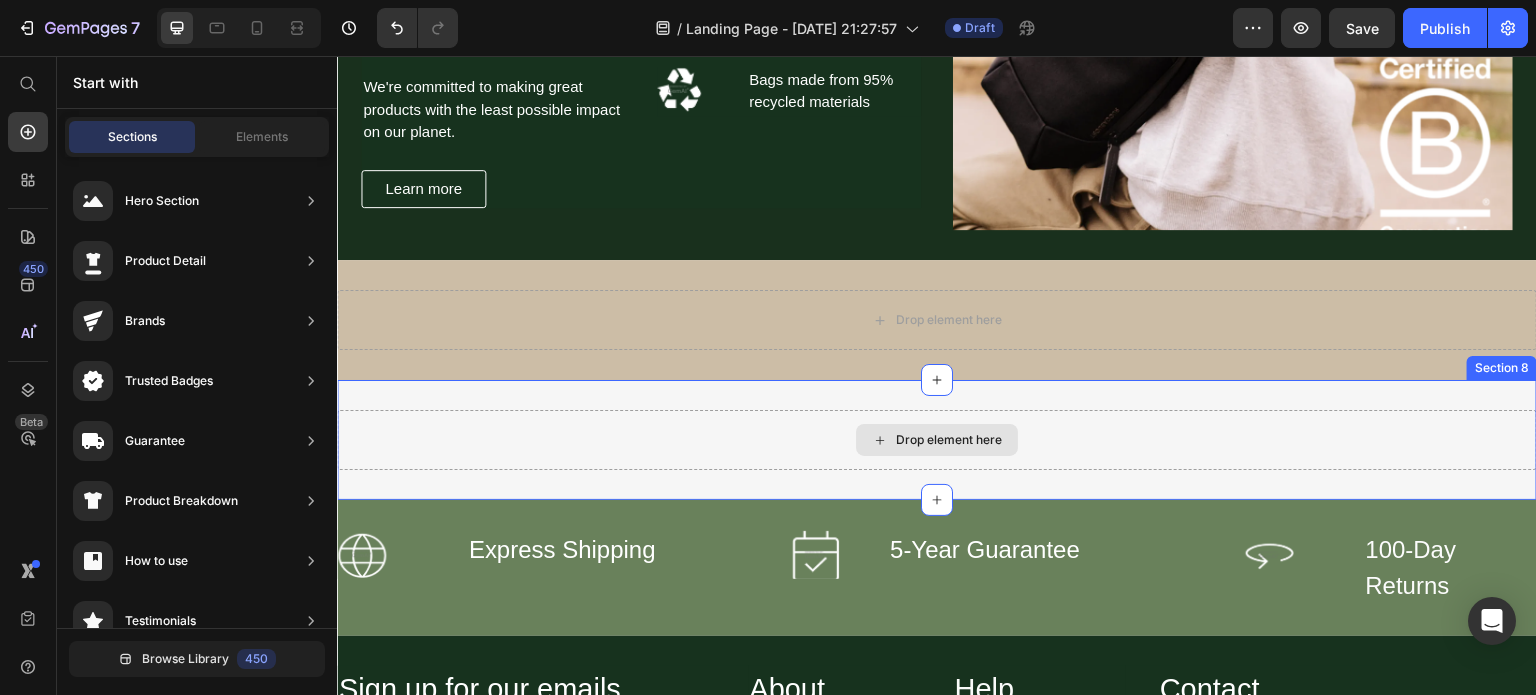 click on "Drop element here" at bounding box center [937, 440] 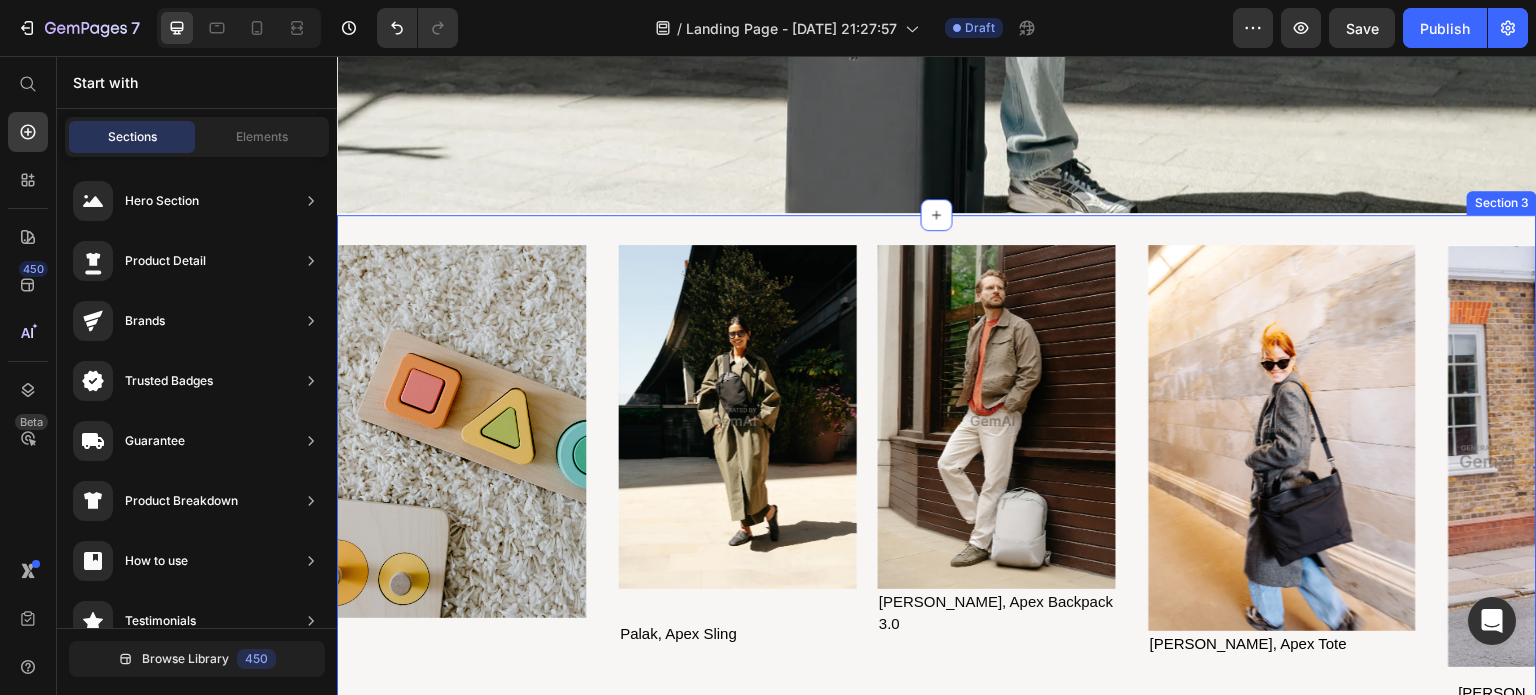 scroll, scrollTop: 552, scrollLeft: 0, axis: vertical 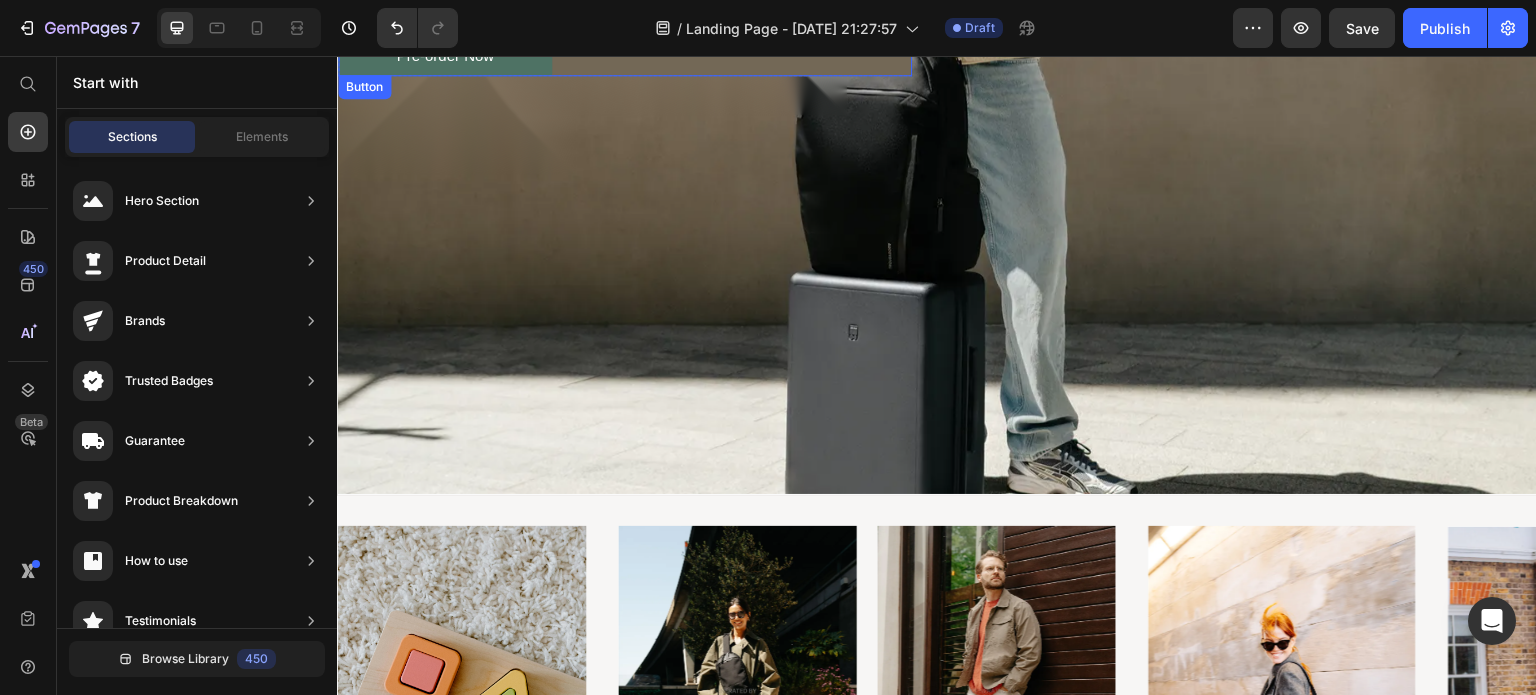 click on "Pre-order Now" at bounding box center (445, 56) 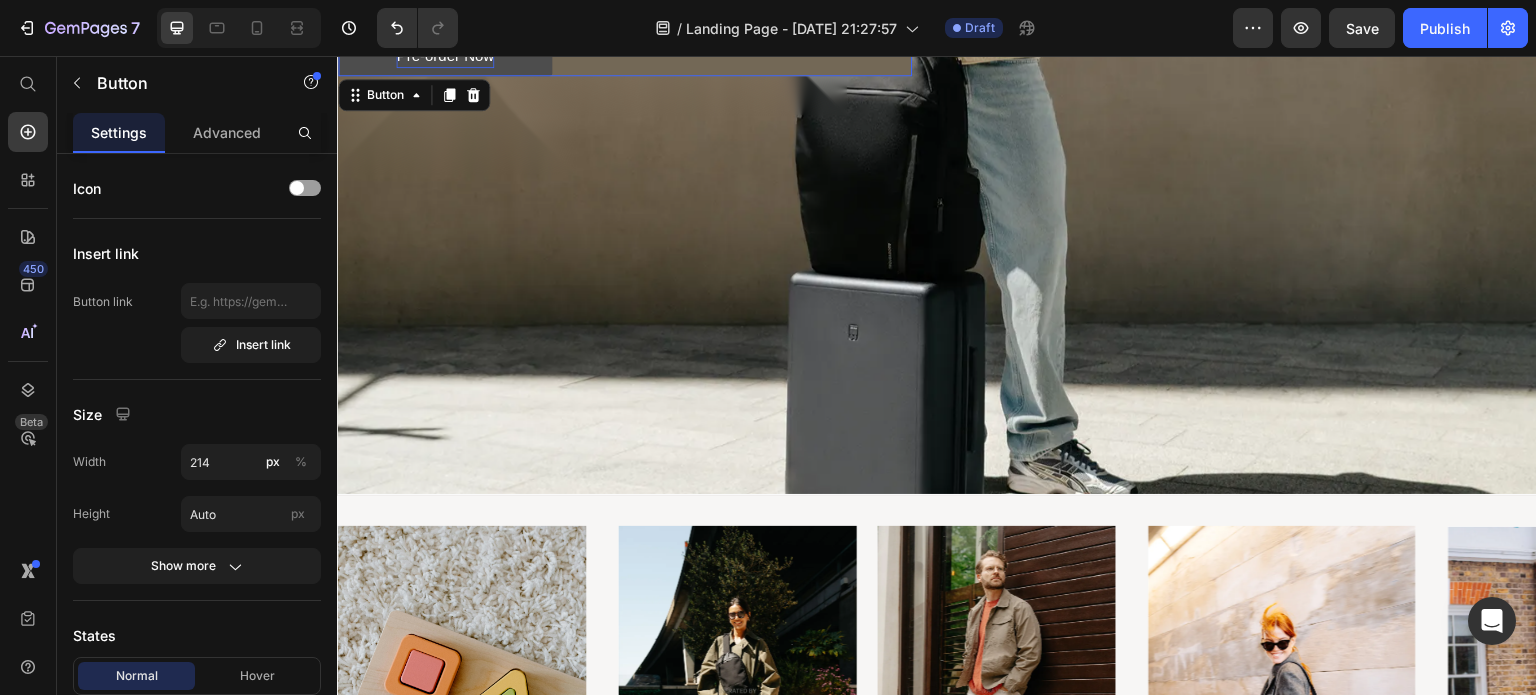 scroll, scrollTop: 500, scrollLeft: 0, axis: vertical 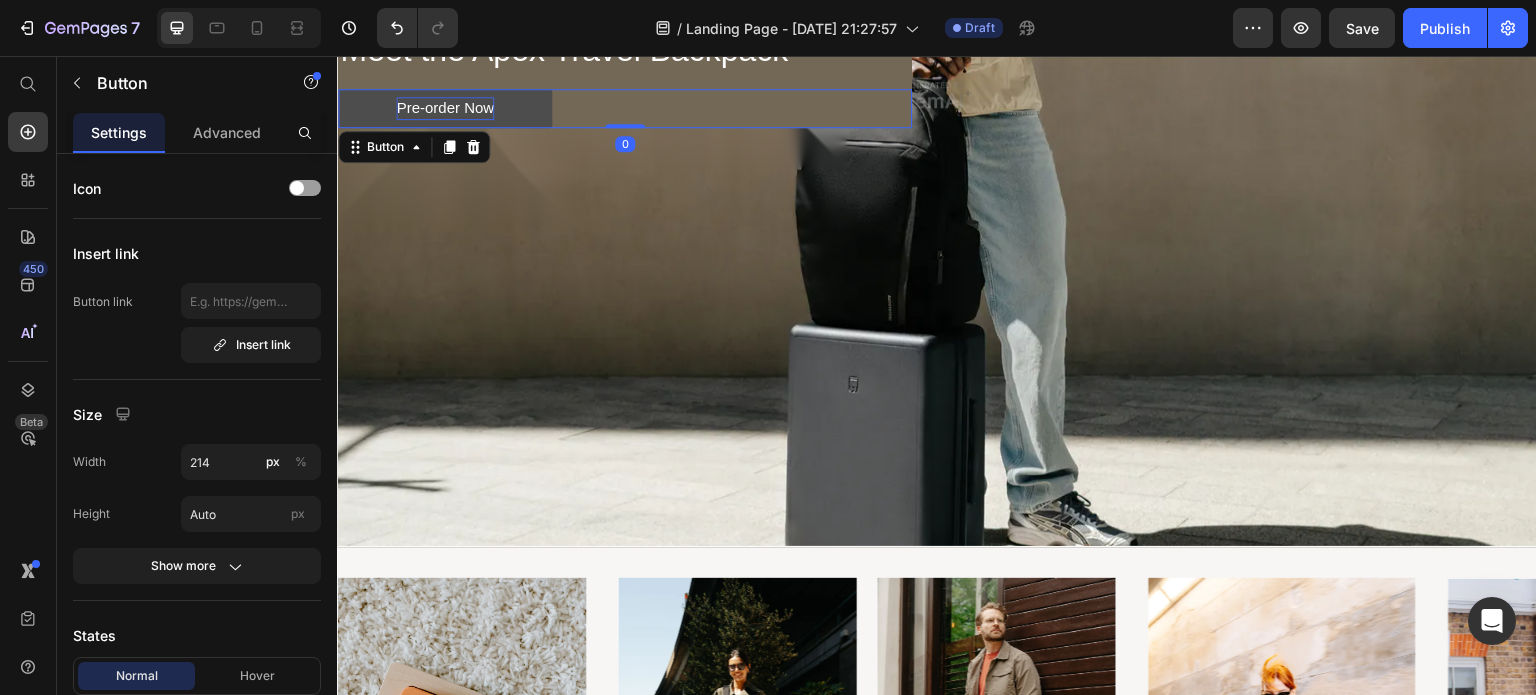 click on "Pre-order Now" at bounding box center (445, 108) 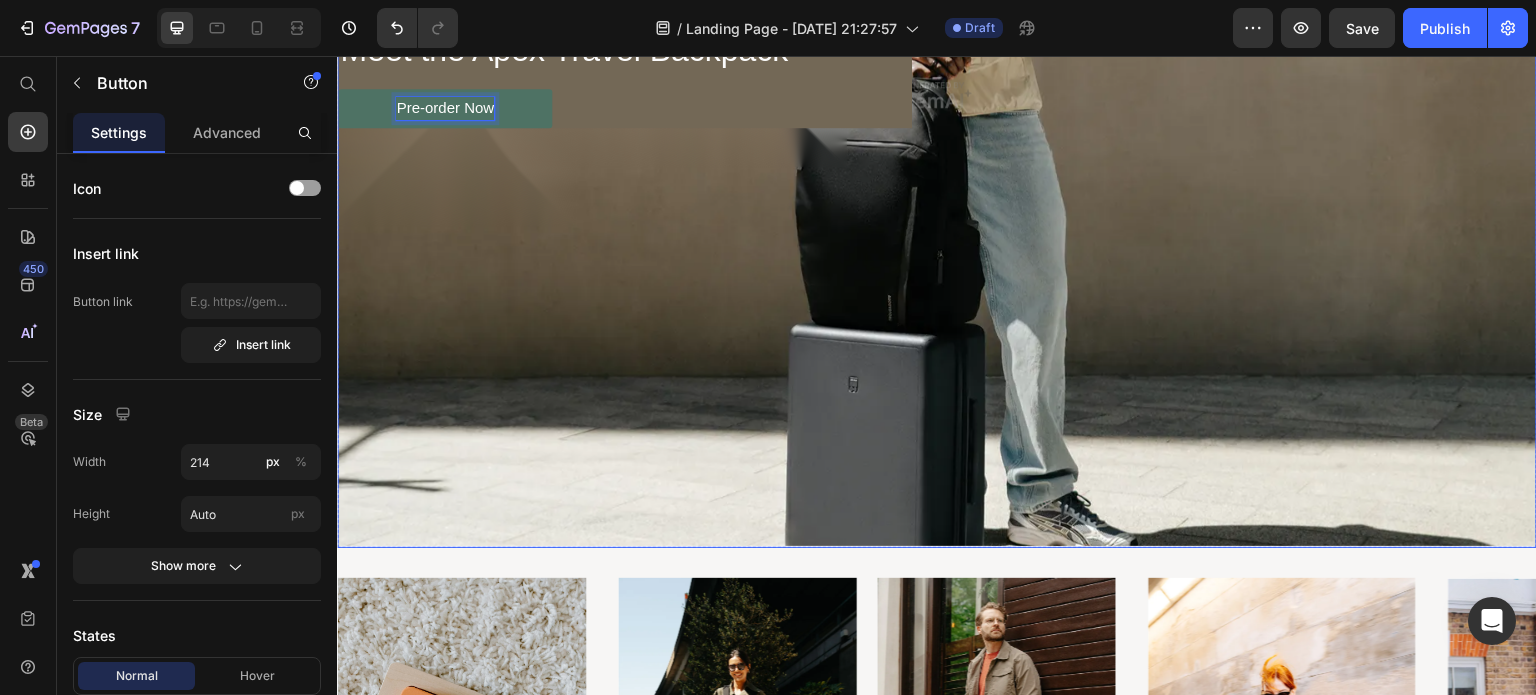 click at bounding box center (937, 95) 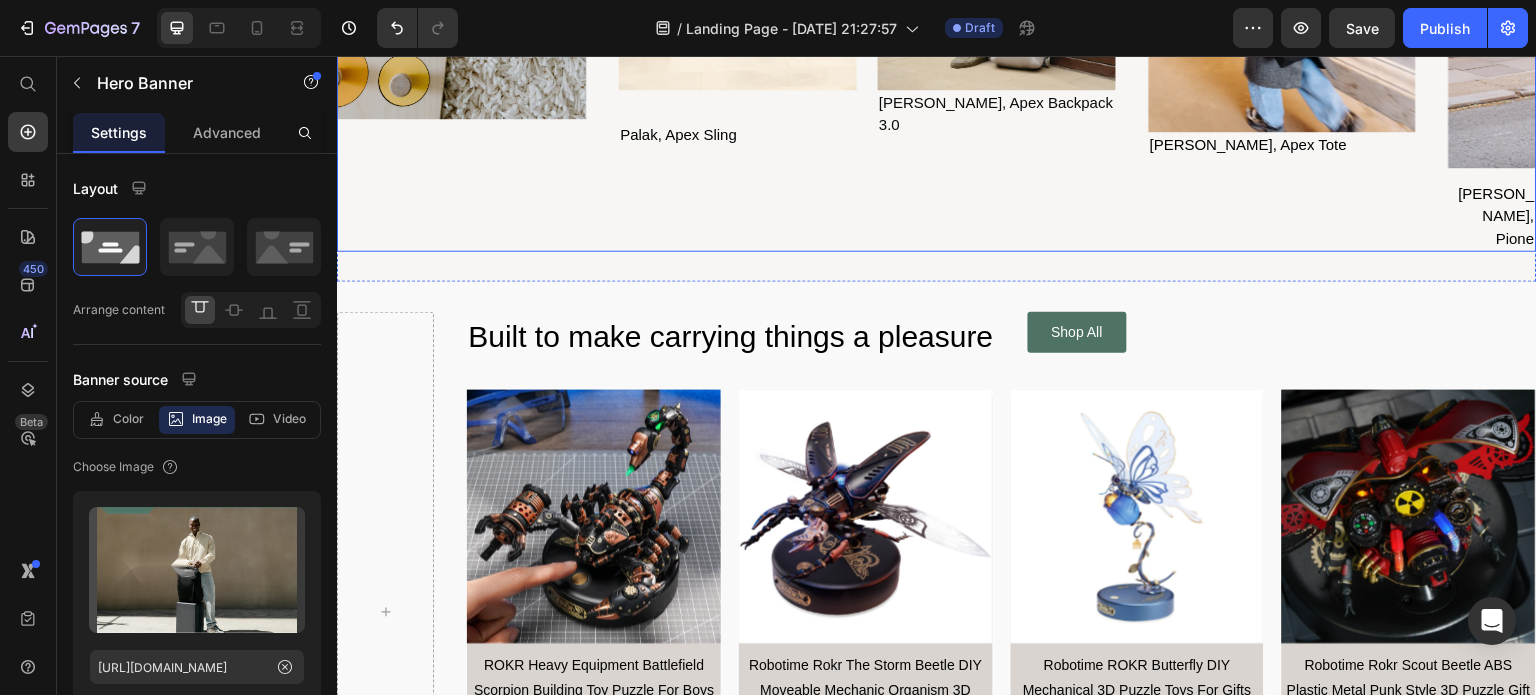 scroll, scrollTop: 1333, scrollLeft: 0, axis: vertical 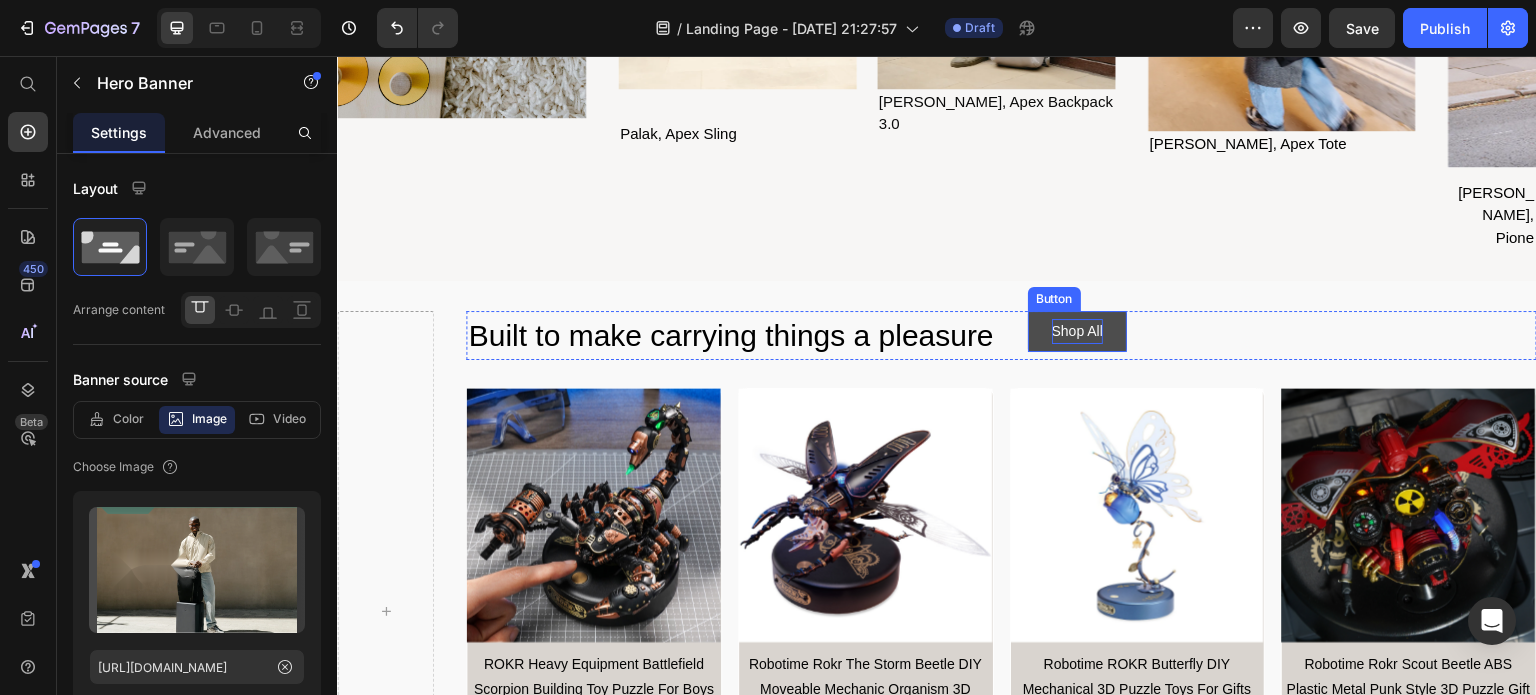 click on "Shop All" at bounding box center (1077, 331) 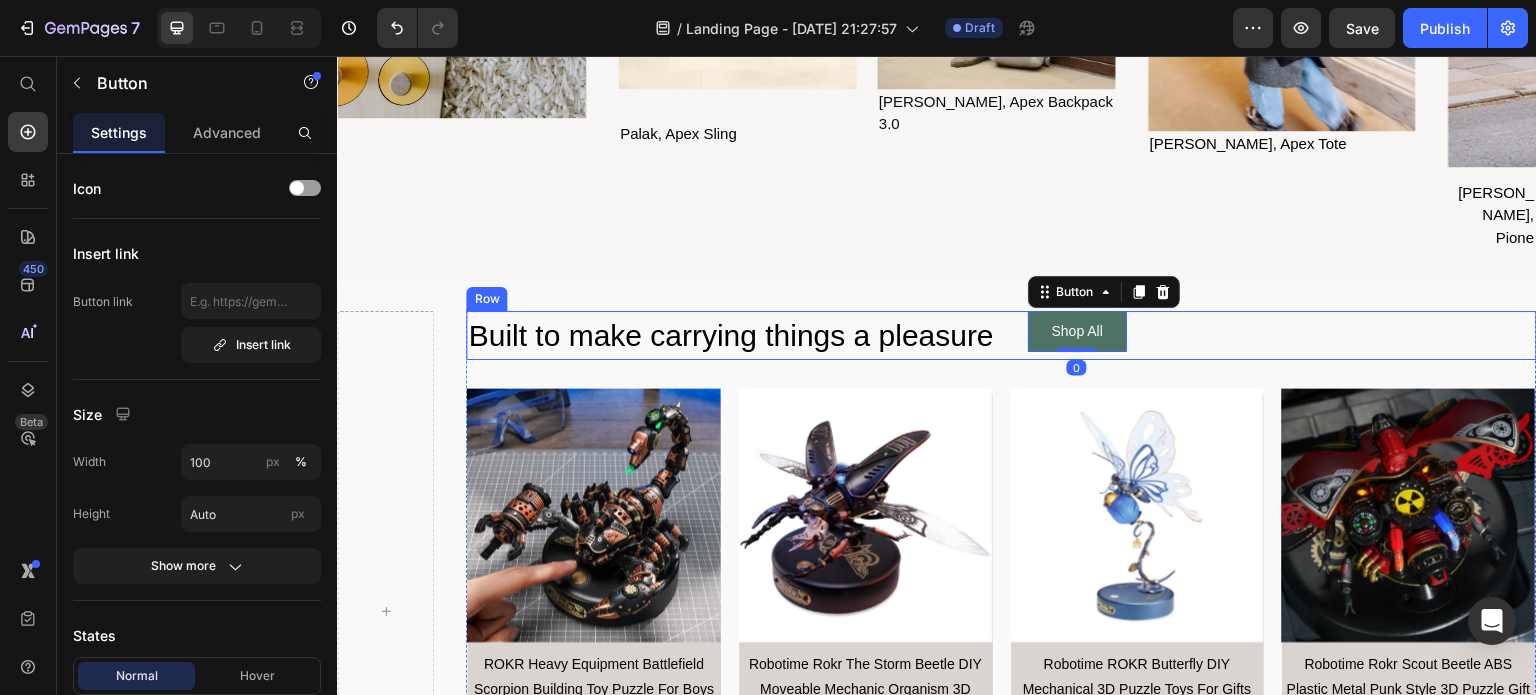 click on "Built to make carrying things a pleasure Heading Shop All Button   0 Row" at bounding box center [1001, 335] 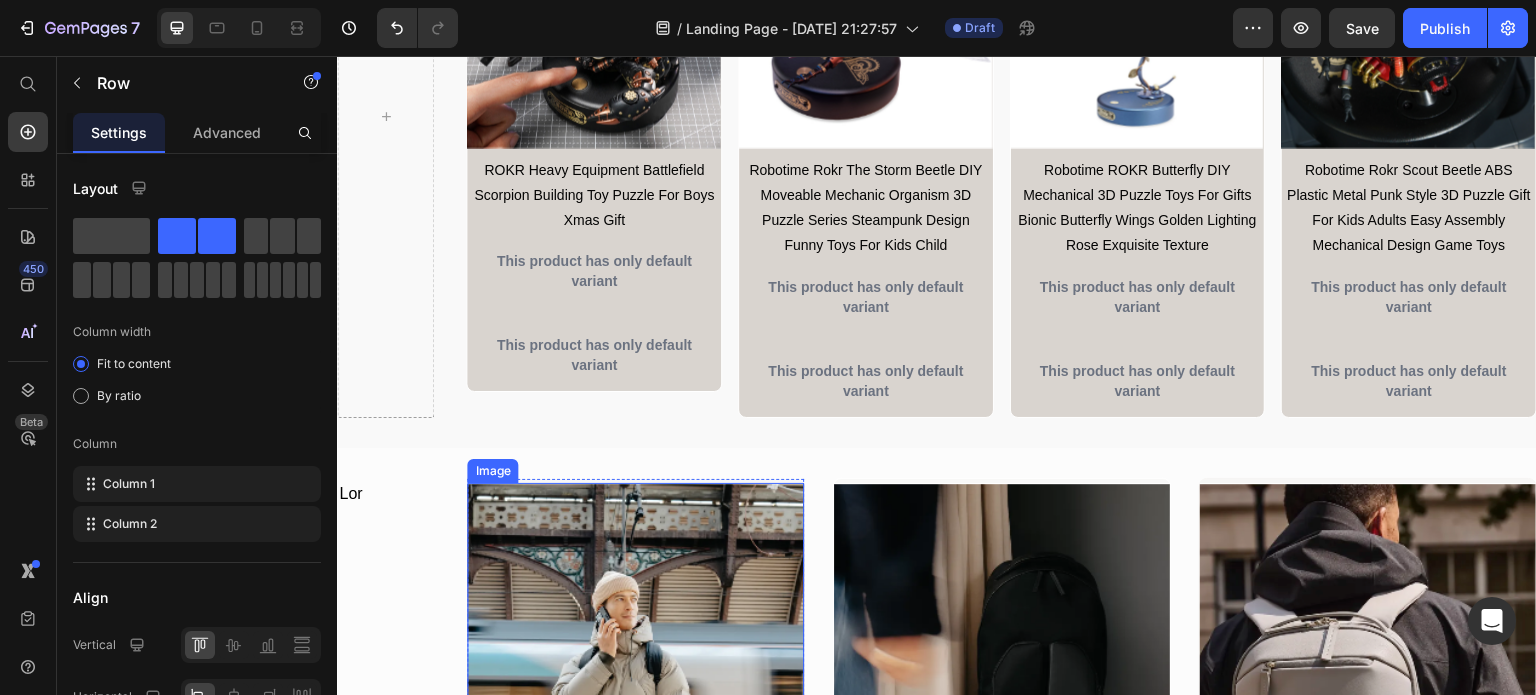 scroll, scrollTop: 1833, scrollLeft: 0, axis: vertical 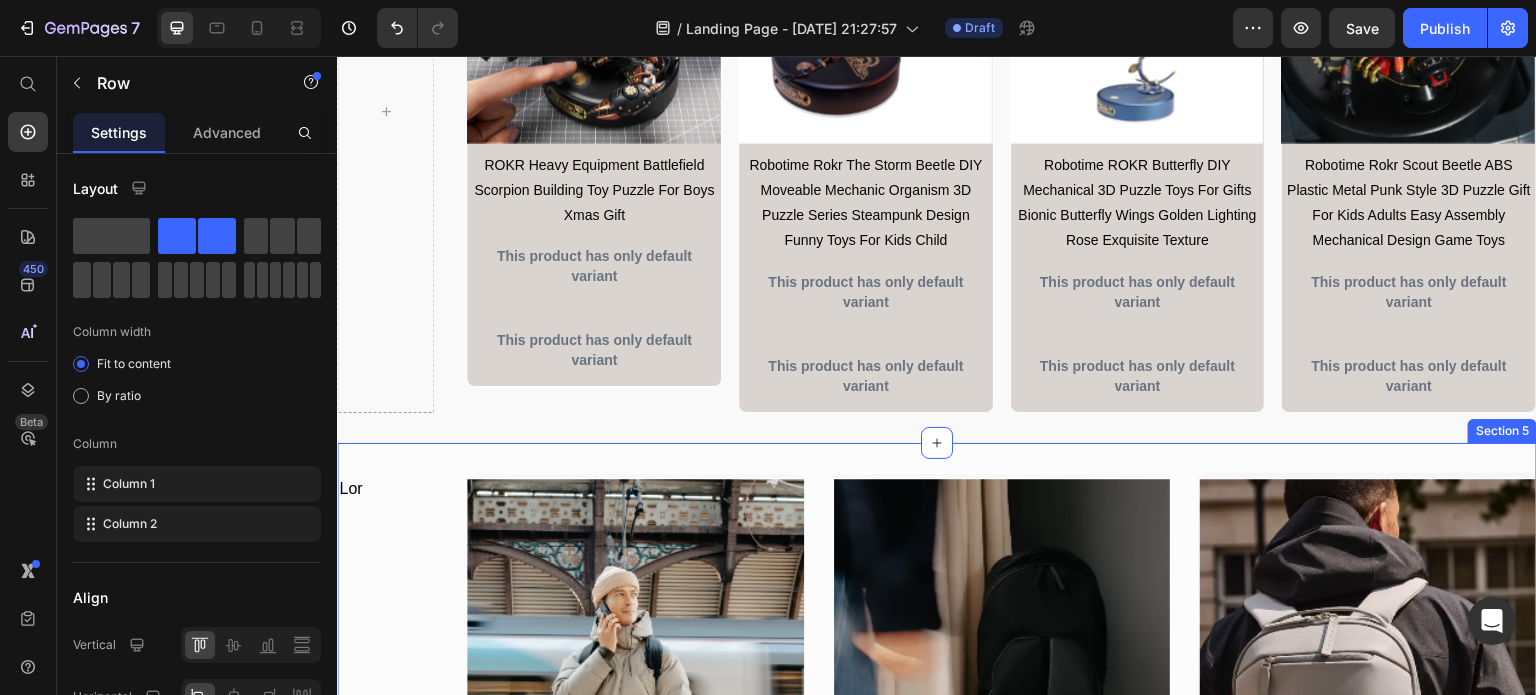 click on "Lor Text Block Image "Best Laptop Backpack" Text Block Handsome styling, ergonomic design, and thoughtful details." Text Block Row Image Row Shop Apex Backpack 3.0 Button Row Image "Progress Towards Circularity" Text Block Image Row 2023 Winner of the [PERSON_NAME] [PERSON_NAME] UK Sustainability Awards." Text Block S hop O rbis Ci rcular Col lectior Button Row Image Red Dot winner for Product Design Text Block It's elegant and beautifully made. Its thoughtf ully. organized, inside and out." Text Block Shop the Apex Collection Button Row Image reddotwinner 2023 Text Block Row Hero Banner Row Row Row Section 5" at bounding box center [937, 873] 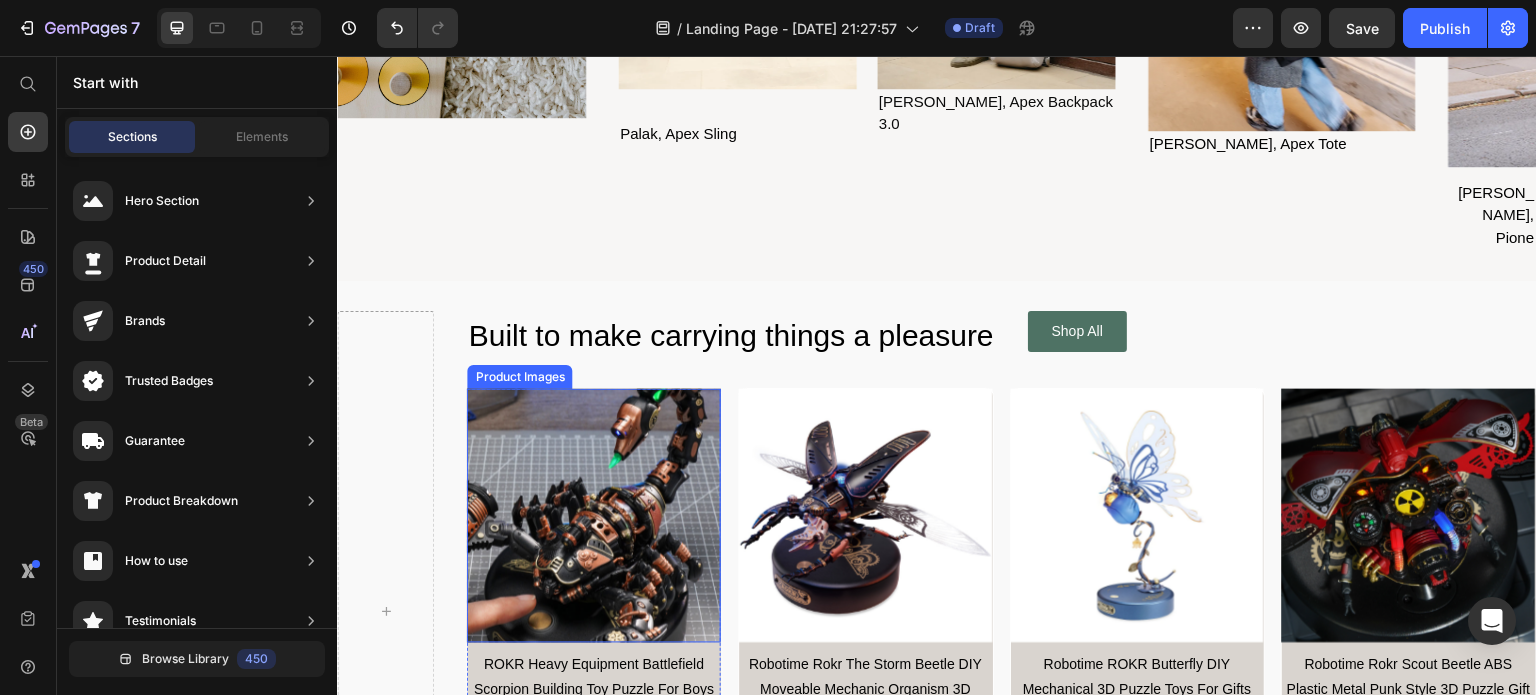 scroll, scrollTop: 1000, scrollLeft: 0, axis: vertical 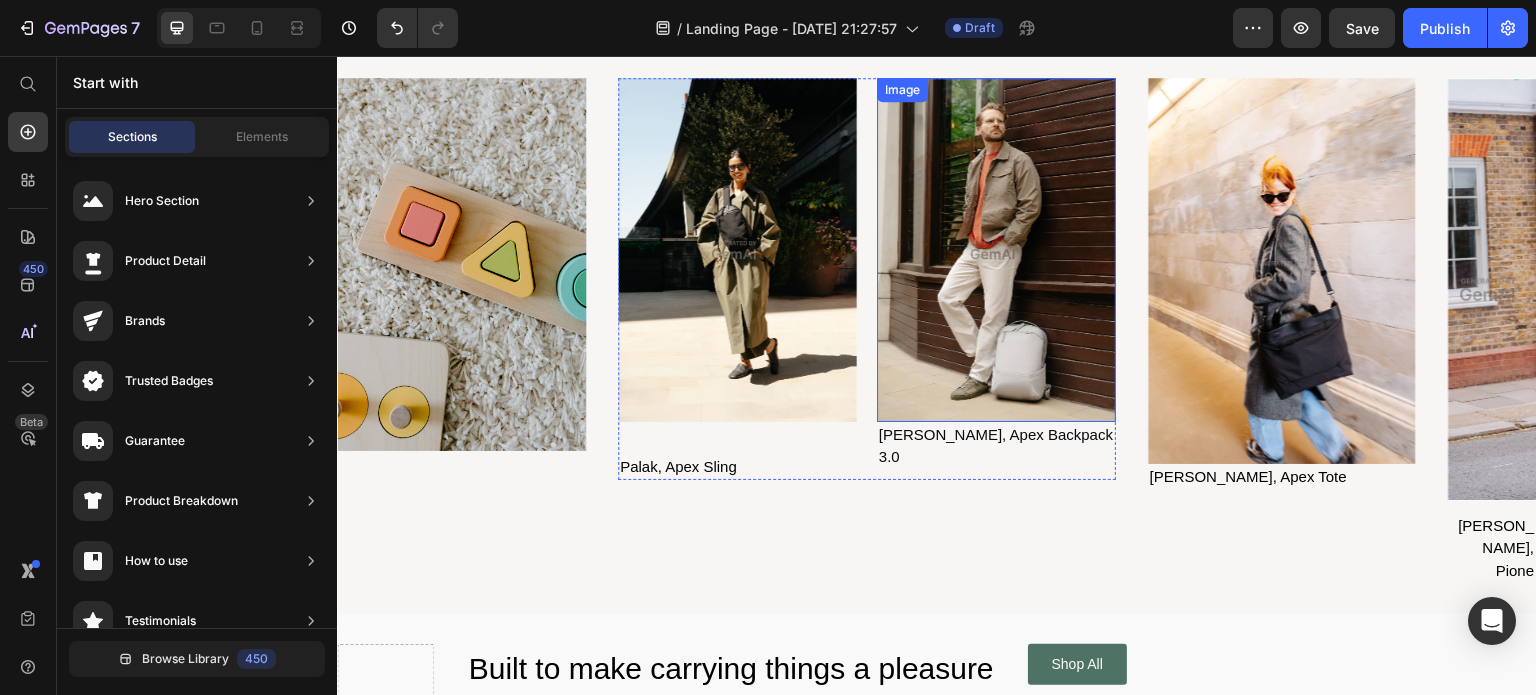 click at bounding box center (996, 250) 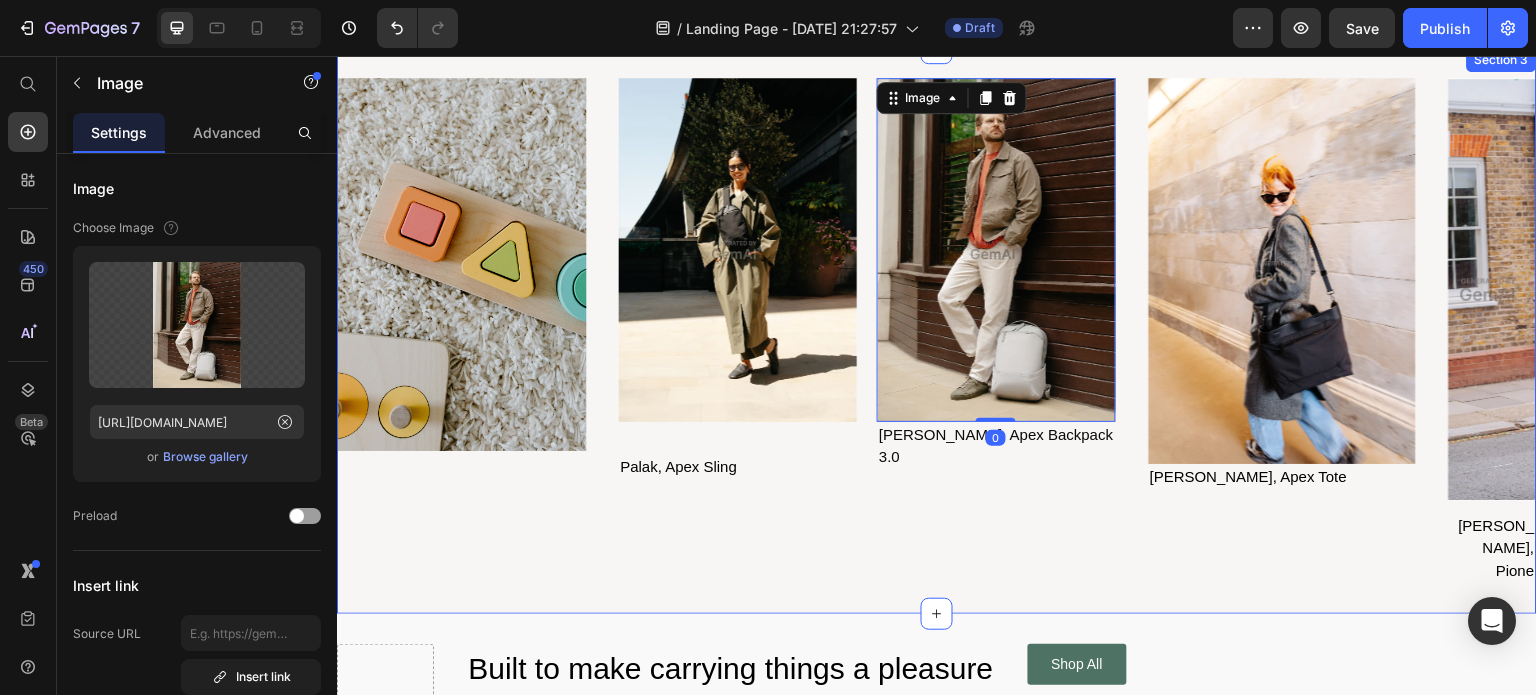 click on "Image Image Palak, Apex Sling Text Block Image   0 Rob, Apex Backpack 3.0 Text Block Row Row Image [PERSON_NAME], Apex Tote Text Block Row Image Ben, Pione Text Block Row Row Row Section 3" at bounding box center (937, 331) 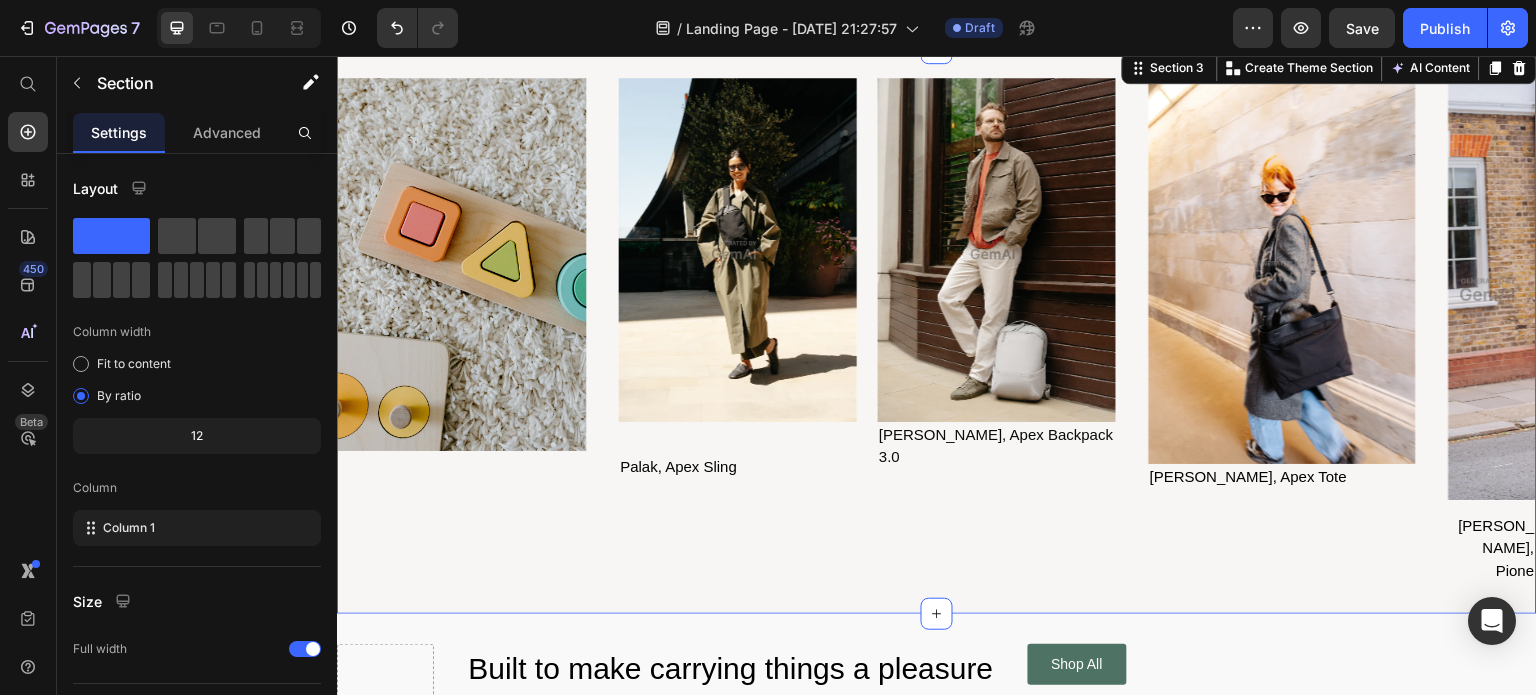 scroll, scrollTop: 1500, scrollLeft: 0, axis: vertical 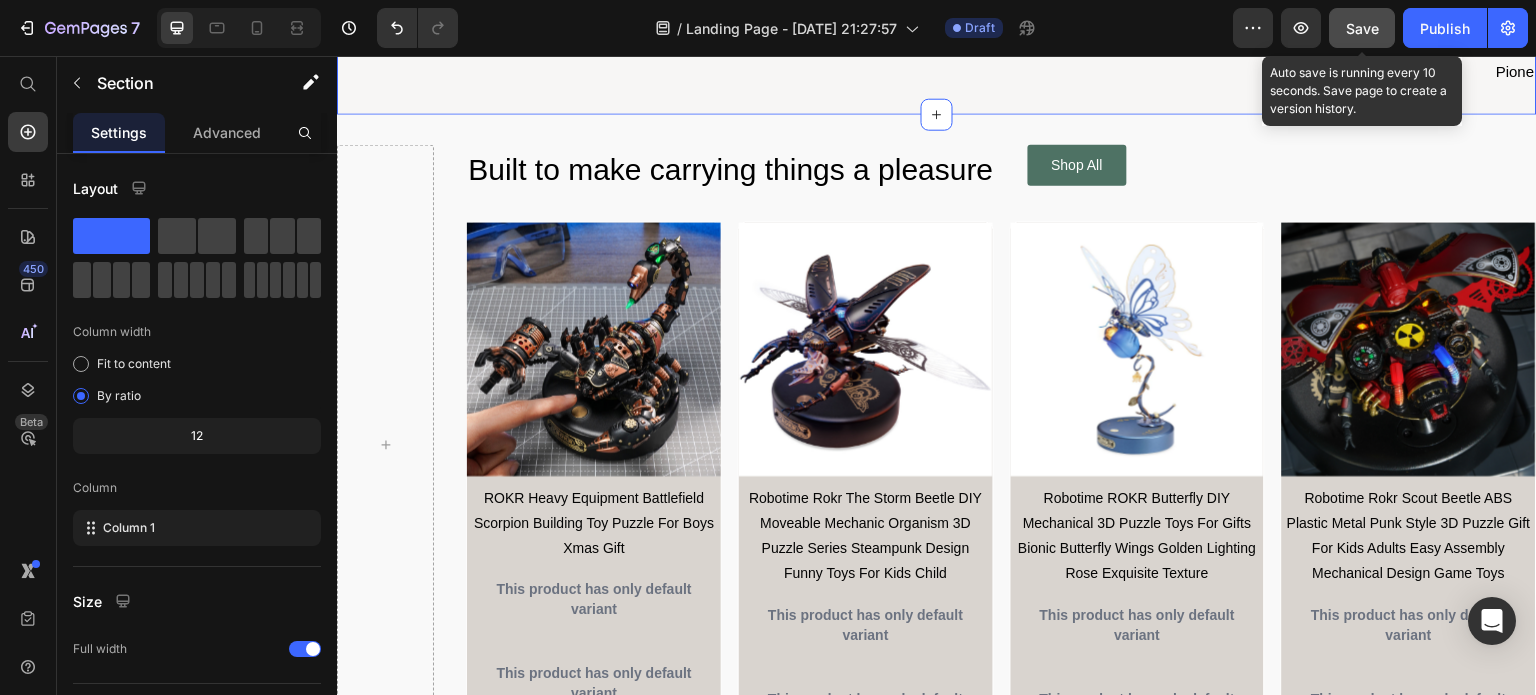 click on "Save" at bounding box center (1362, 28) 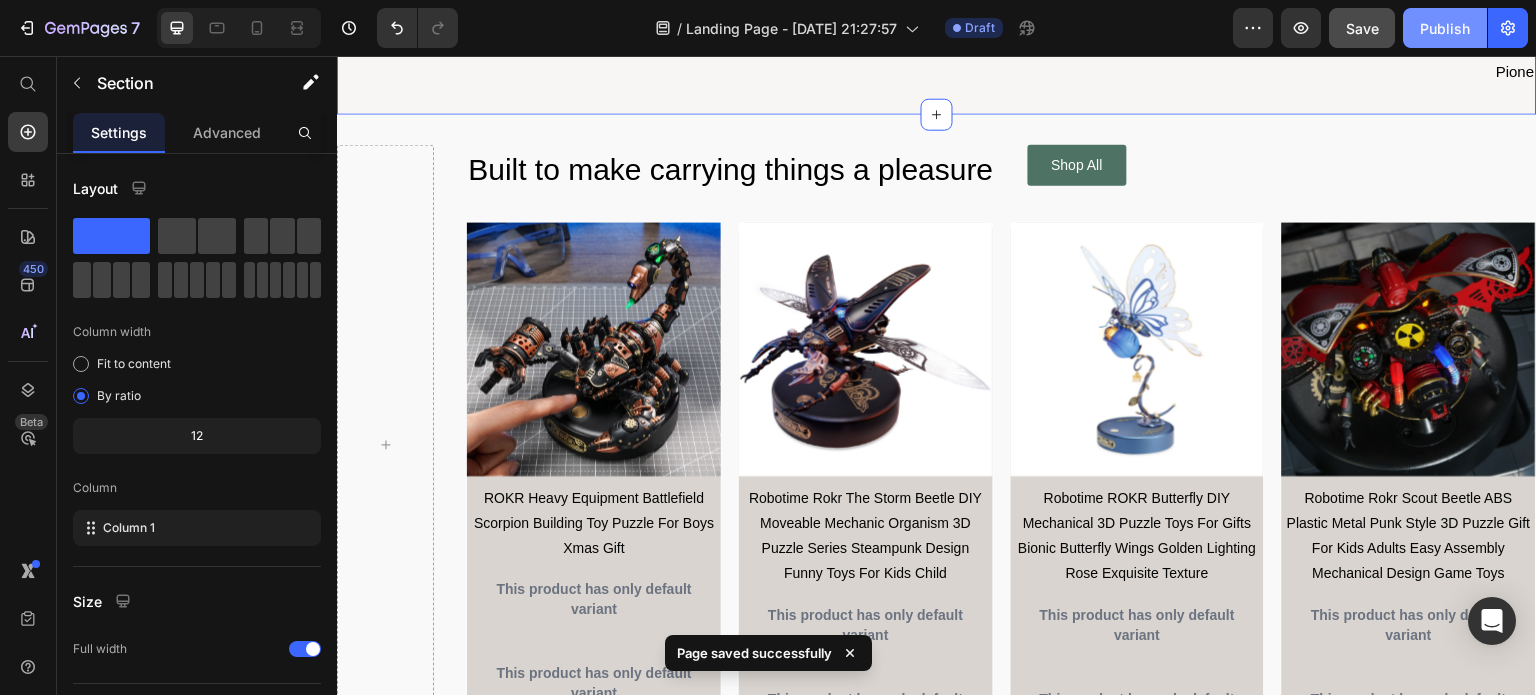 click on "Publish" at bounding box center [1445, 28] 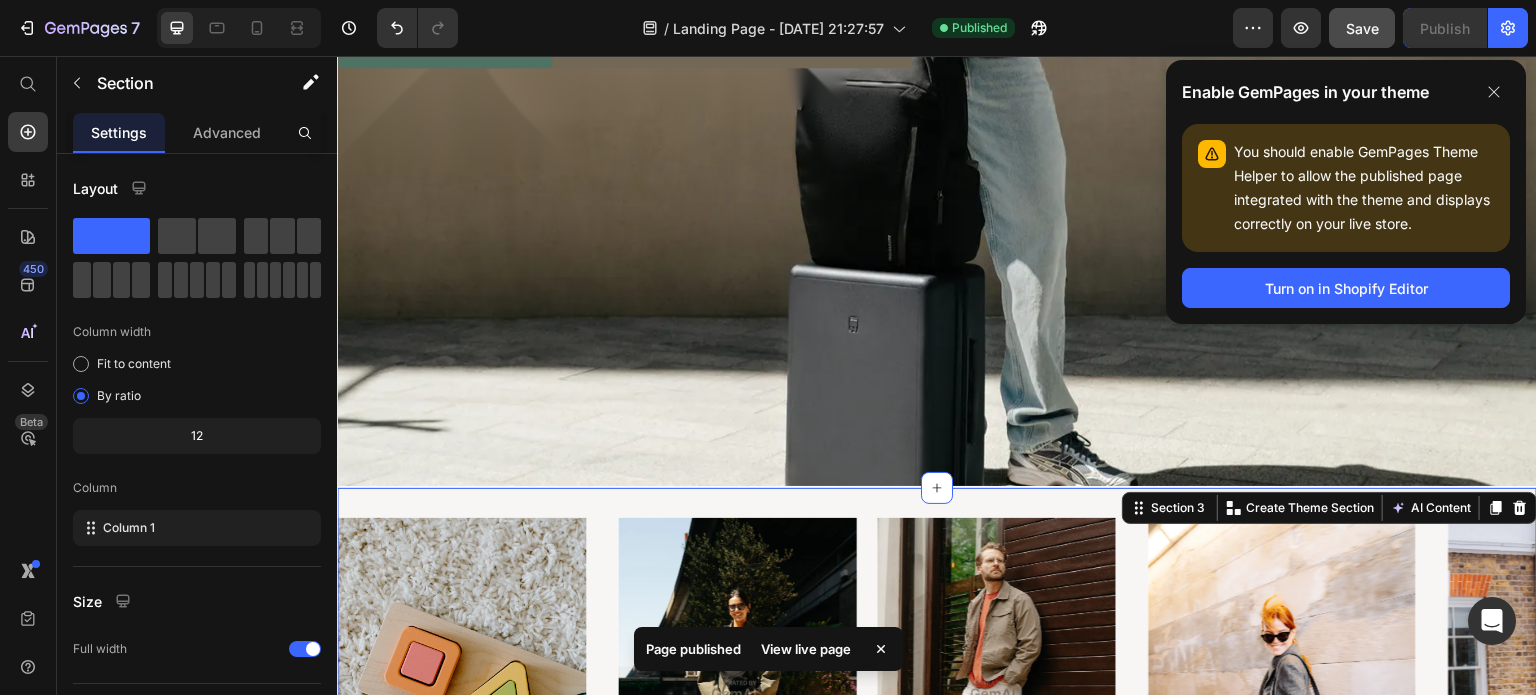 scroll, scrollTop: 0, scrollLeft: 0, axis: both 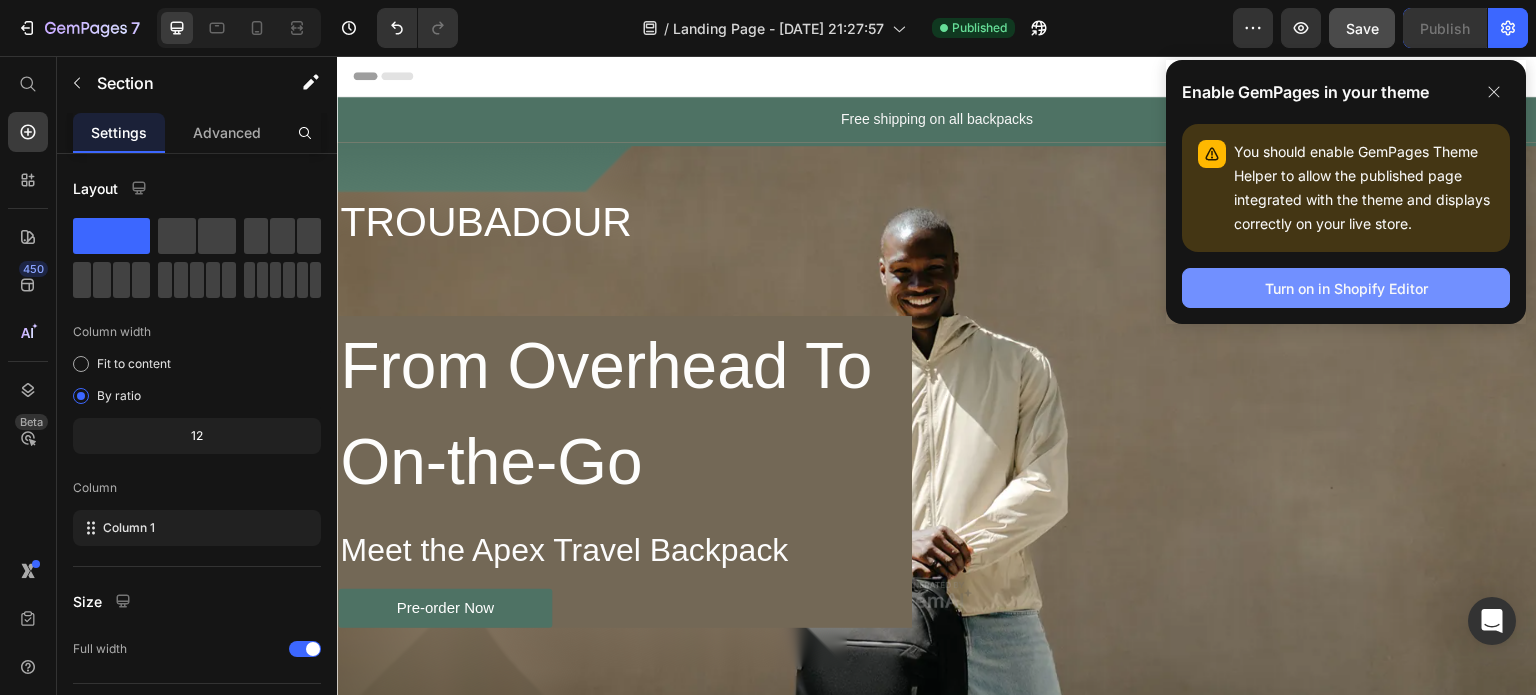 click on "Turn on in Shopify Editor" at bounding box center [1346, 288] 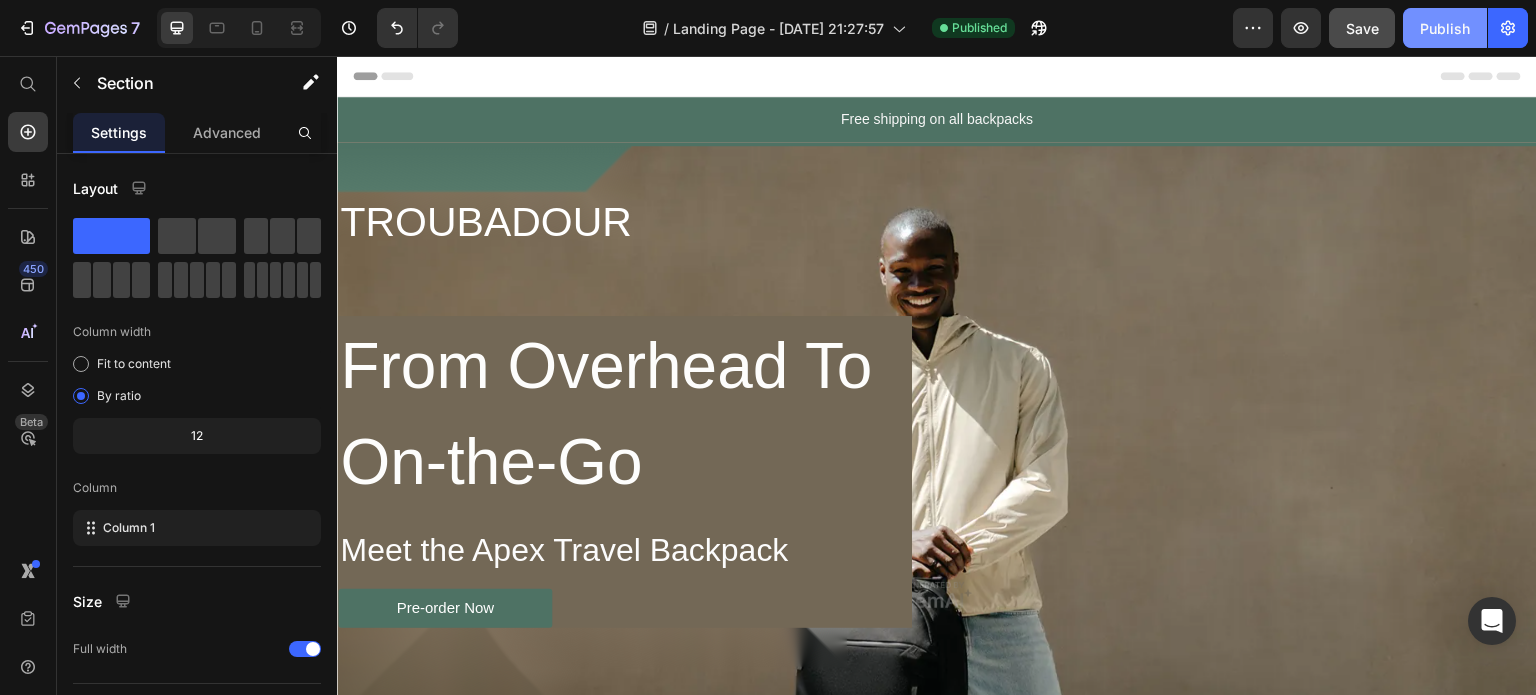 drag, startPoint x: 1439, startPoint y: 30, endPoint x: 906, endPoint y: 197, distance: 558.5499 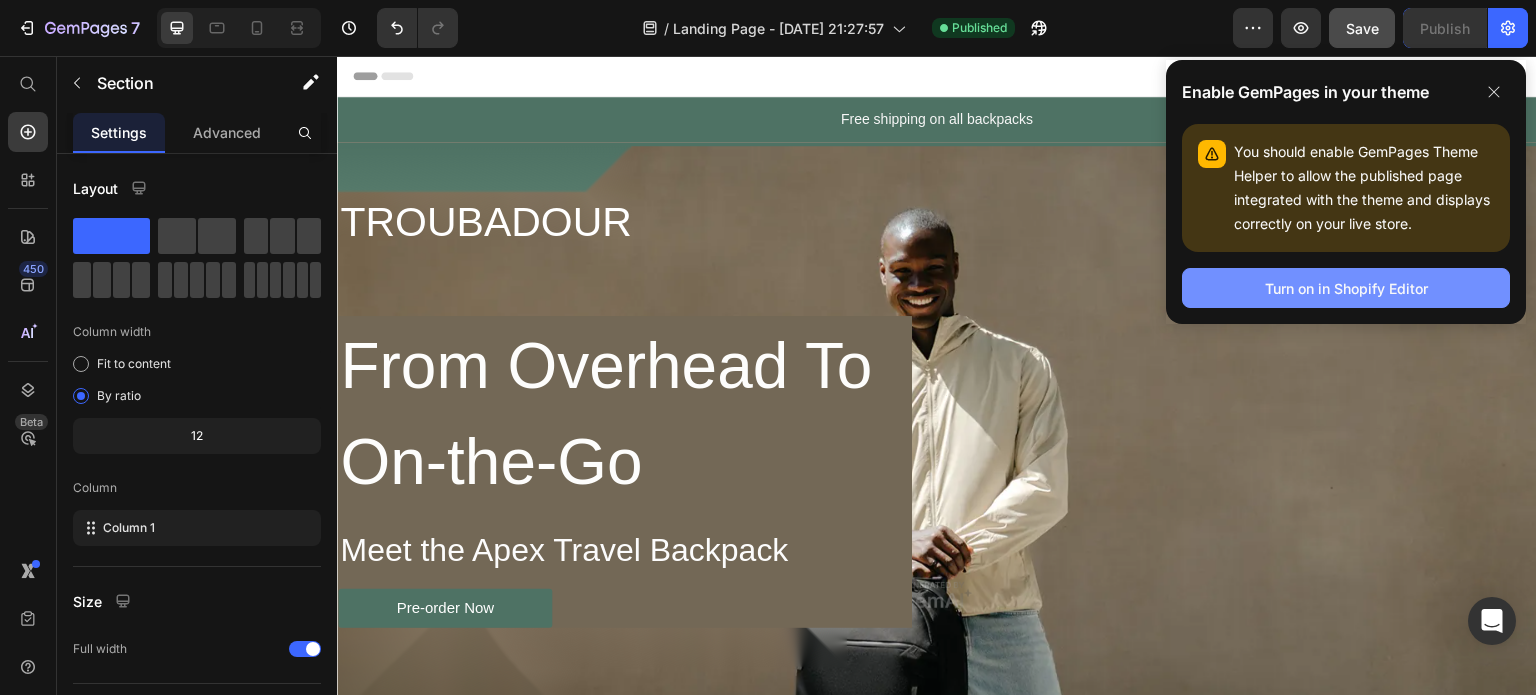 click on "Turn on in Shopify Editor" at bounding box center (1346, 288) 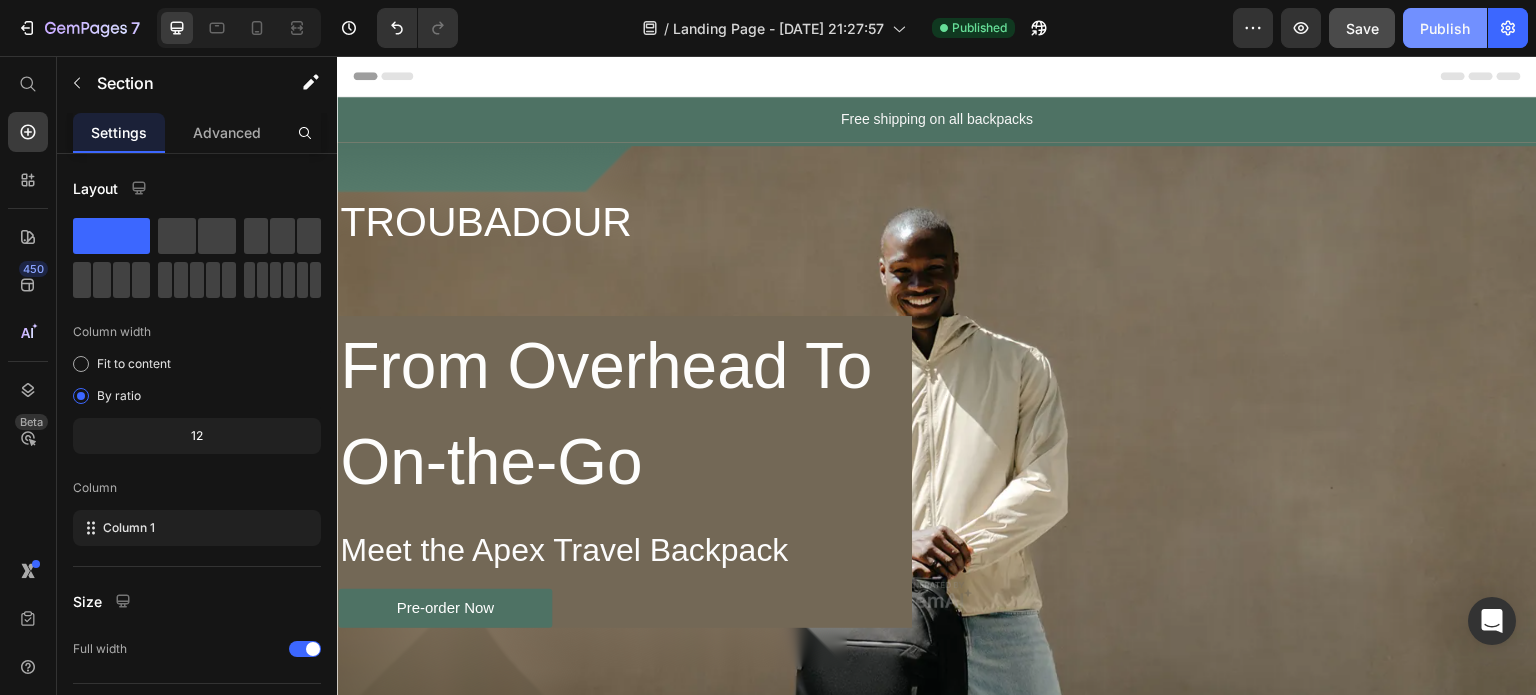 click on "Publish" at bounding box center [1445, 28] 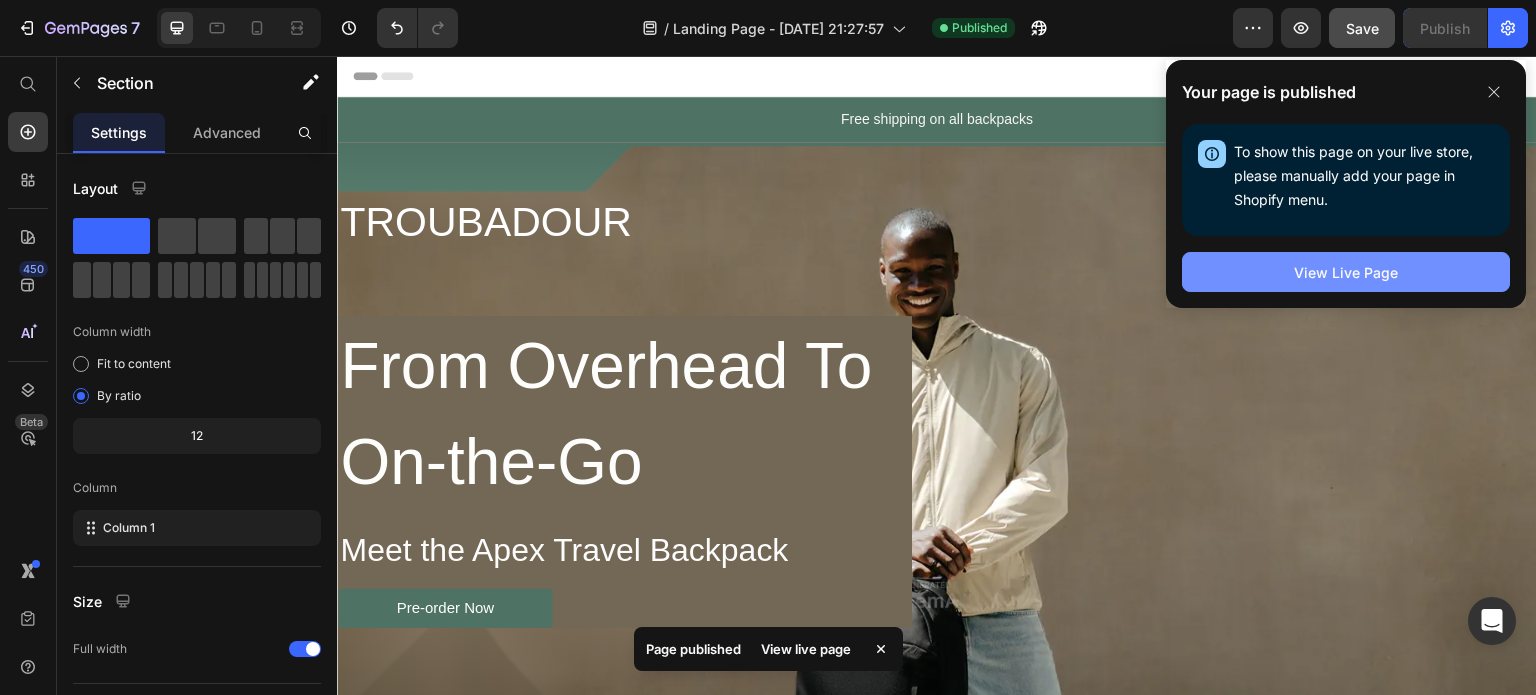click on "View Live Page" at bounding box center (1346, 272) 